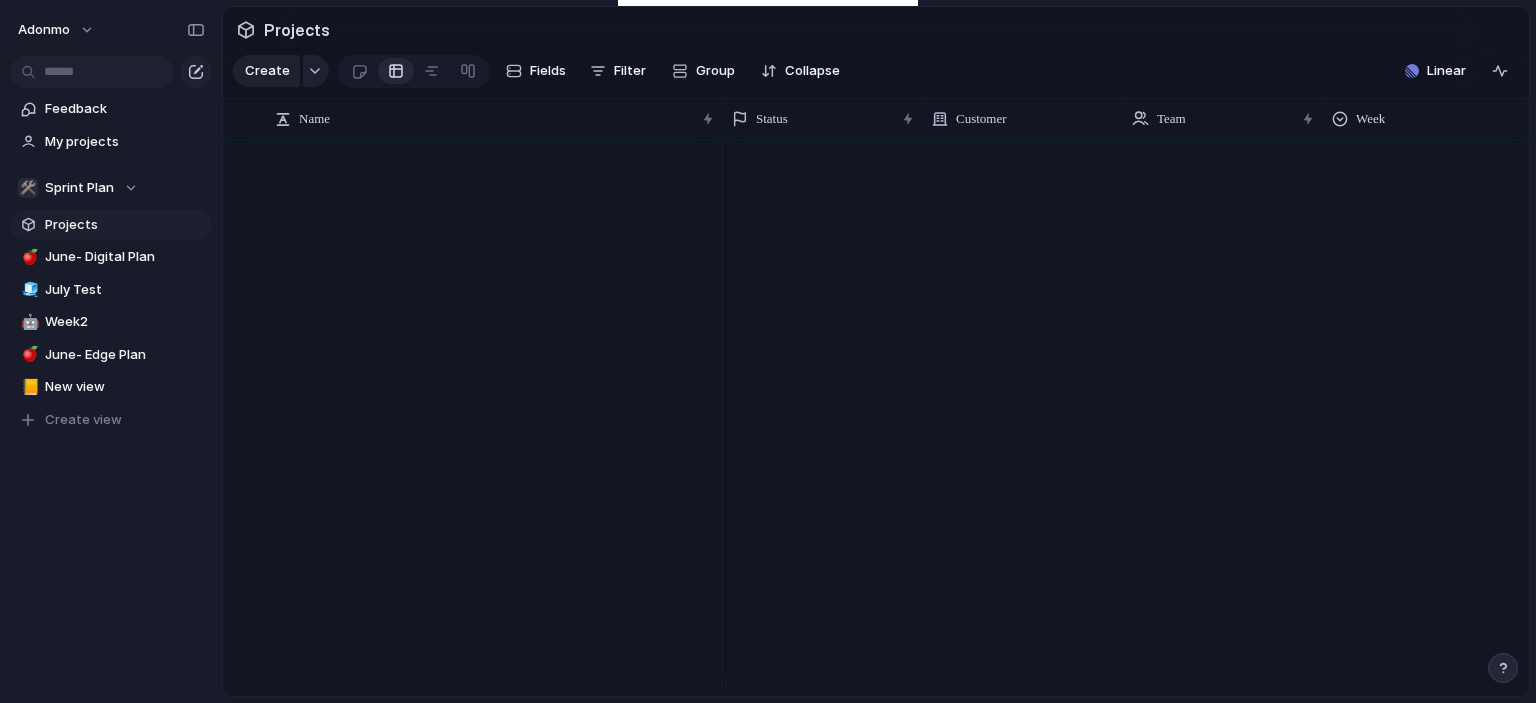 scroll, scrollTop: 0, scrollLeft: 0, axis: both 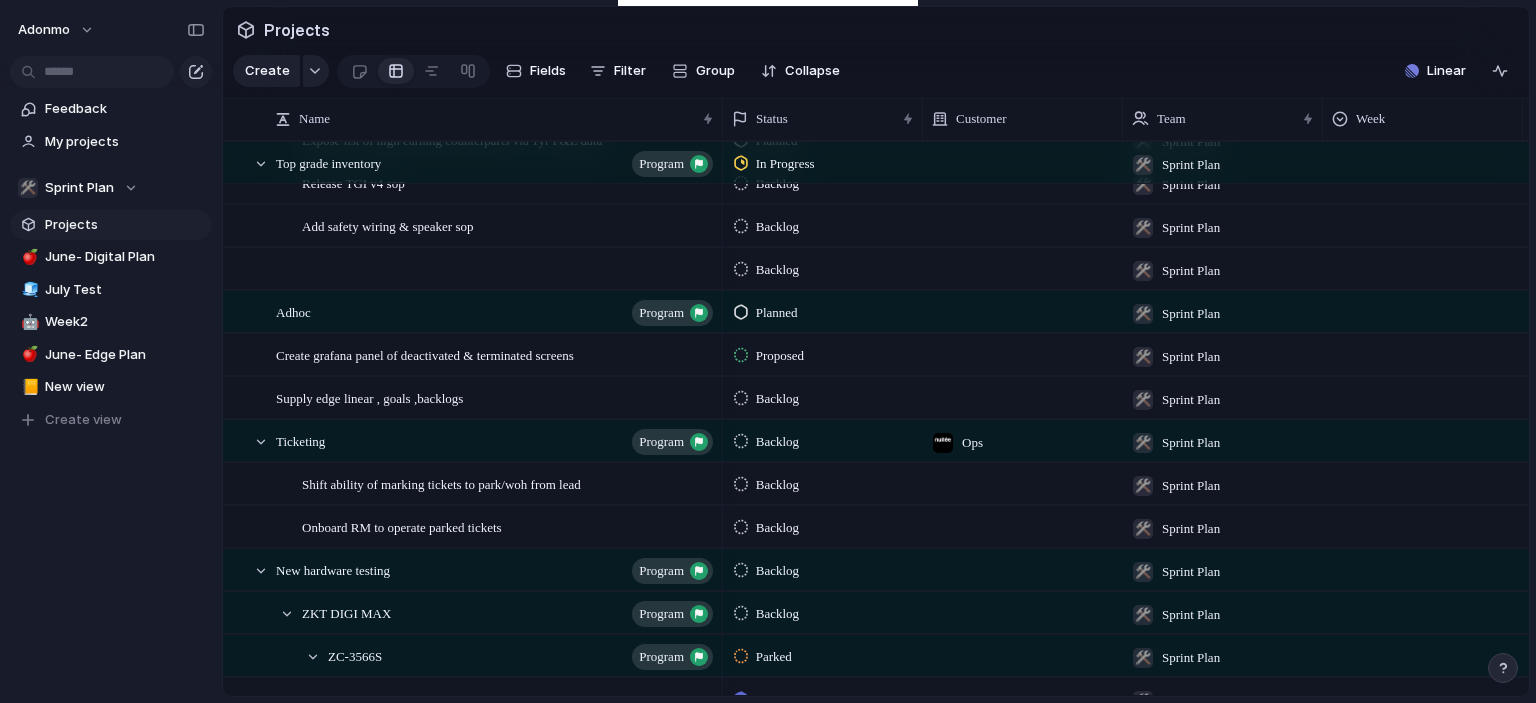click on "Backlog" at bounding box center (777, 528) 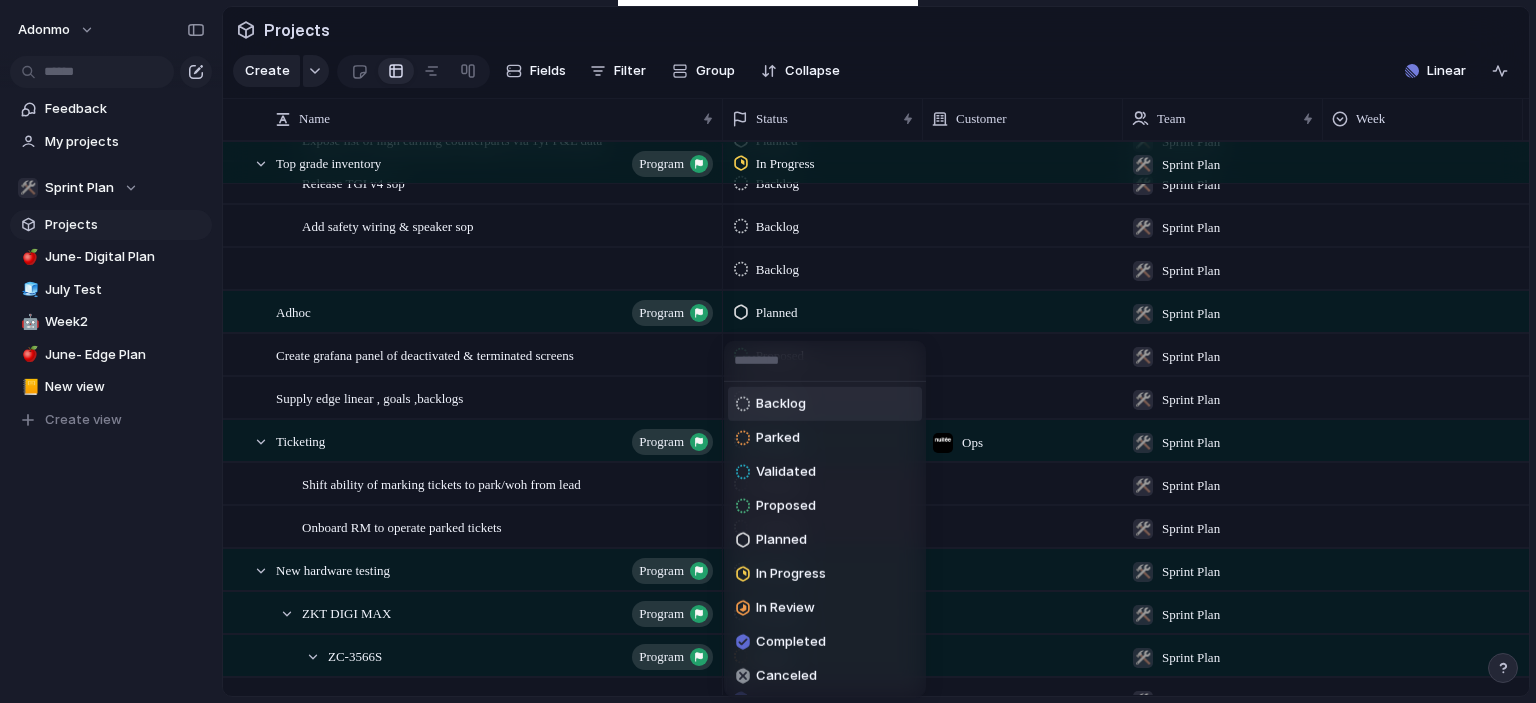 click on "Backlog" at bounding box center (781, 404) 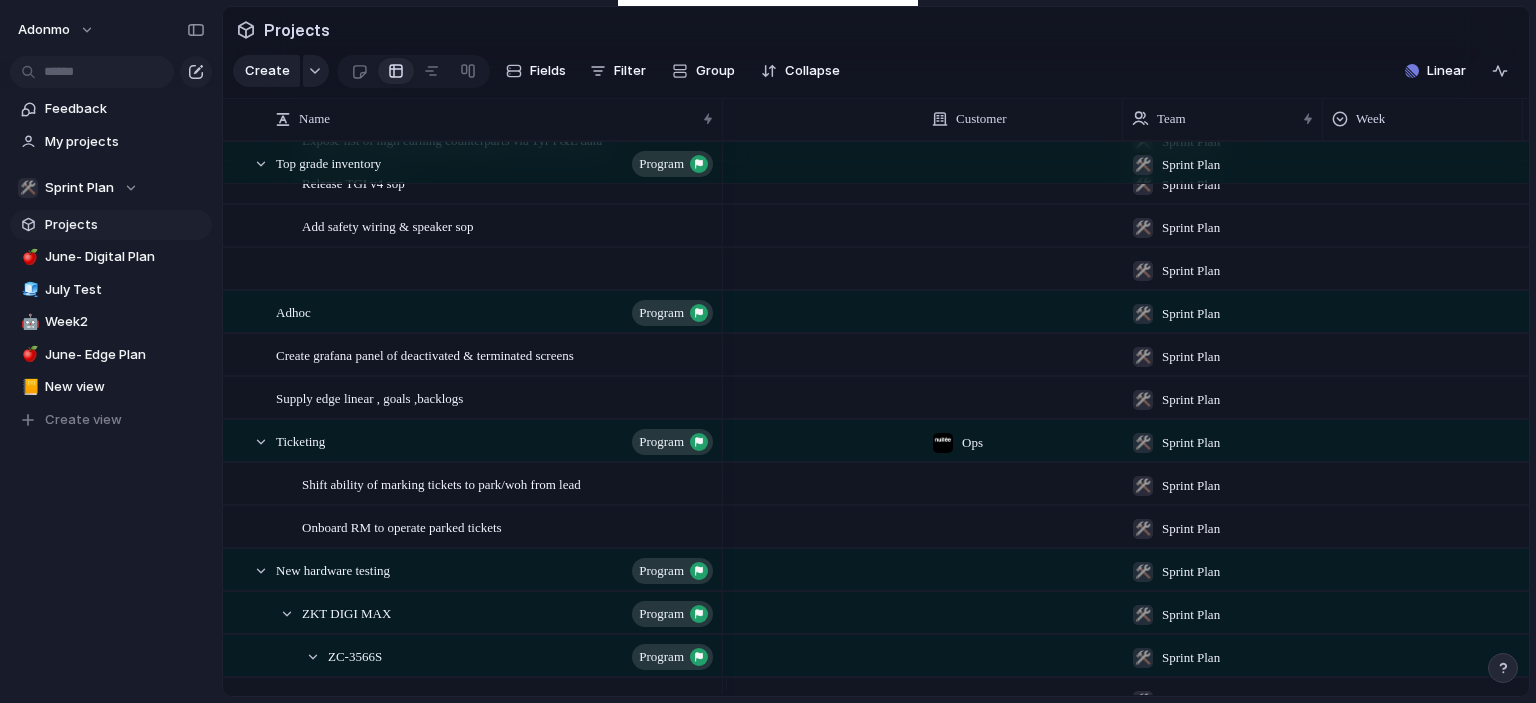scroll, scrollTop: 0, scrollLeft: 472, axis: horizontal 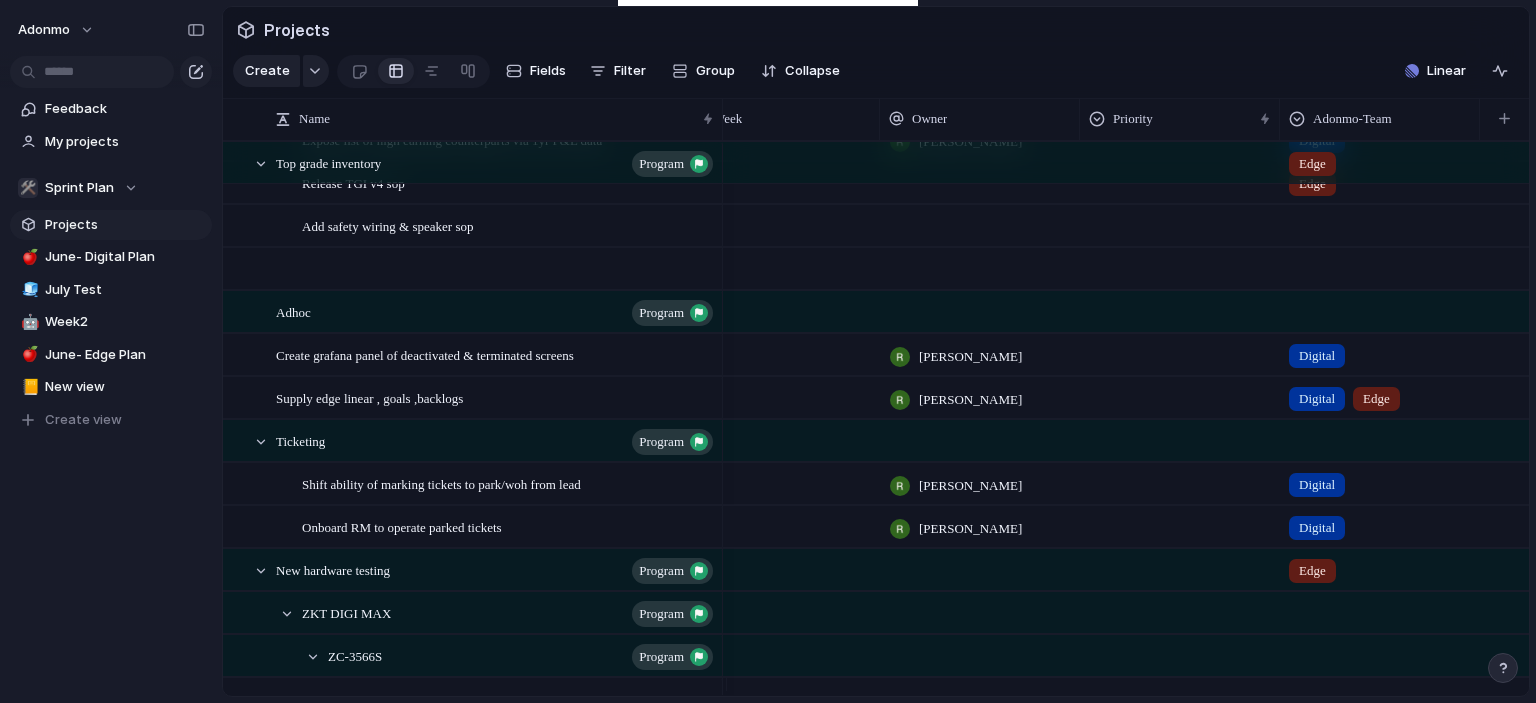 click at bounding box center (1180, 523) 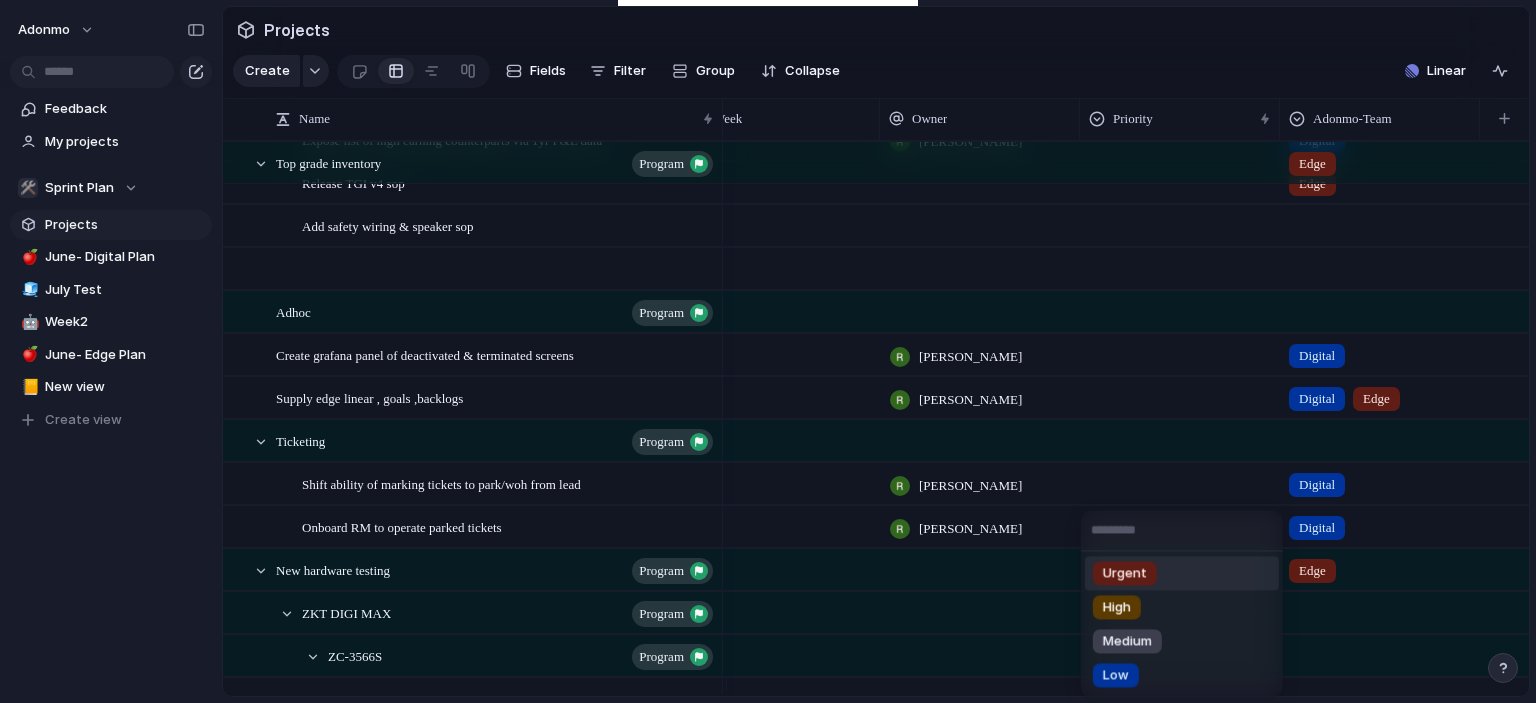 click on "Urgent   High   Medium   Low" at bounding box center (768, 351) 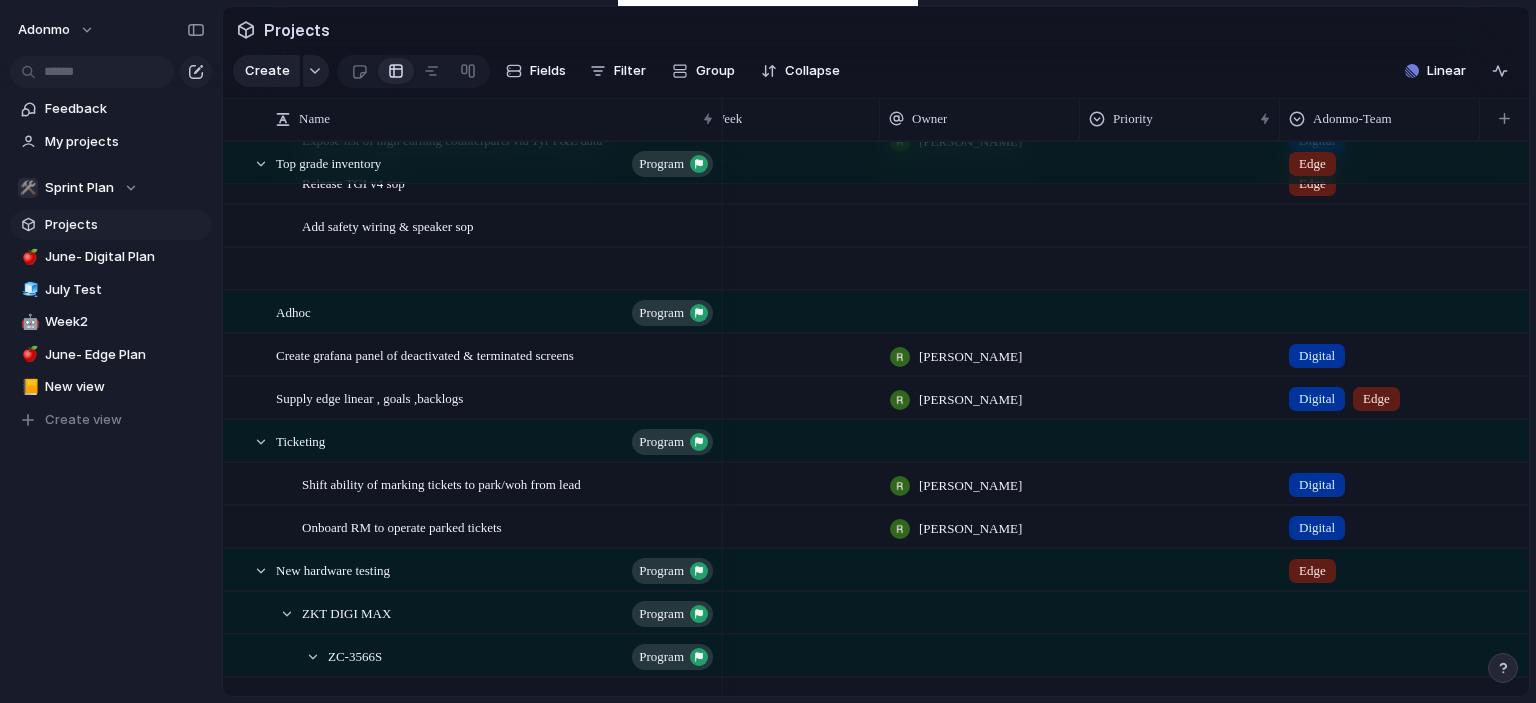 click at bounding box center (1180, 526) 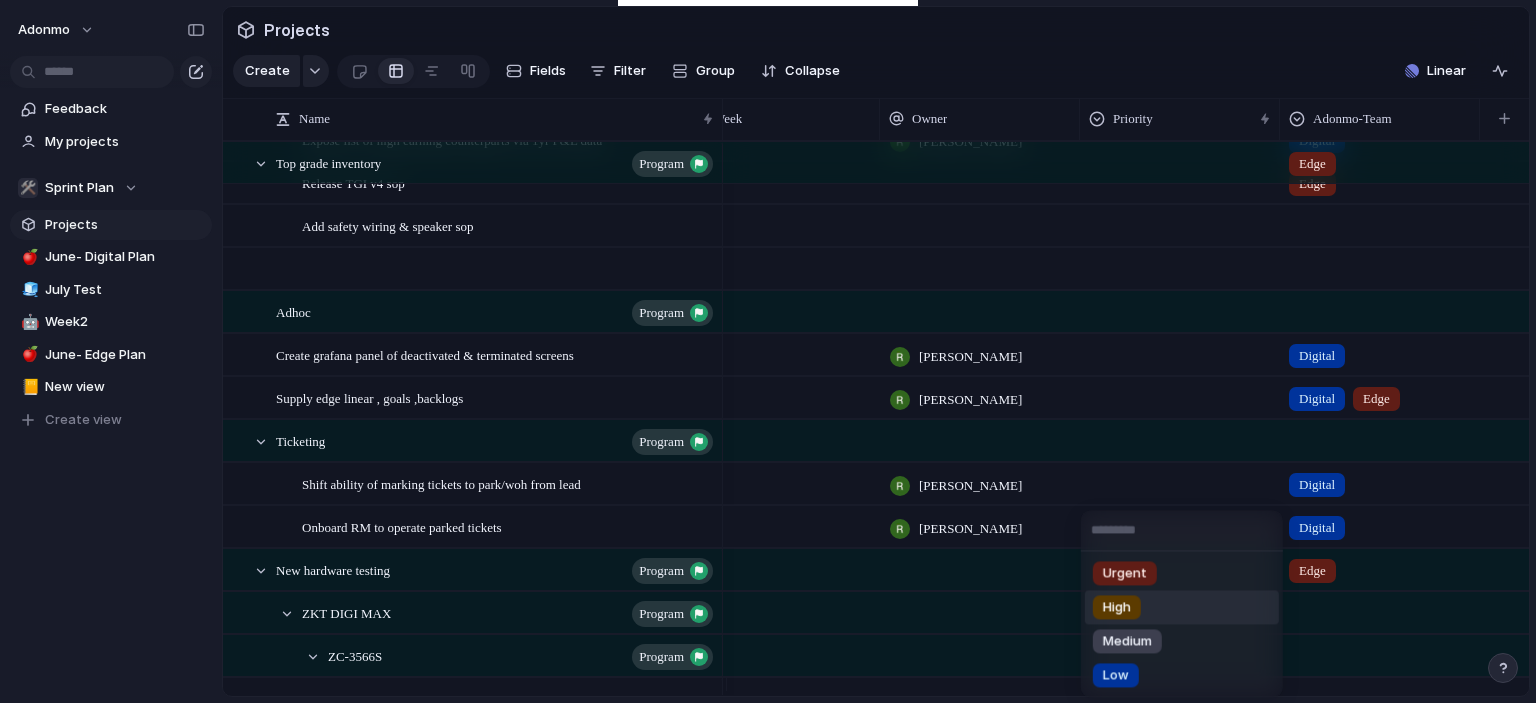click on "High" at bounding box center [1117, 608] 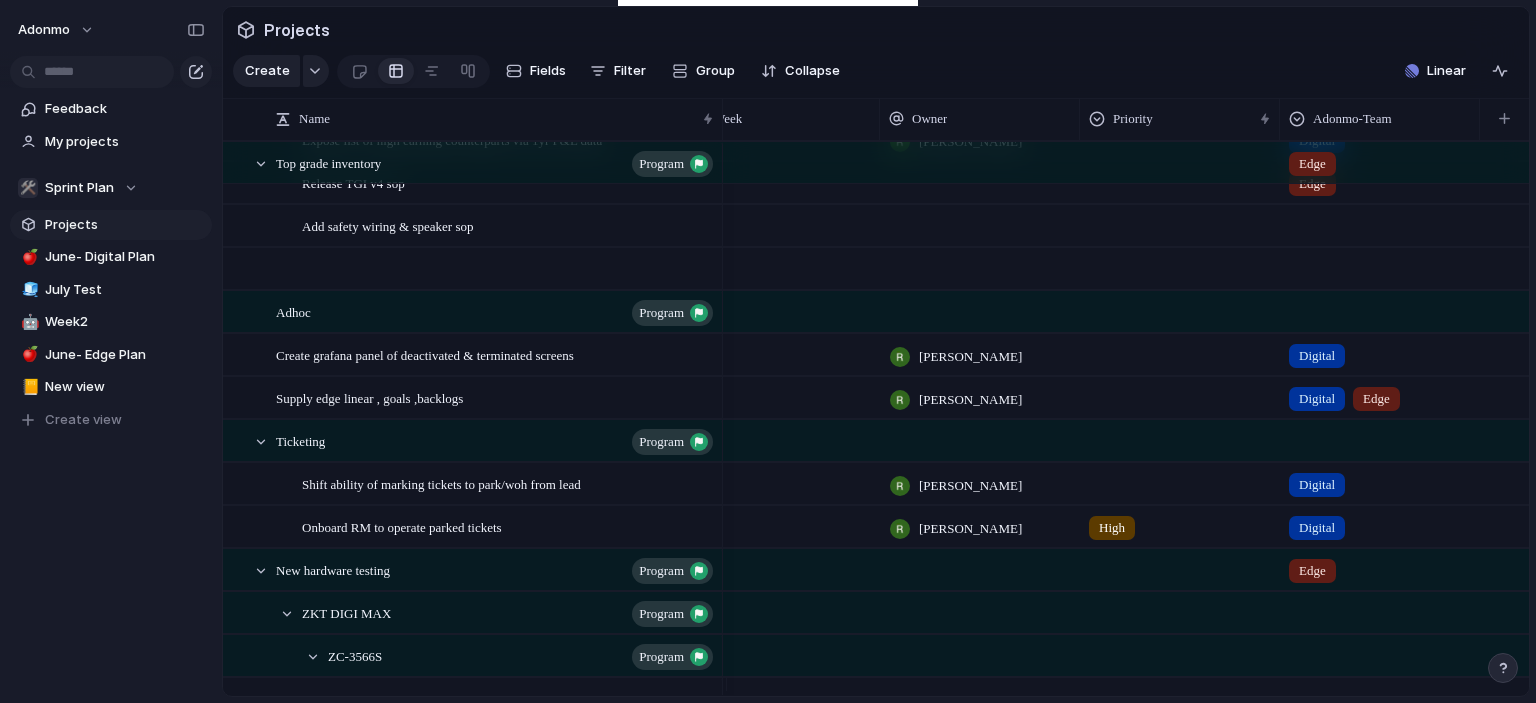 scroll, scrollTop: 0, scrollLeft: 529, axis: horizontal 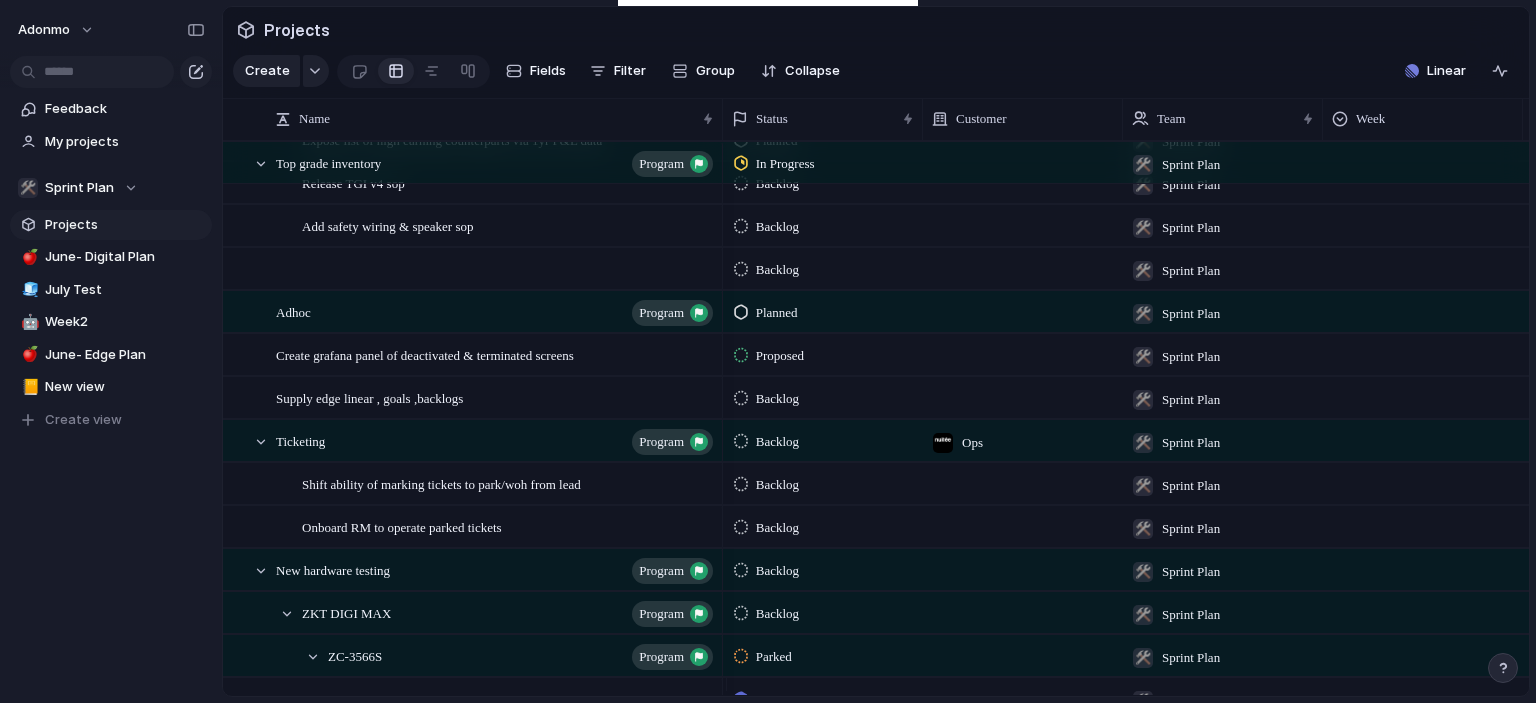 click at bounding box center (1023, 526) 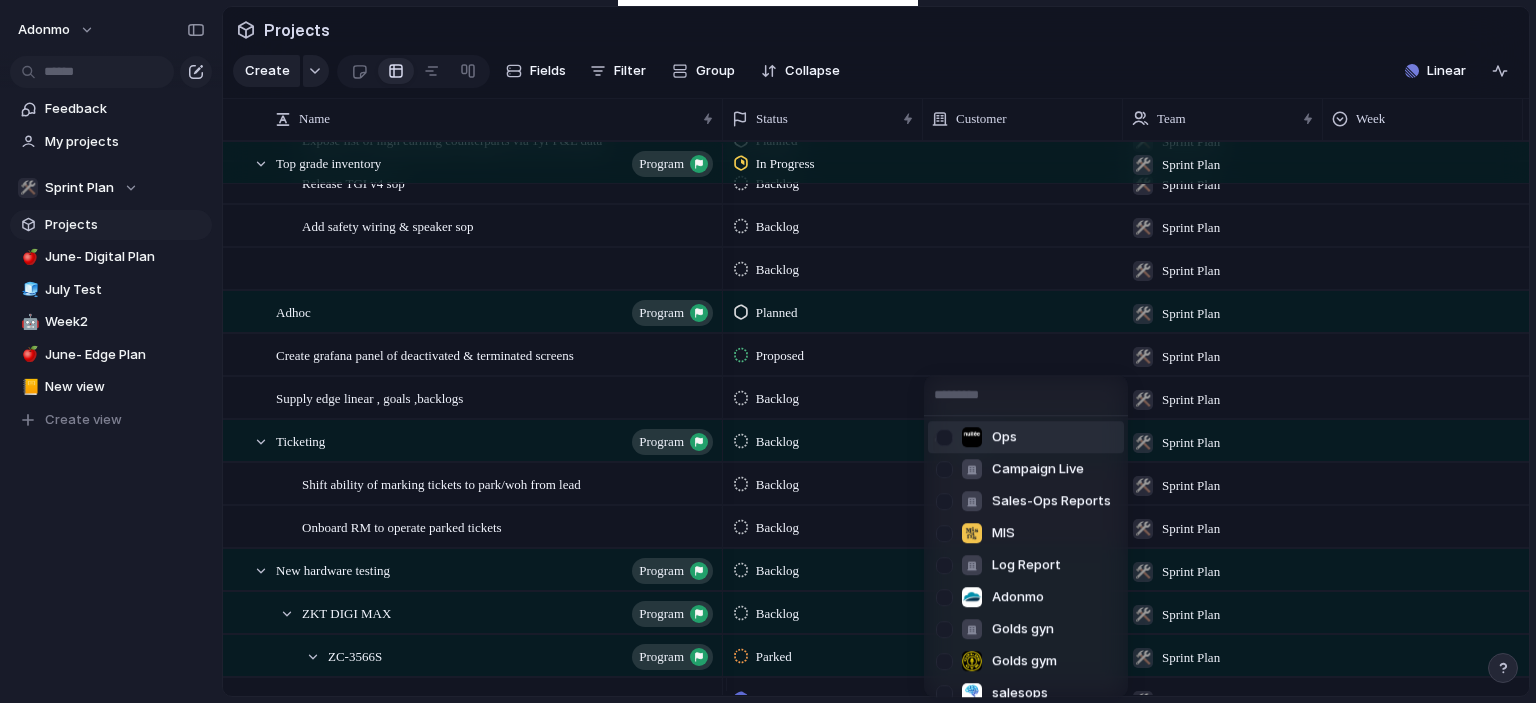 click at bounding box center [944, 437] 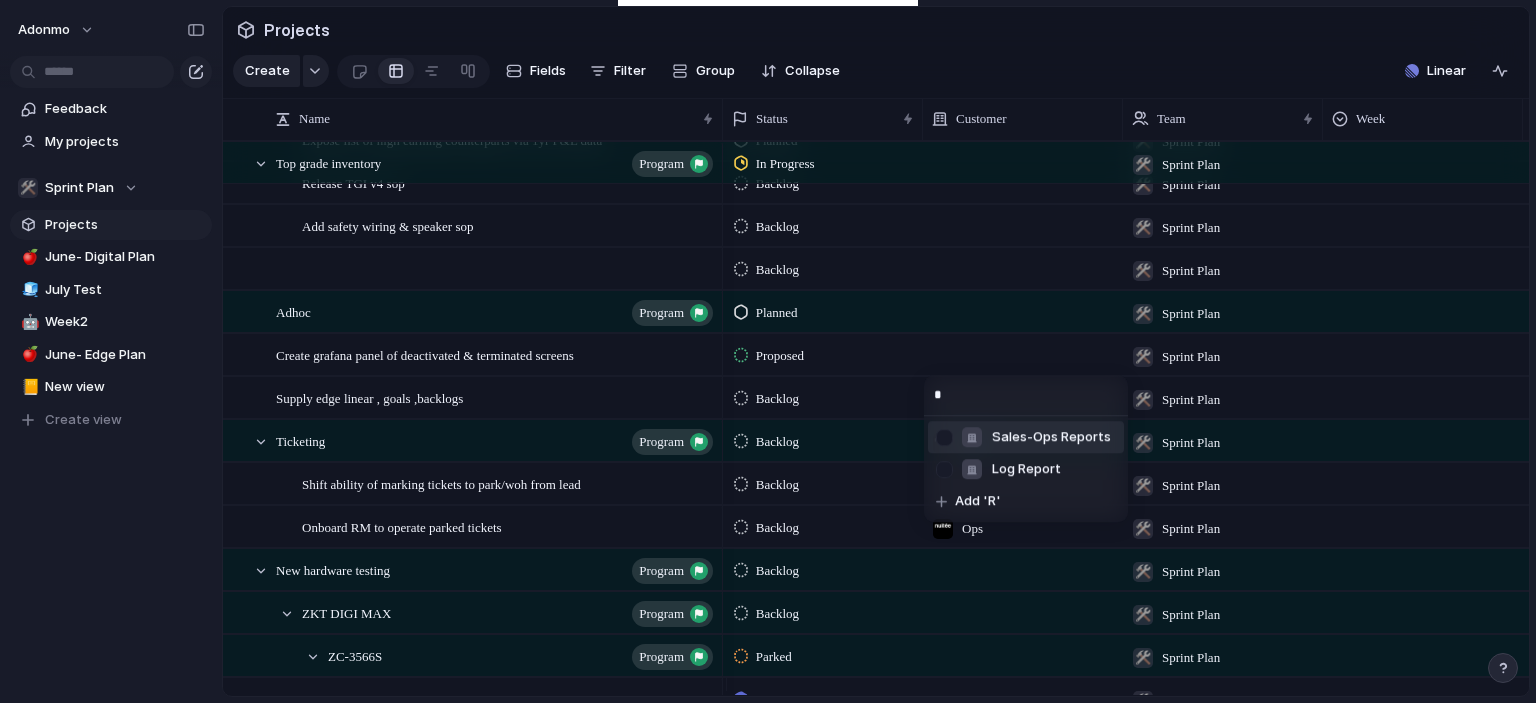 type on "**" 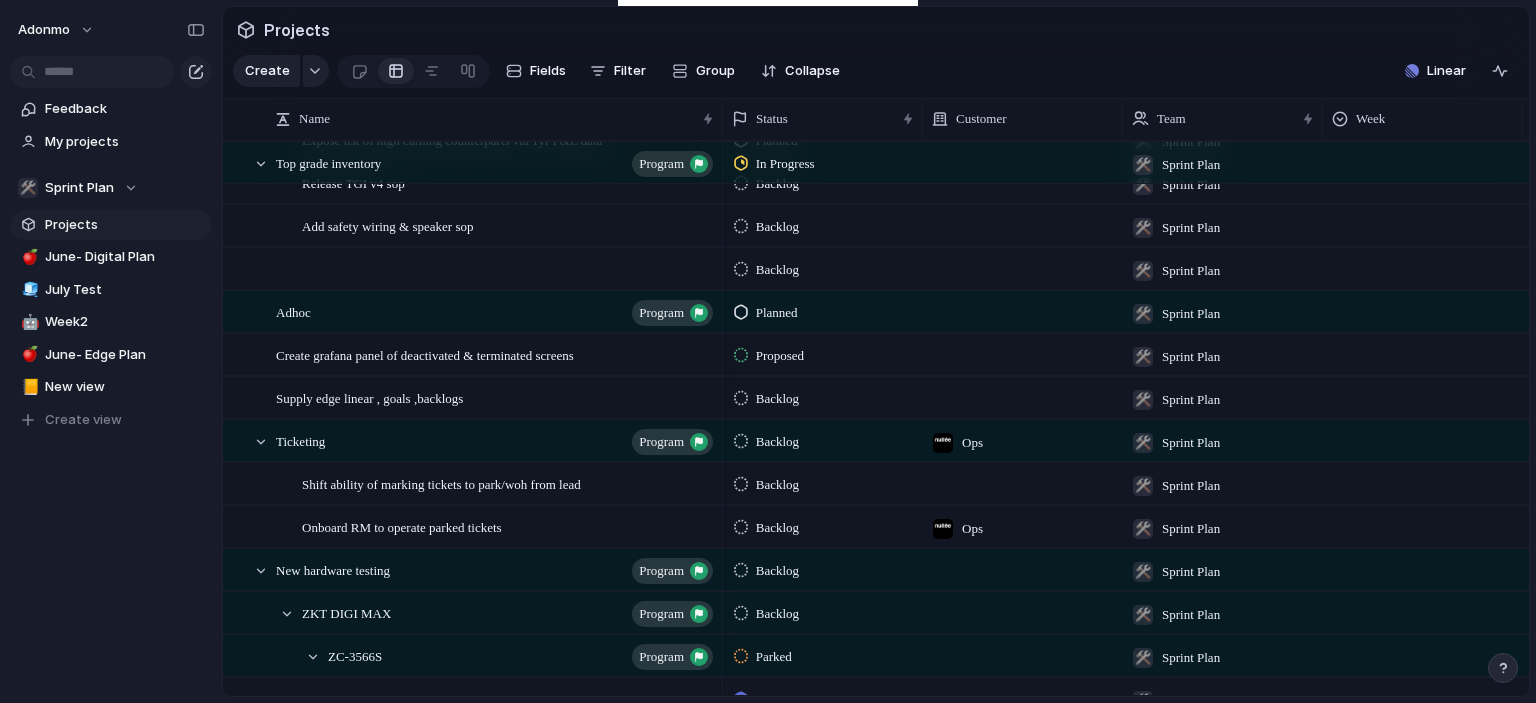 click at bounding box center (1023, 597) 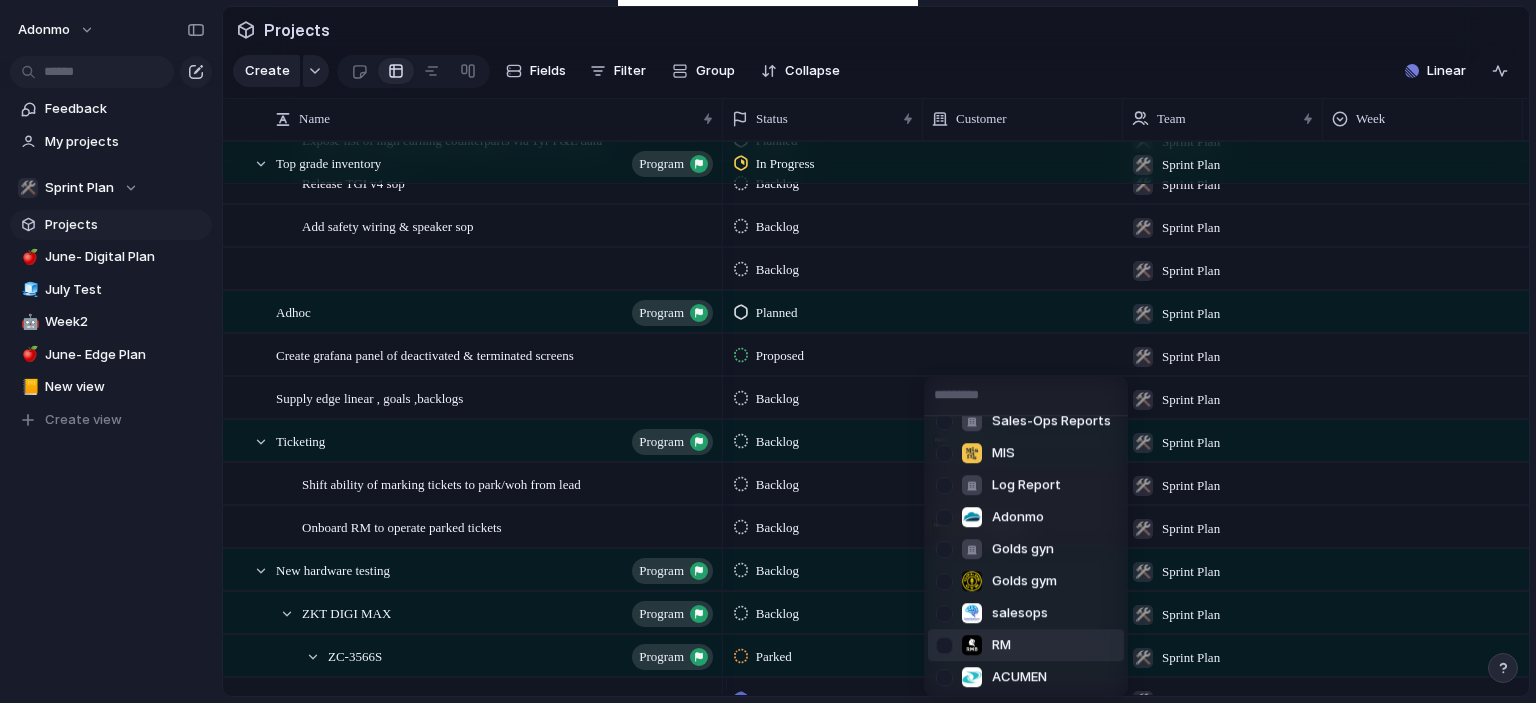 click at bounding box center (944, 645) 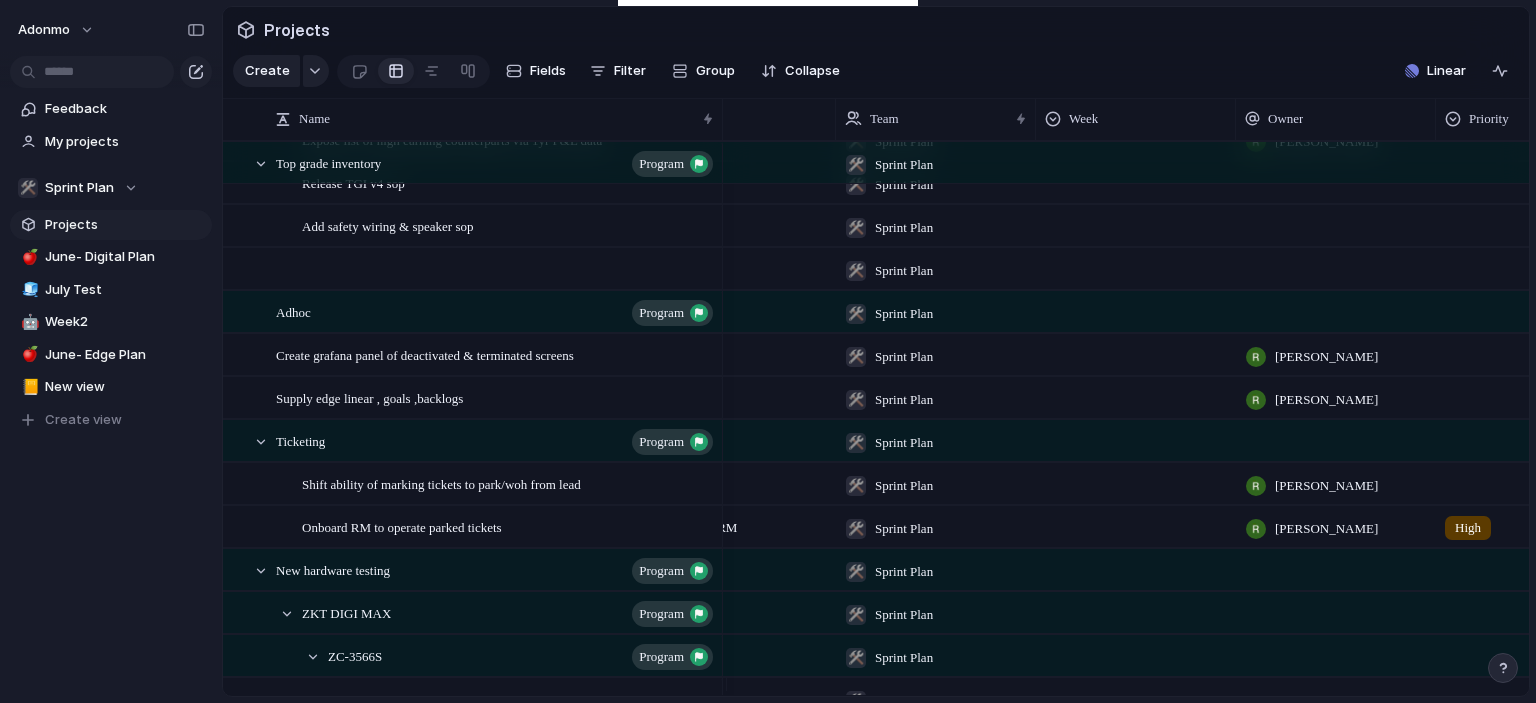 click at bounding box center [1136, 523] 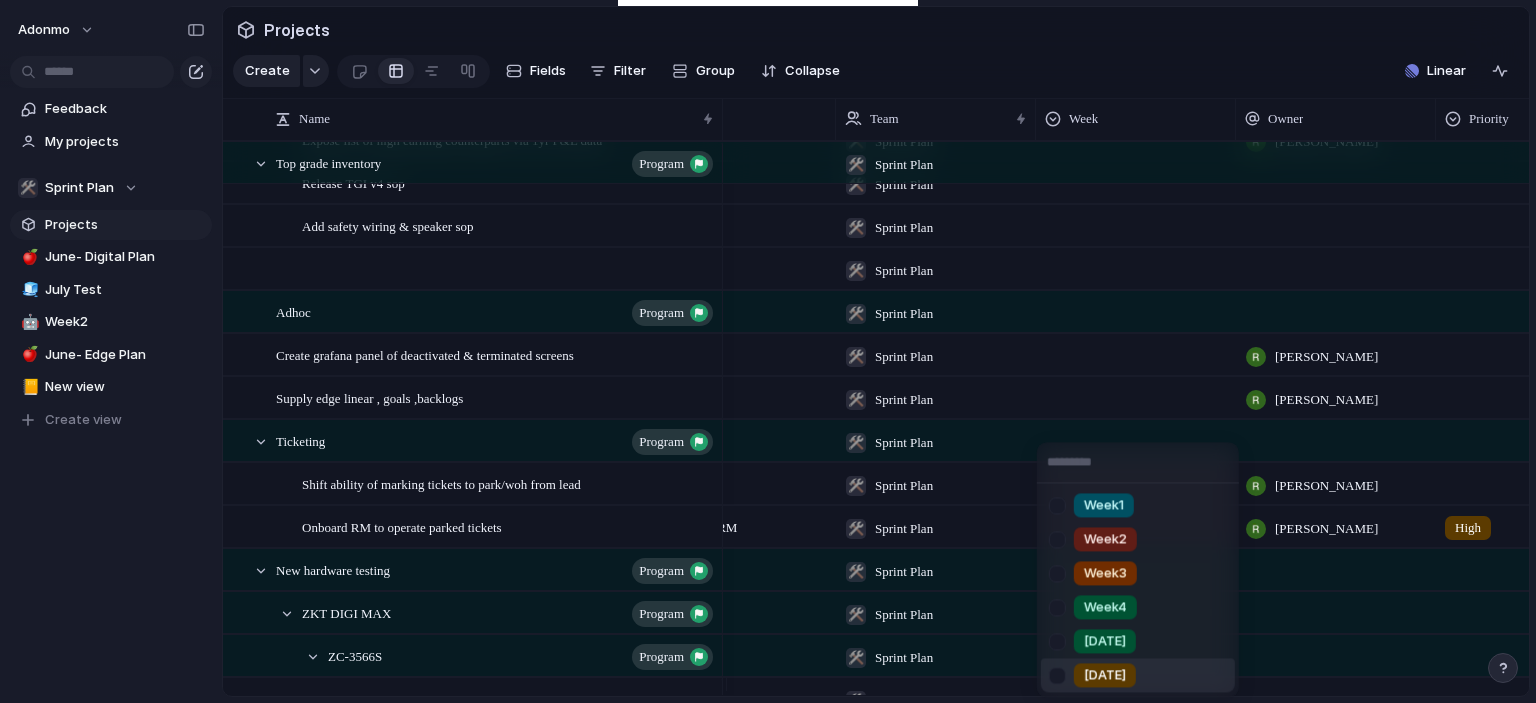 click on "[DATE]" at bounding box center (1105, 675) 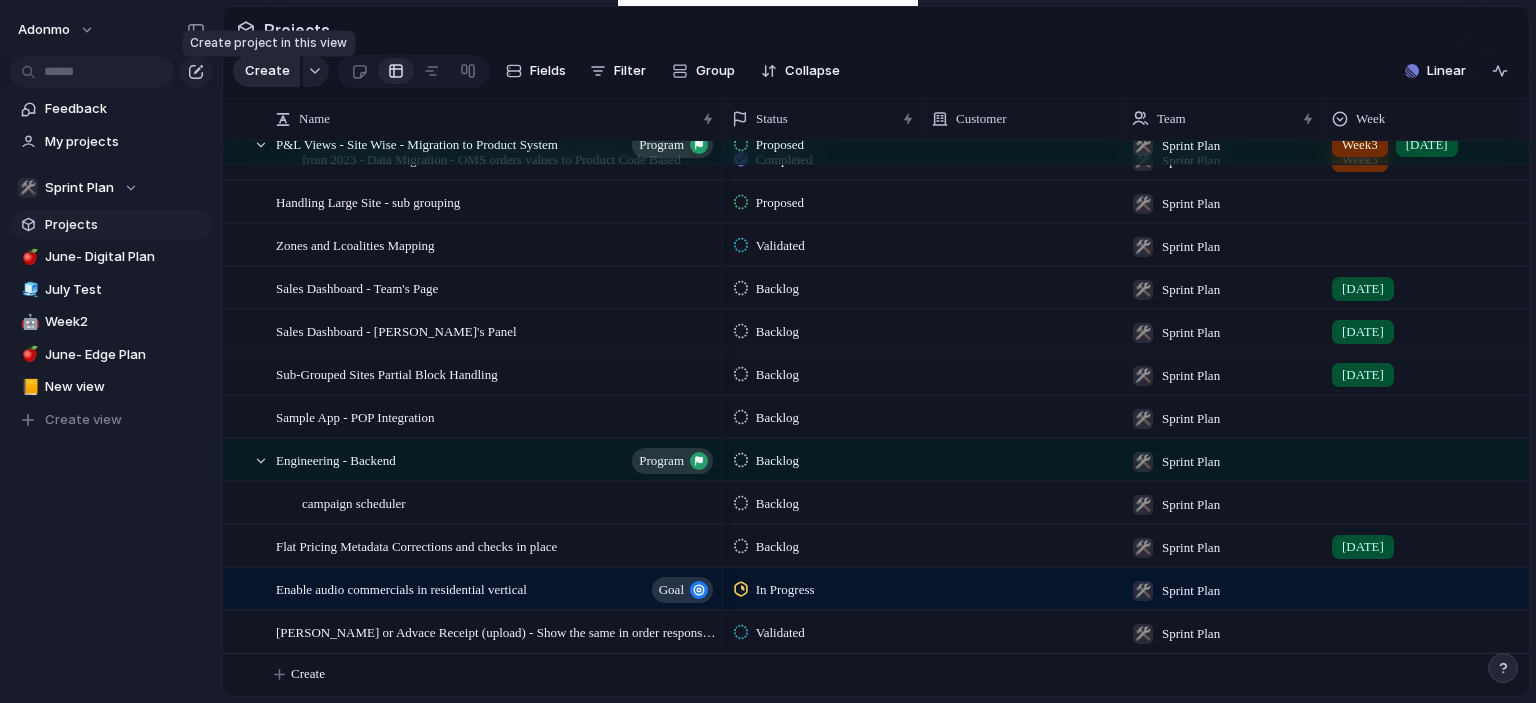 click on "Create" at bounding box center [267, 71] 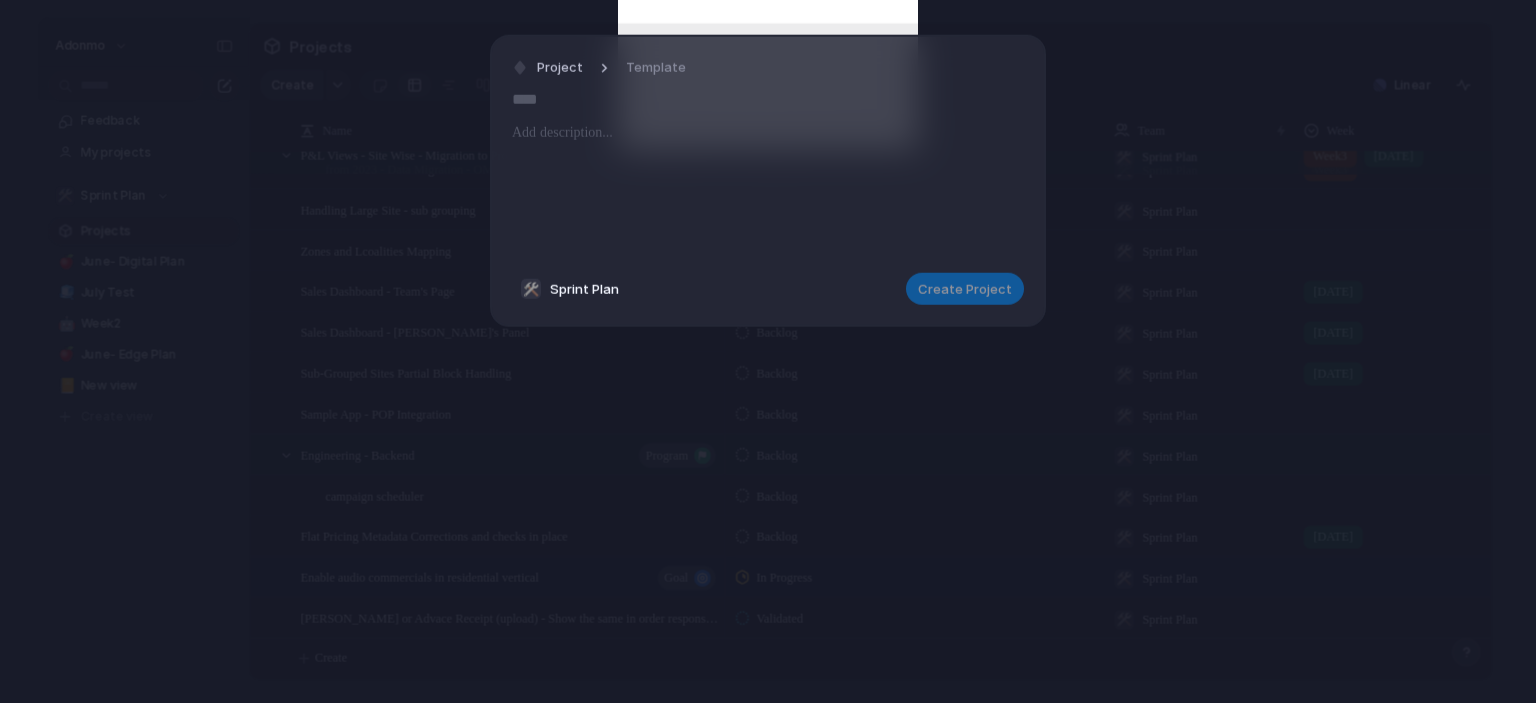 type on "*" 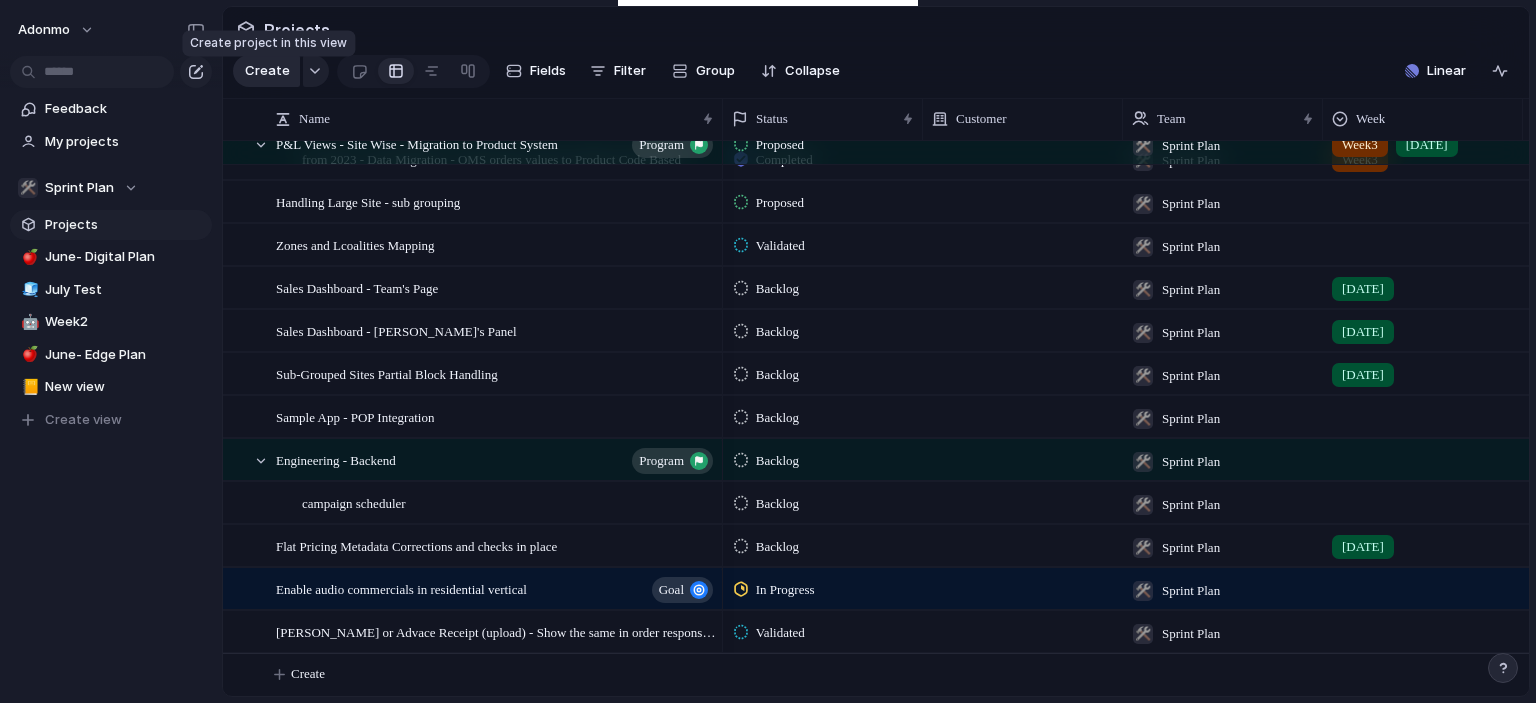 click on "Create" at bounding box center (267, 71) 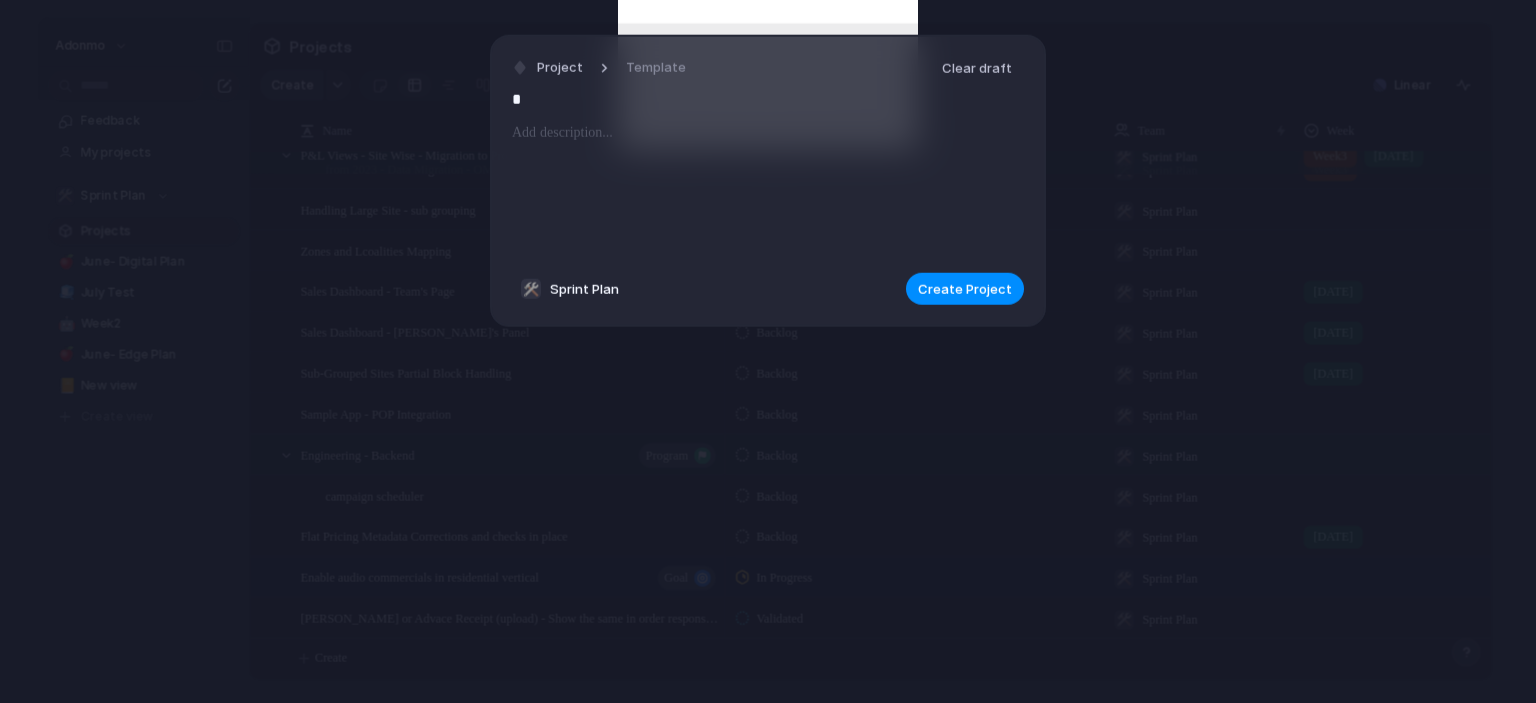 type on "*" 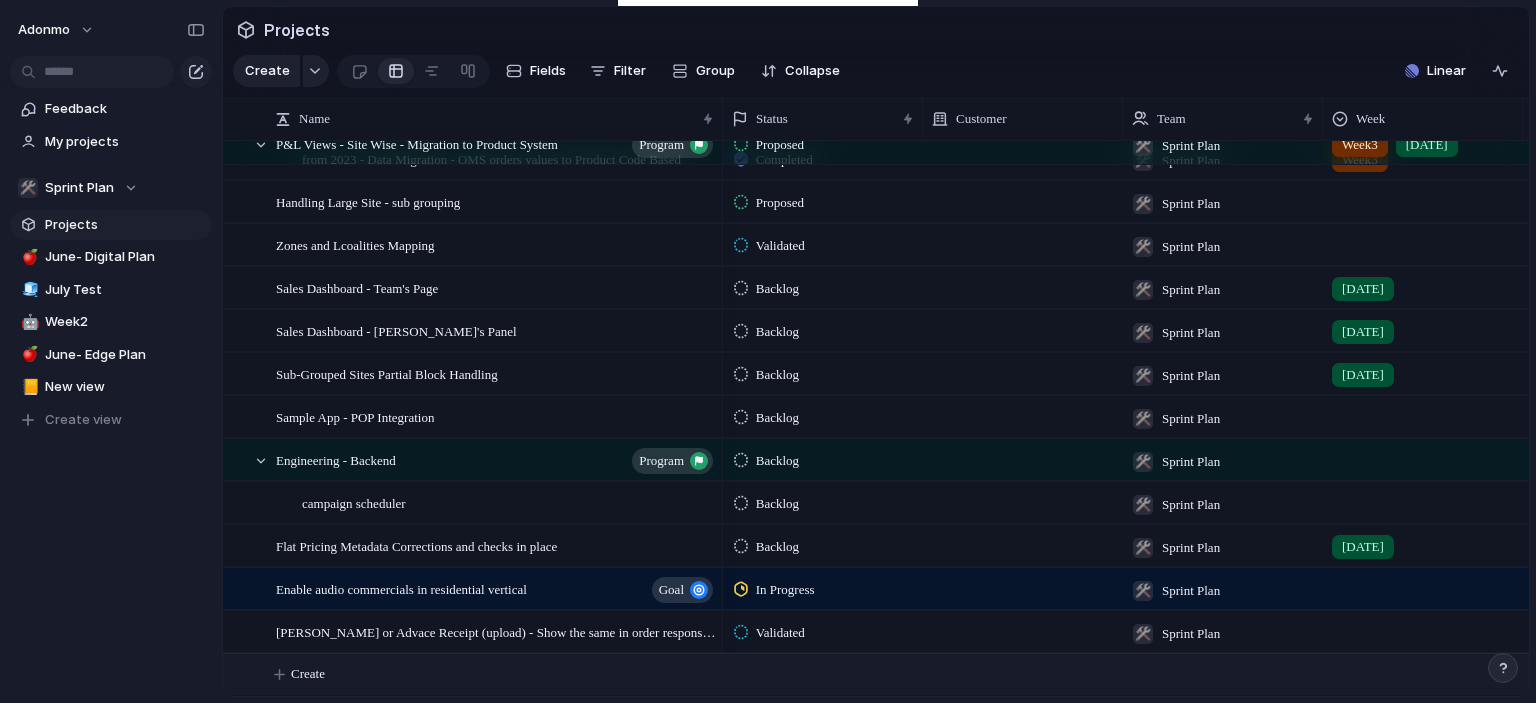 click on "Create" at bounding box center (308, 674) 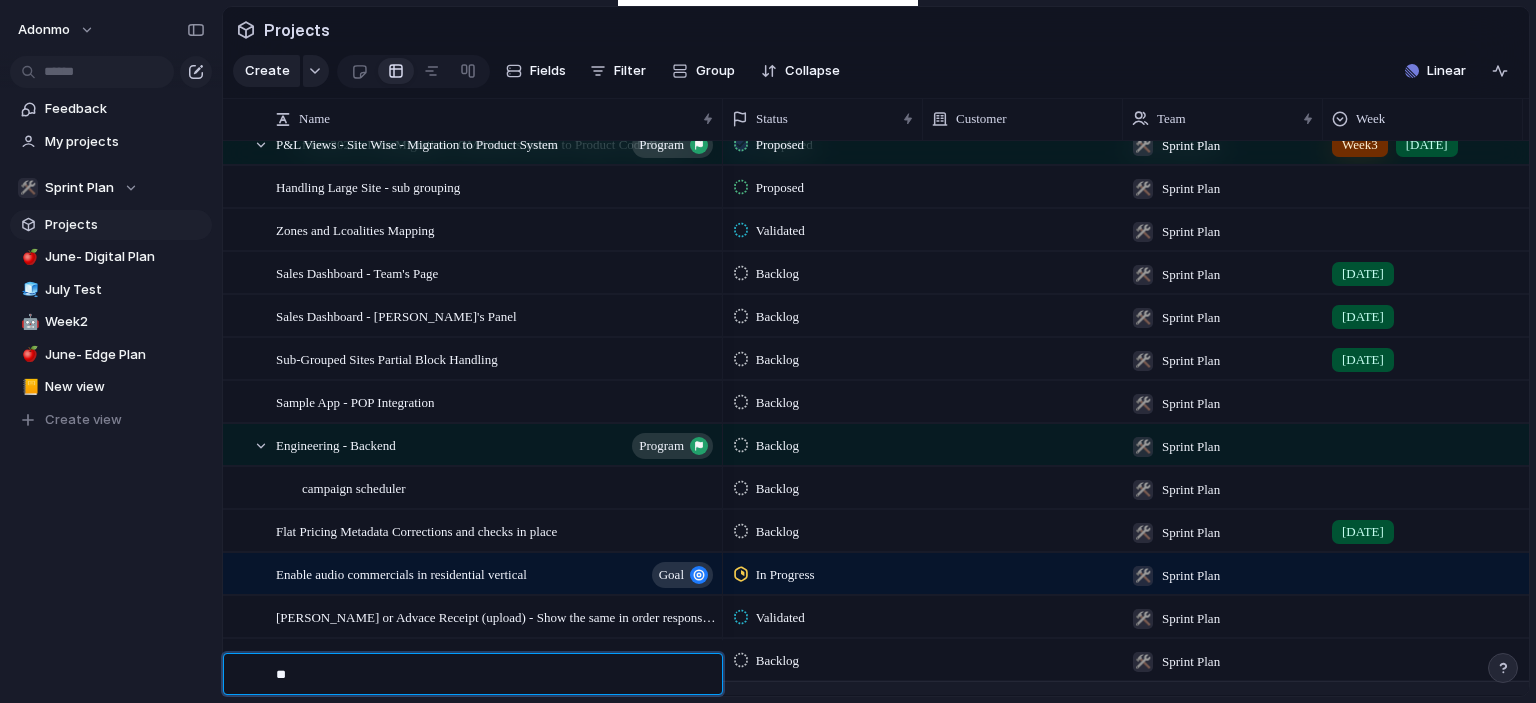 type on "*" 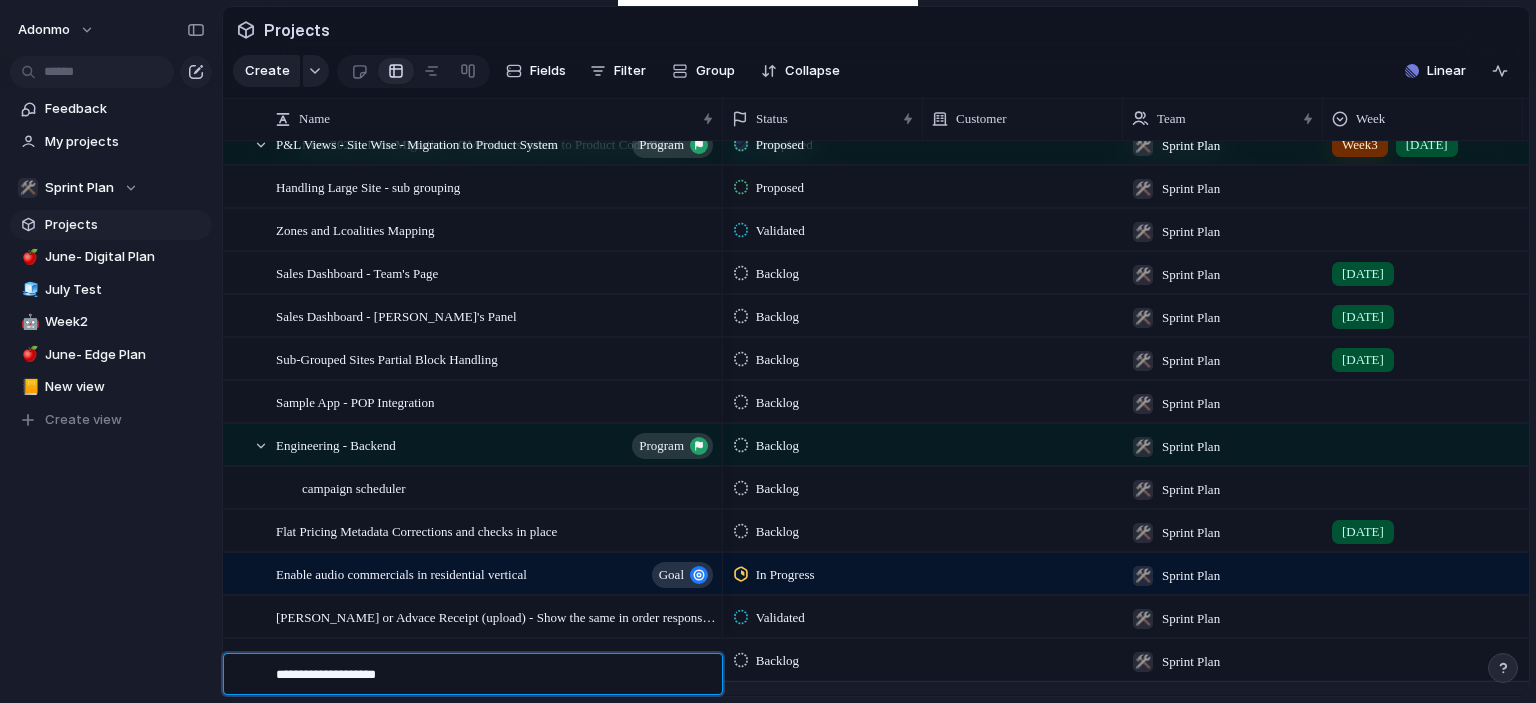 type on "**********" 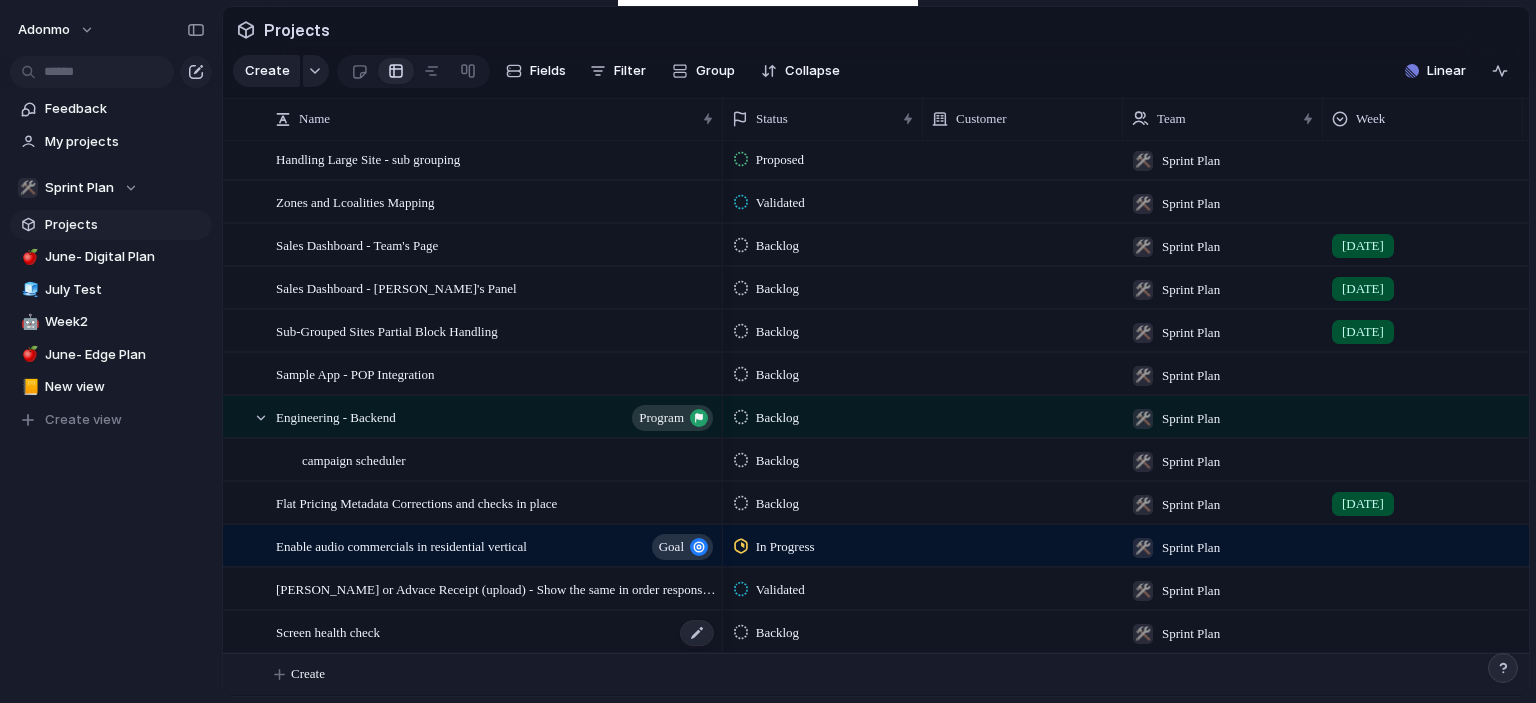 click on "Screen health check" at bounding box center (496, 632) 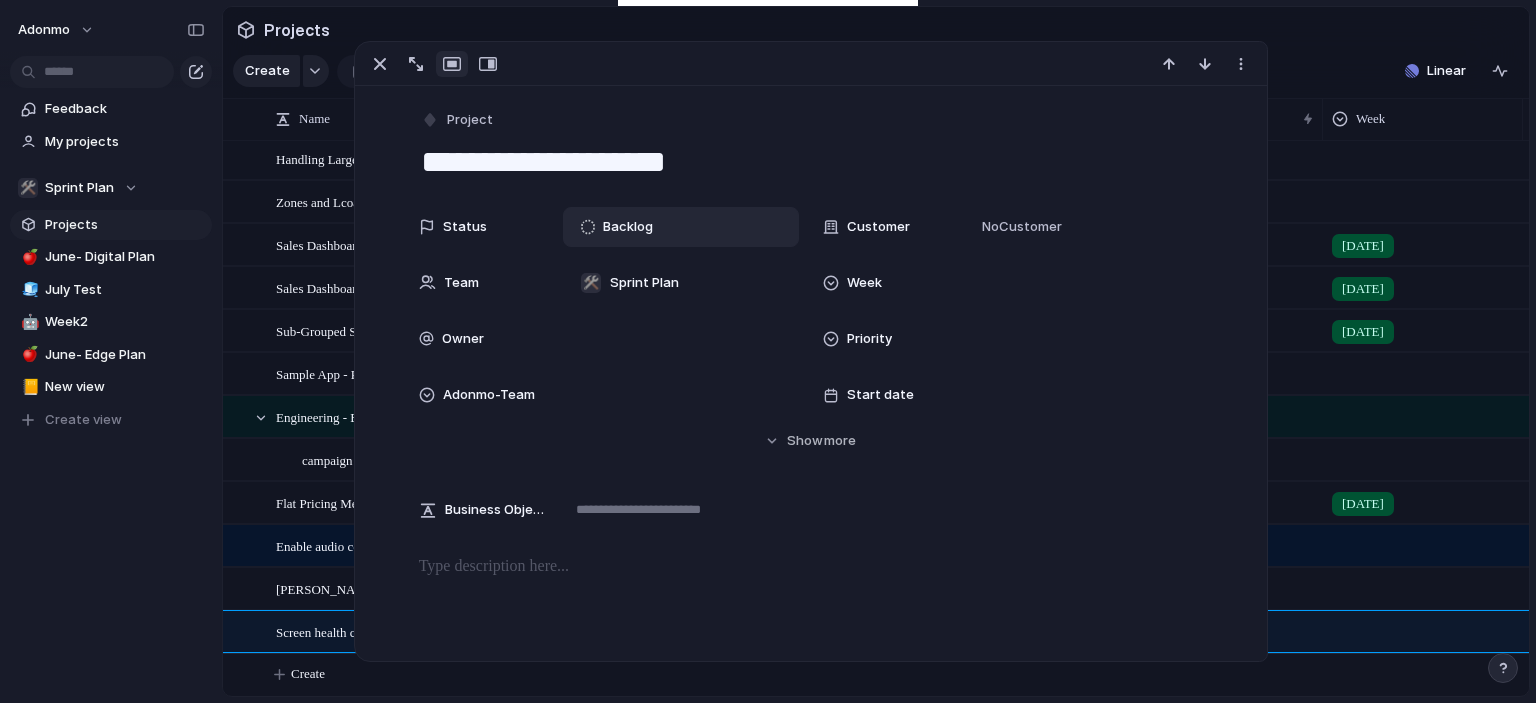 click on "Backlog" at bounding box center (628, 227) 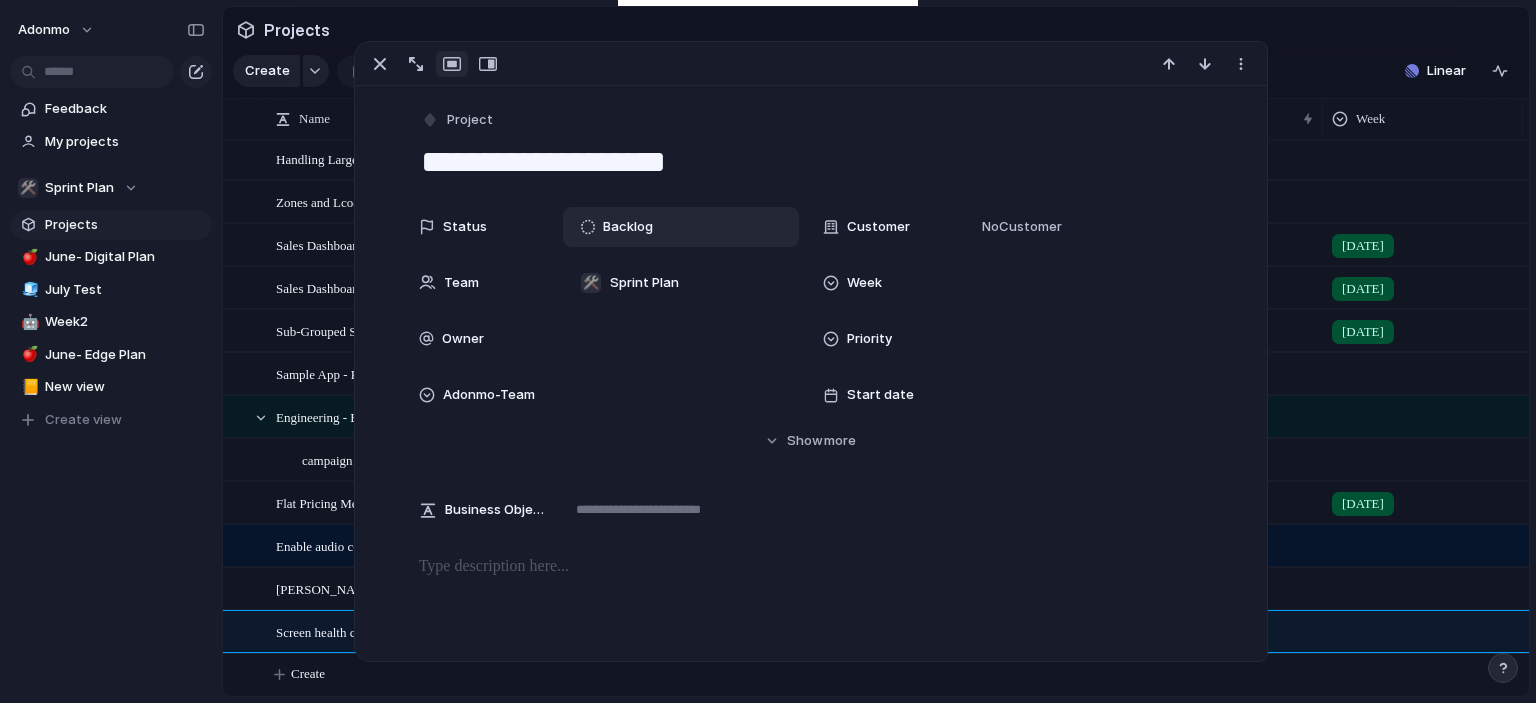 click on "No results found" at bounding box center [768, 351] 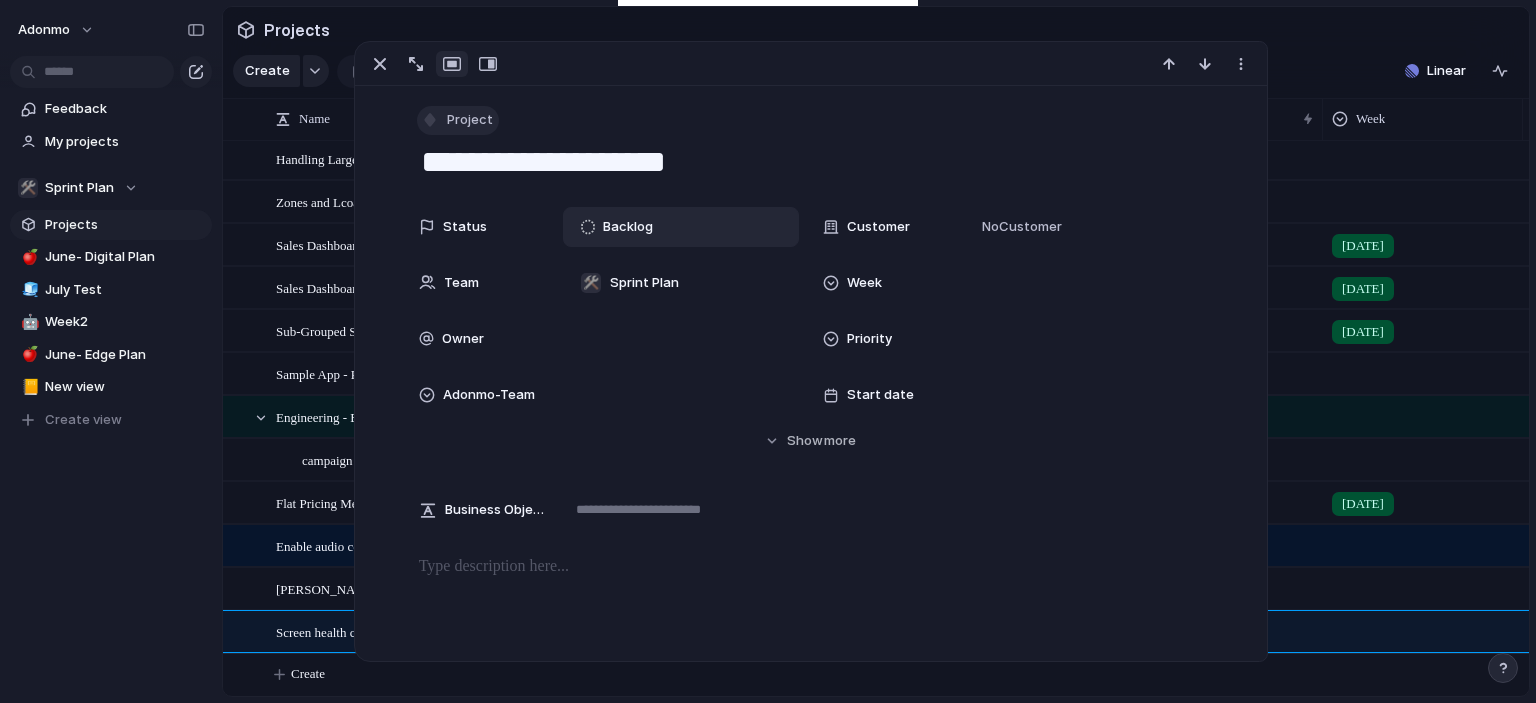 click on "Project" at bounding box center (470, 120) 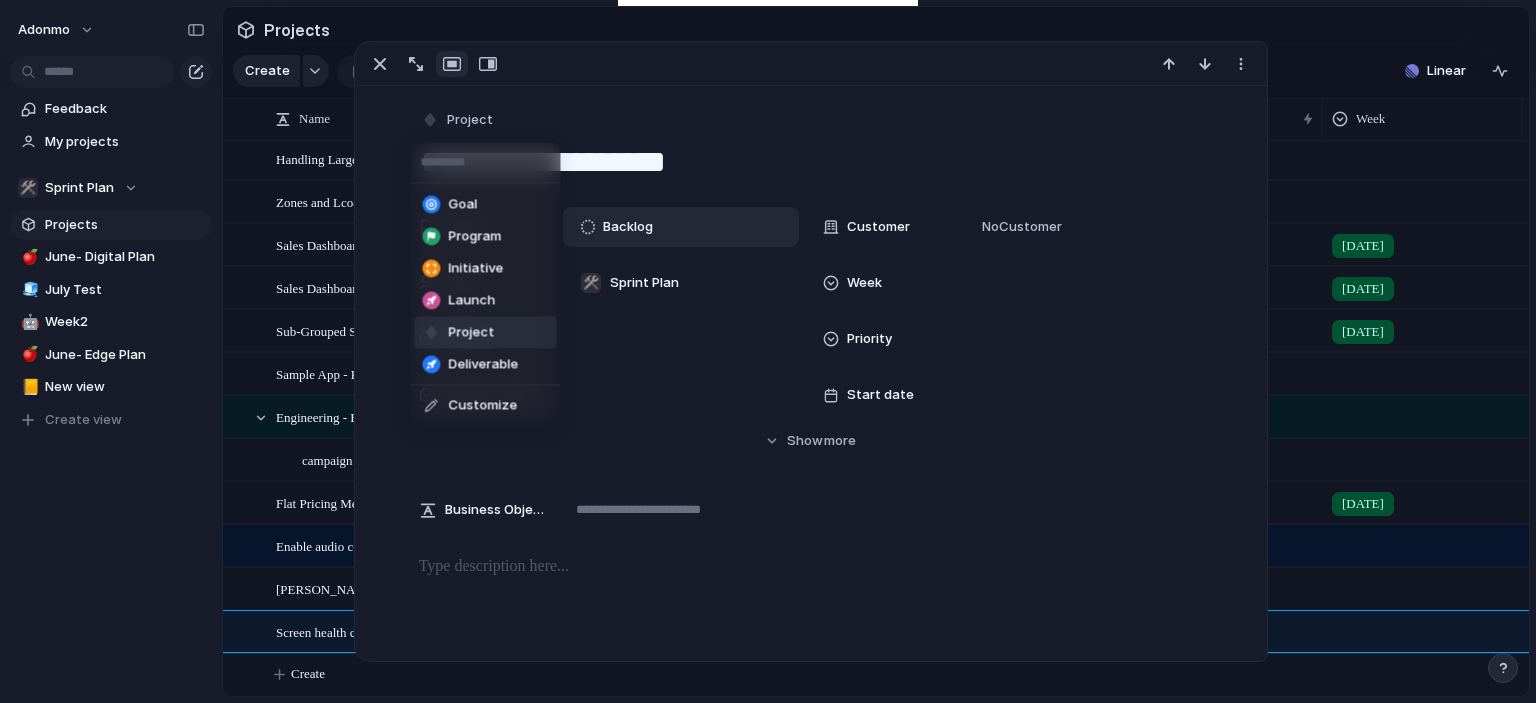 click on "Goal   Program   Initiative   Launch   Project   Deliverable   Customize" at bounding box center (768, 351) 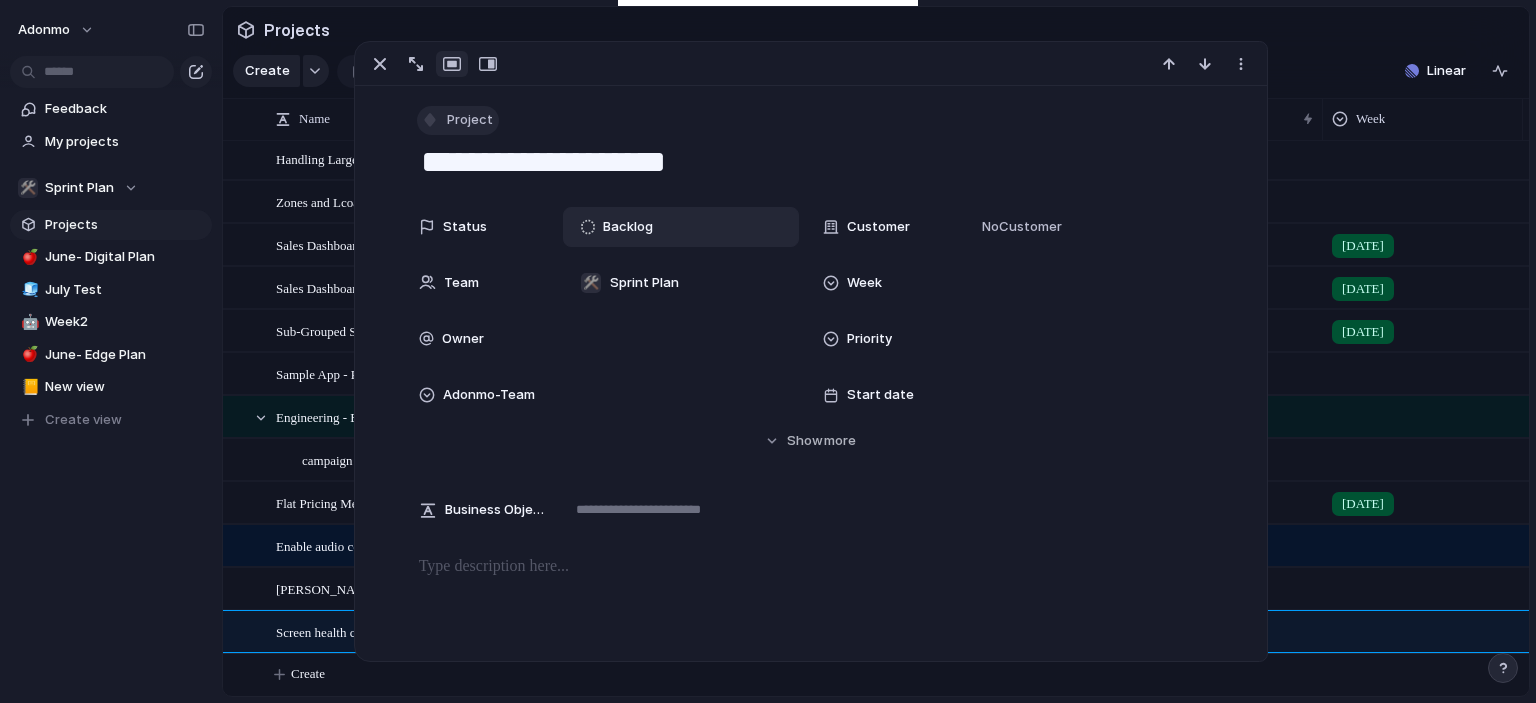 click on "Project" at bounding box center (470, 120) 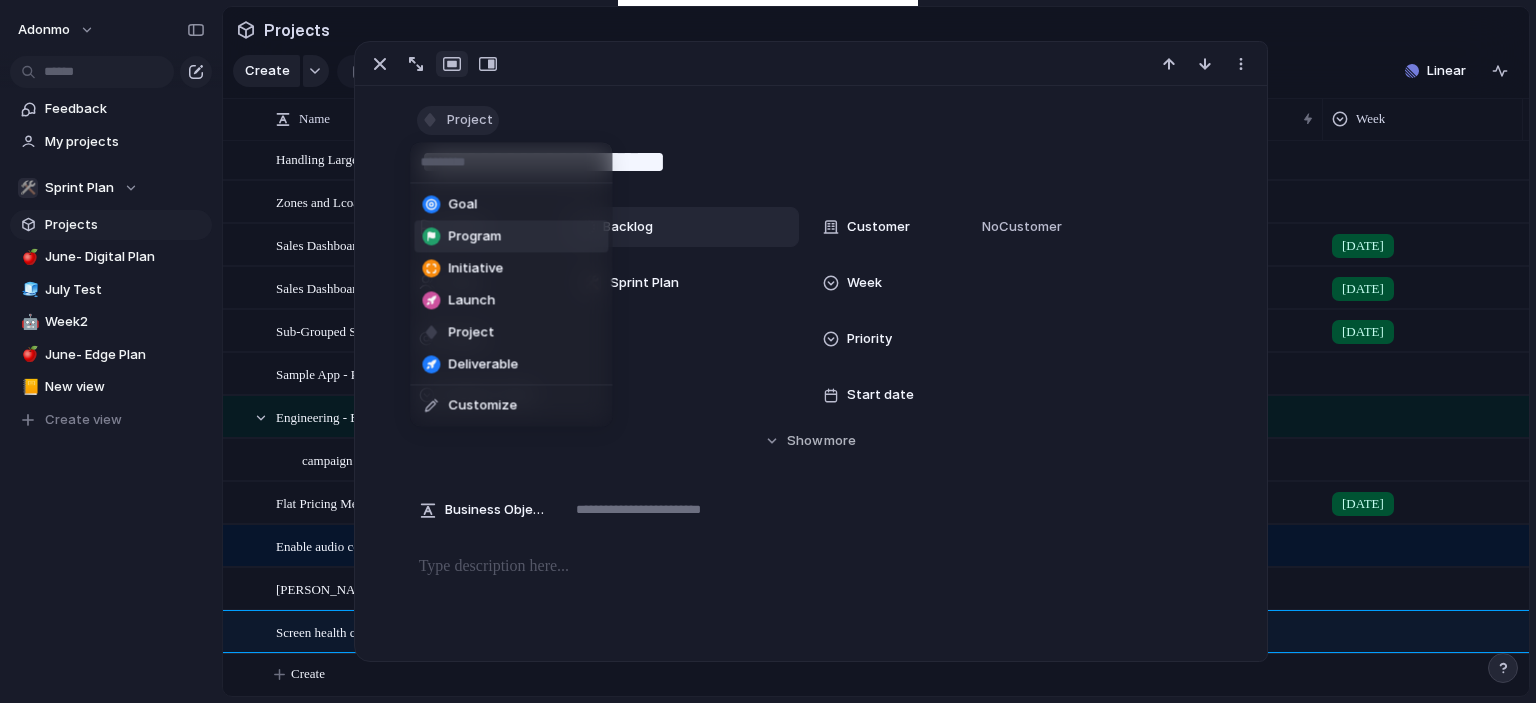 click on "Program" at bounding box center (511, 236) 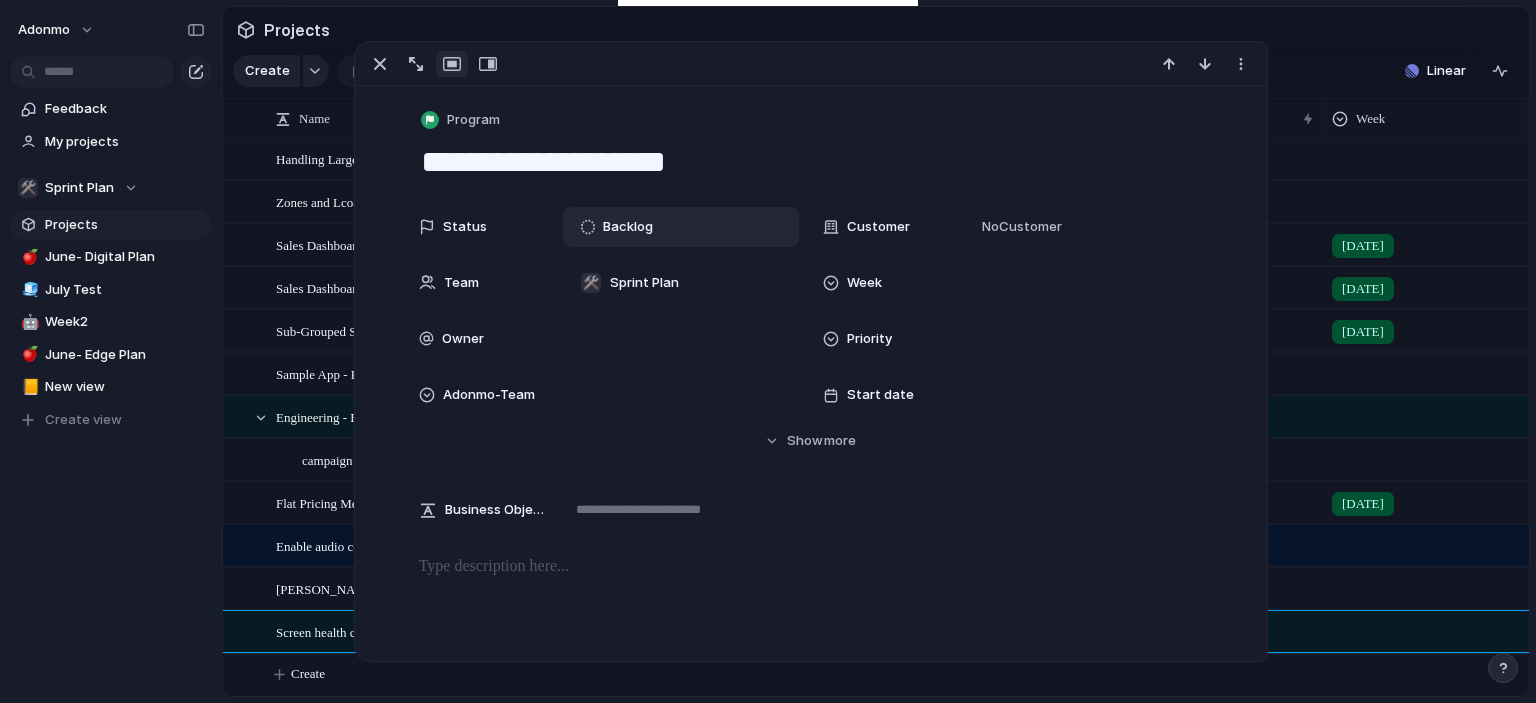 click on "Adonmo Feedback My projects 🛠️ Sprint Plan Projects 🍎 June- Digital Plan 🧊 July Test 🤖 Week2 🍎 June- Edge Plan 📒 New view
To pick up a draggable item, press the space bar.
While dragging, use the arrow keys to move the item.
Press space again to drop the item in its new position, or press escape to cancel.
Create view" at bounding box center [111, 351] 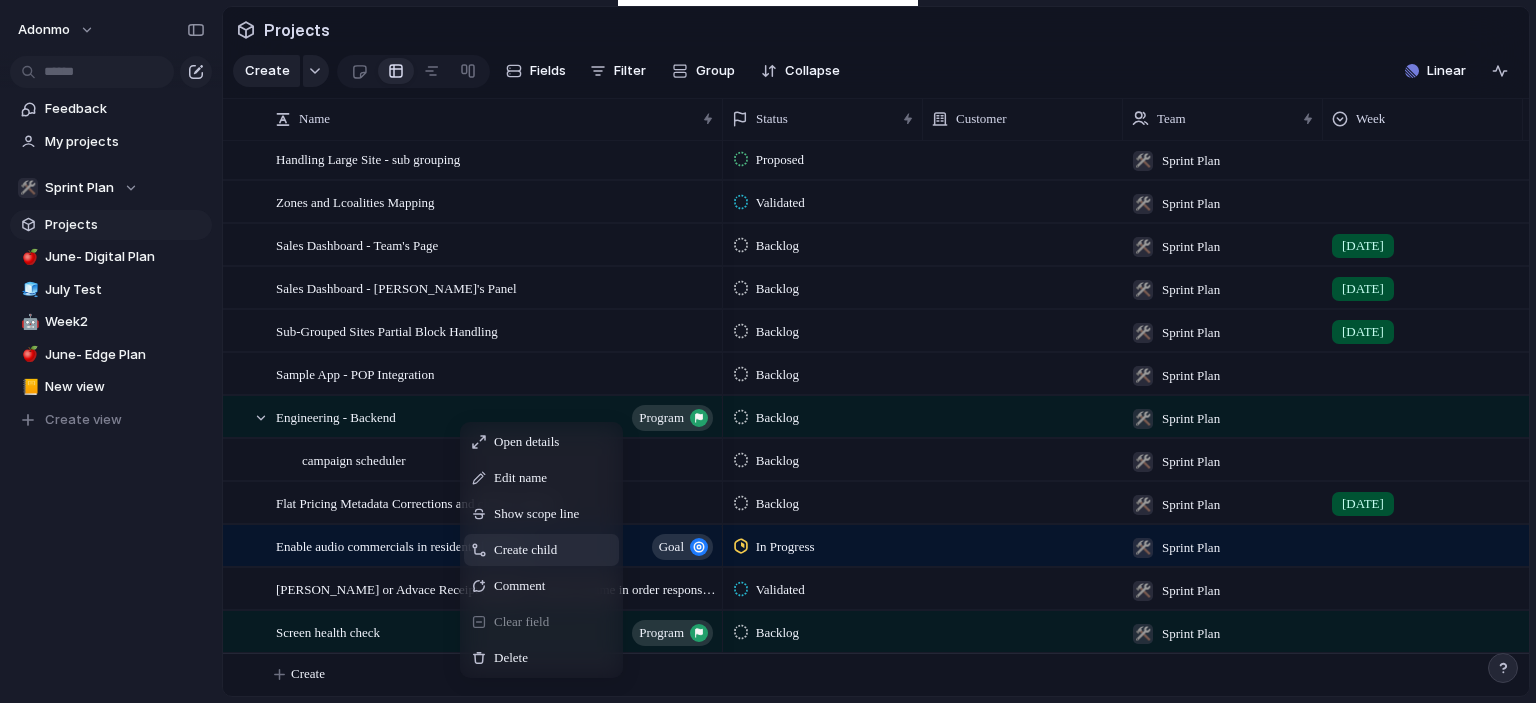 click on "Create child" at bounding box center (541, 550) 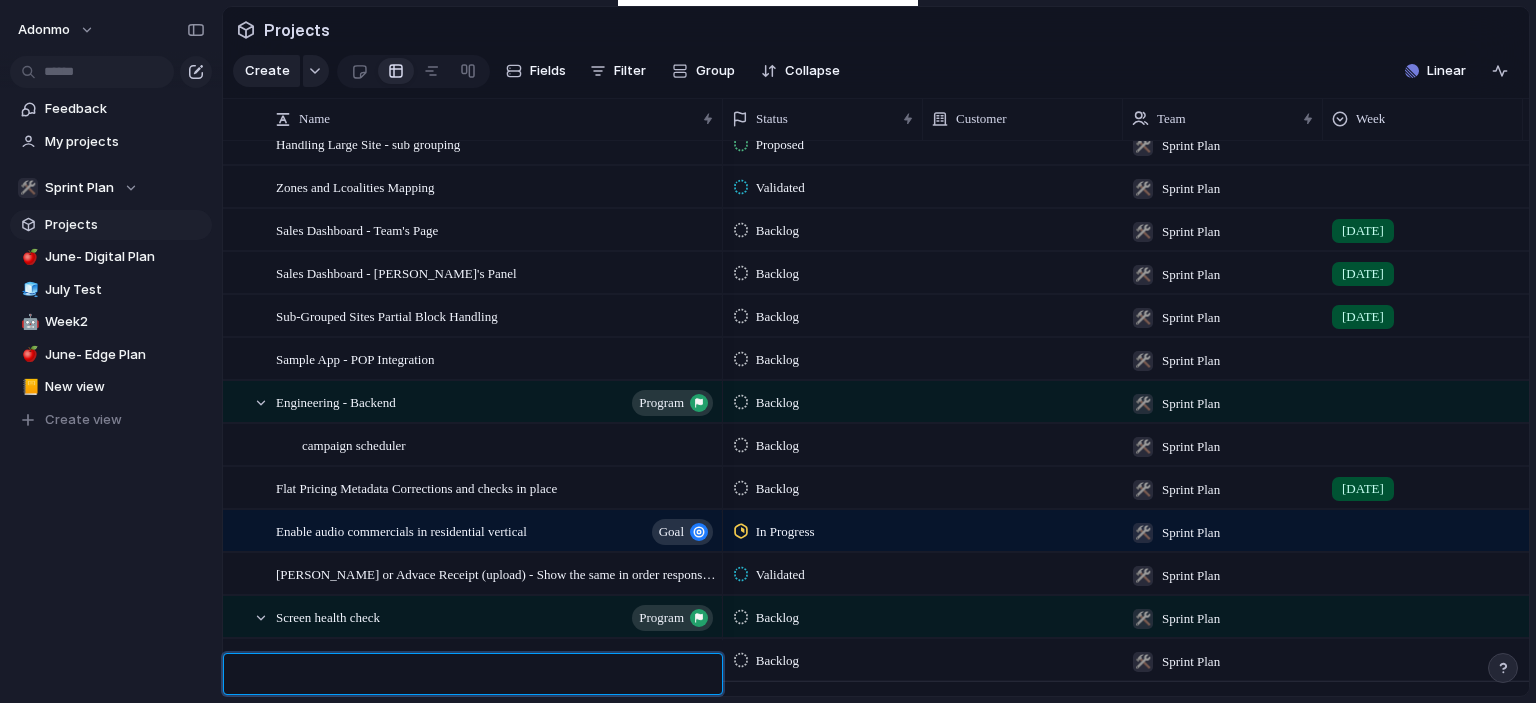 type on "*" 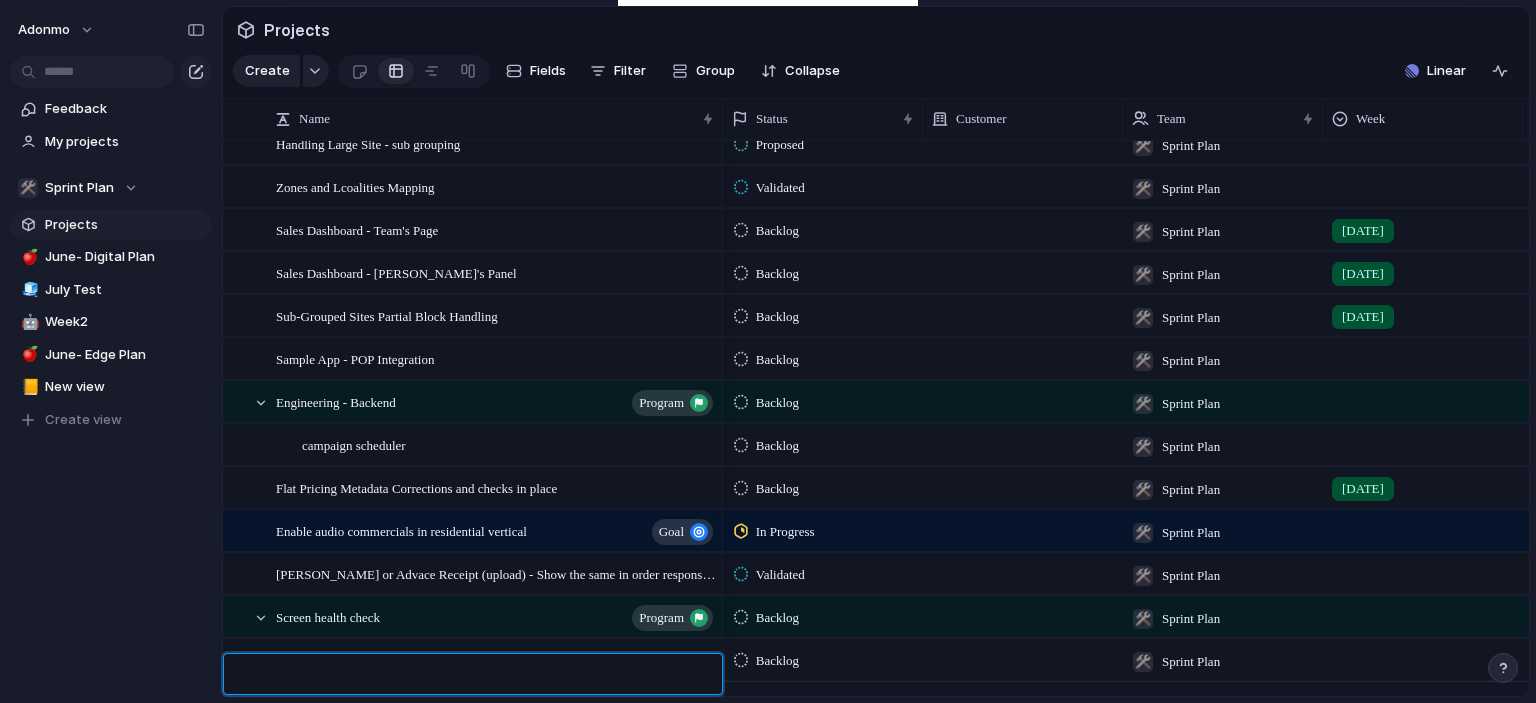 type on "*" 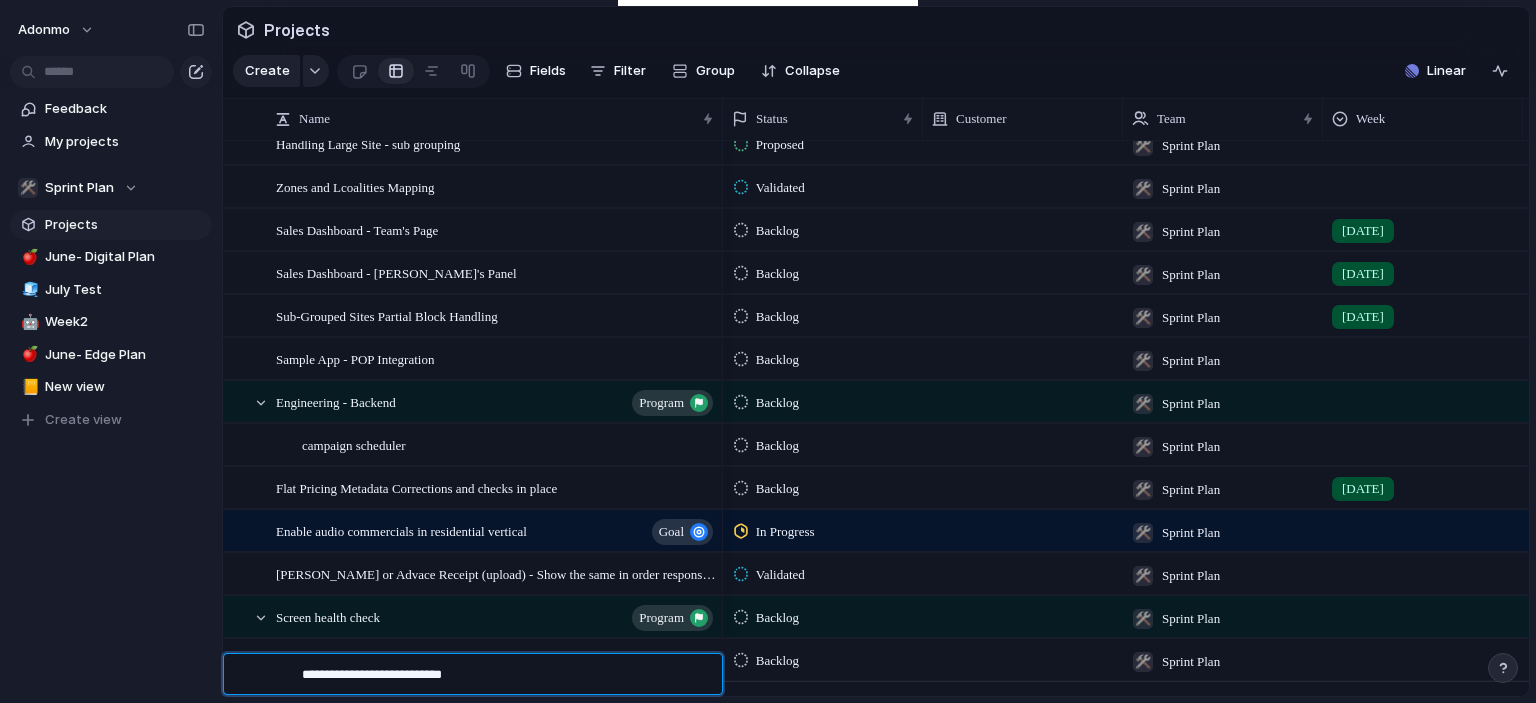 click on "**********" at bounding box center [505, 677] 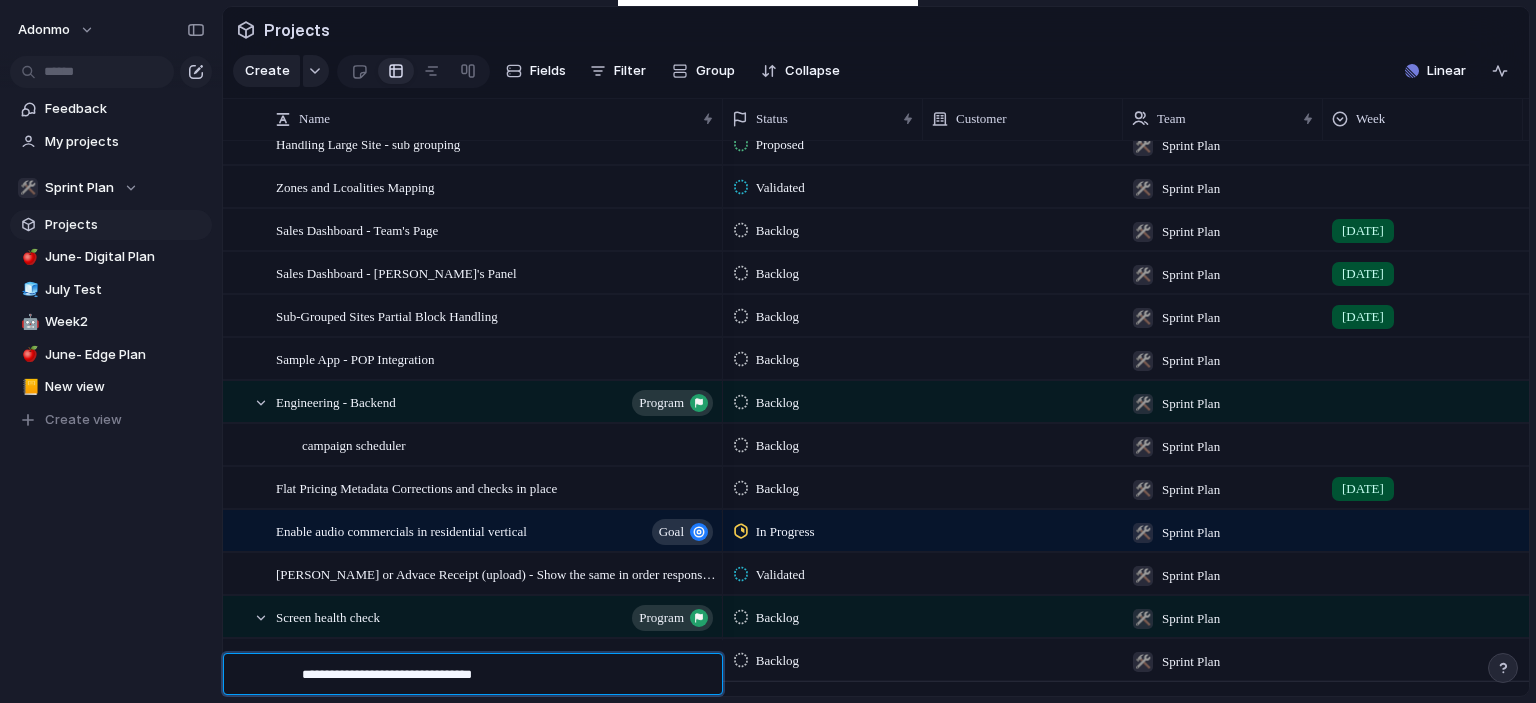 click on "**********" at bounding box center [505, 677] 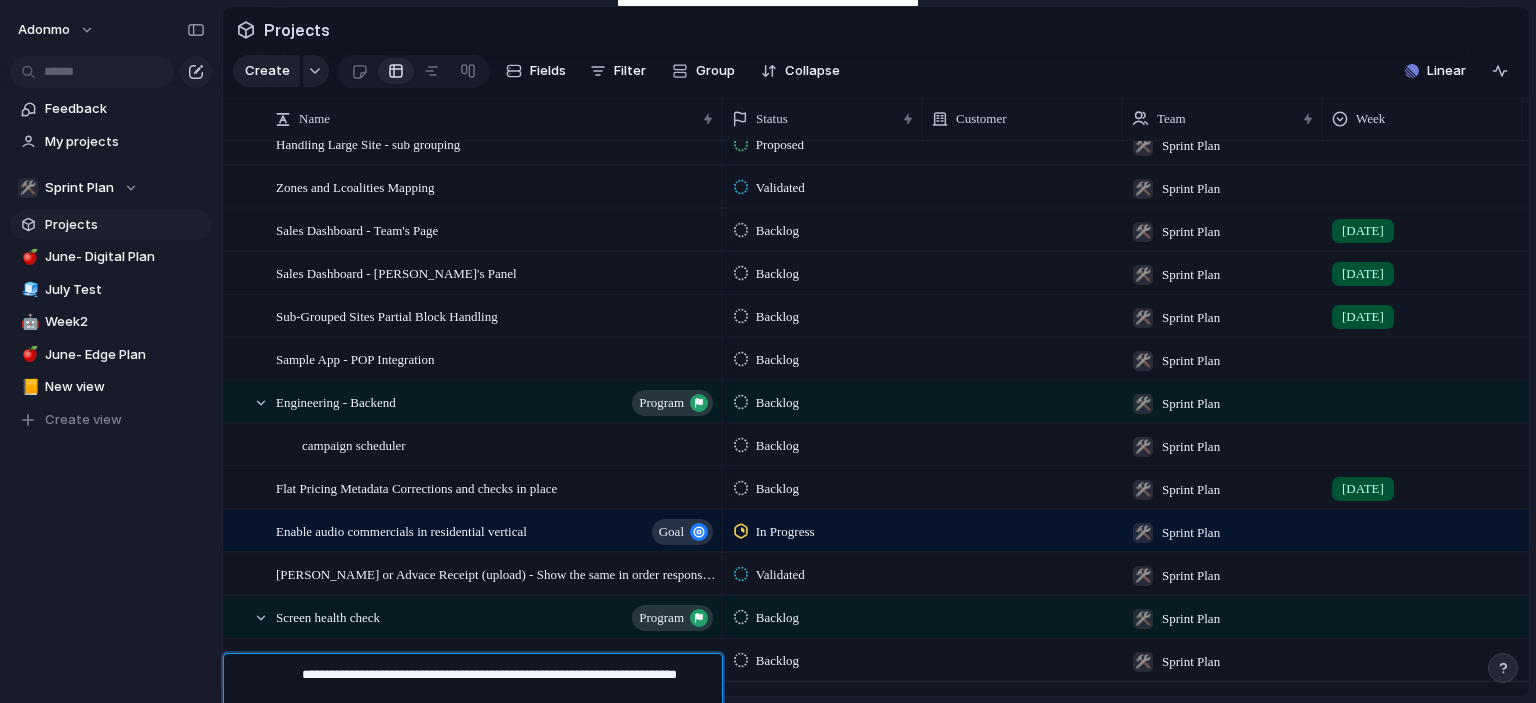 type on "**********" 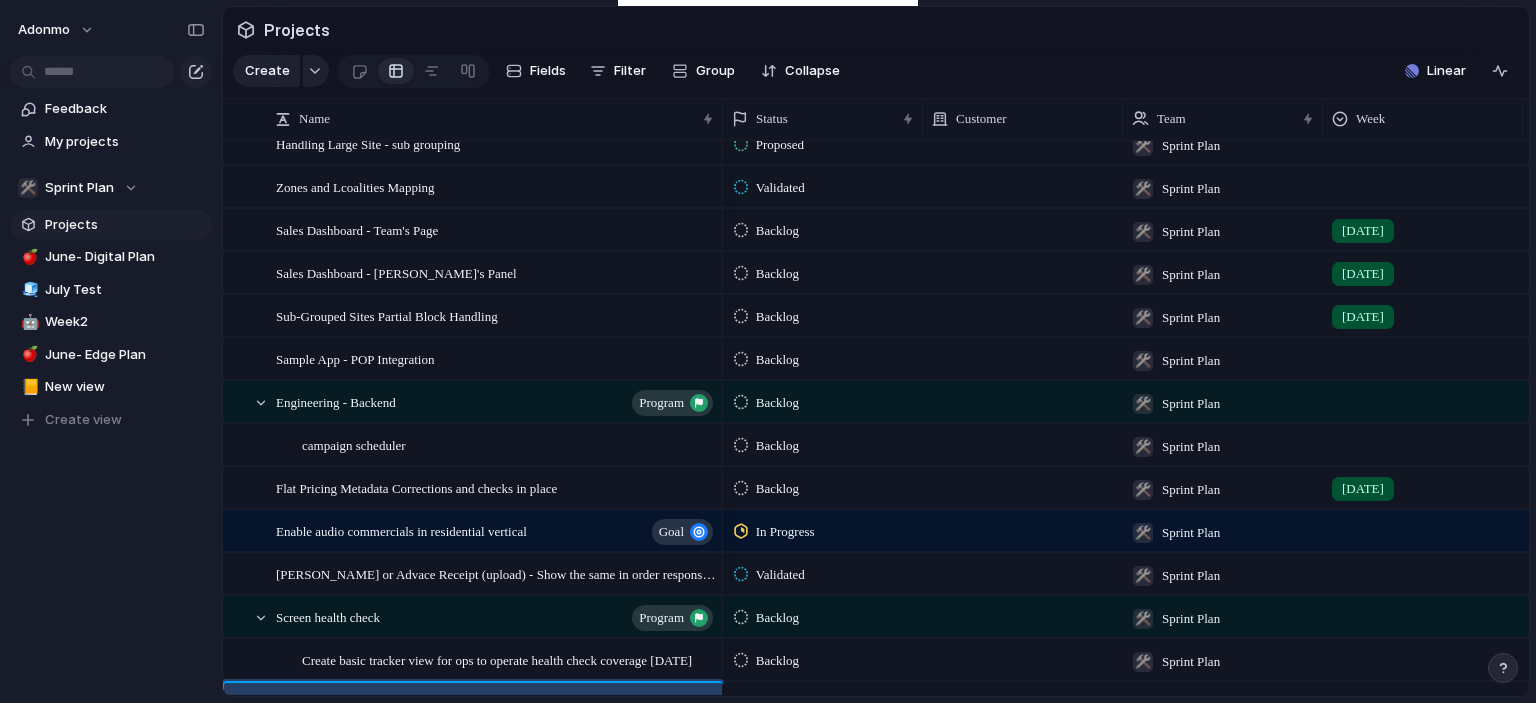 scroll, scrollTop: 6254, scrollLeft: 0, axis: vertical 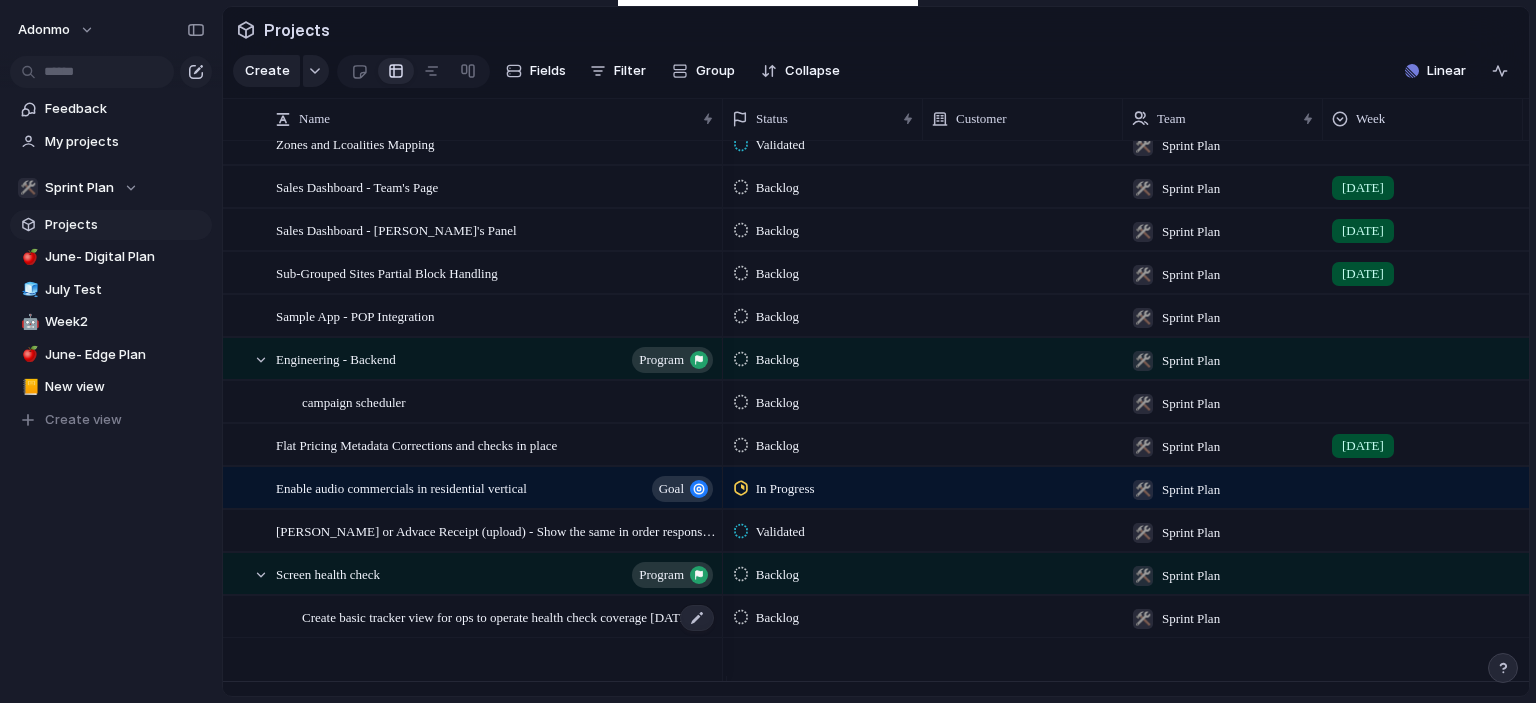 click on "Create basic tracker view for ops to operate health check coverage [DATE]" at bounding box center [497, 616] 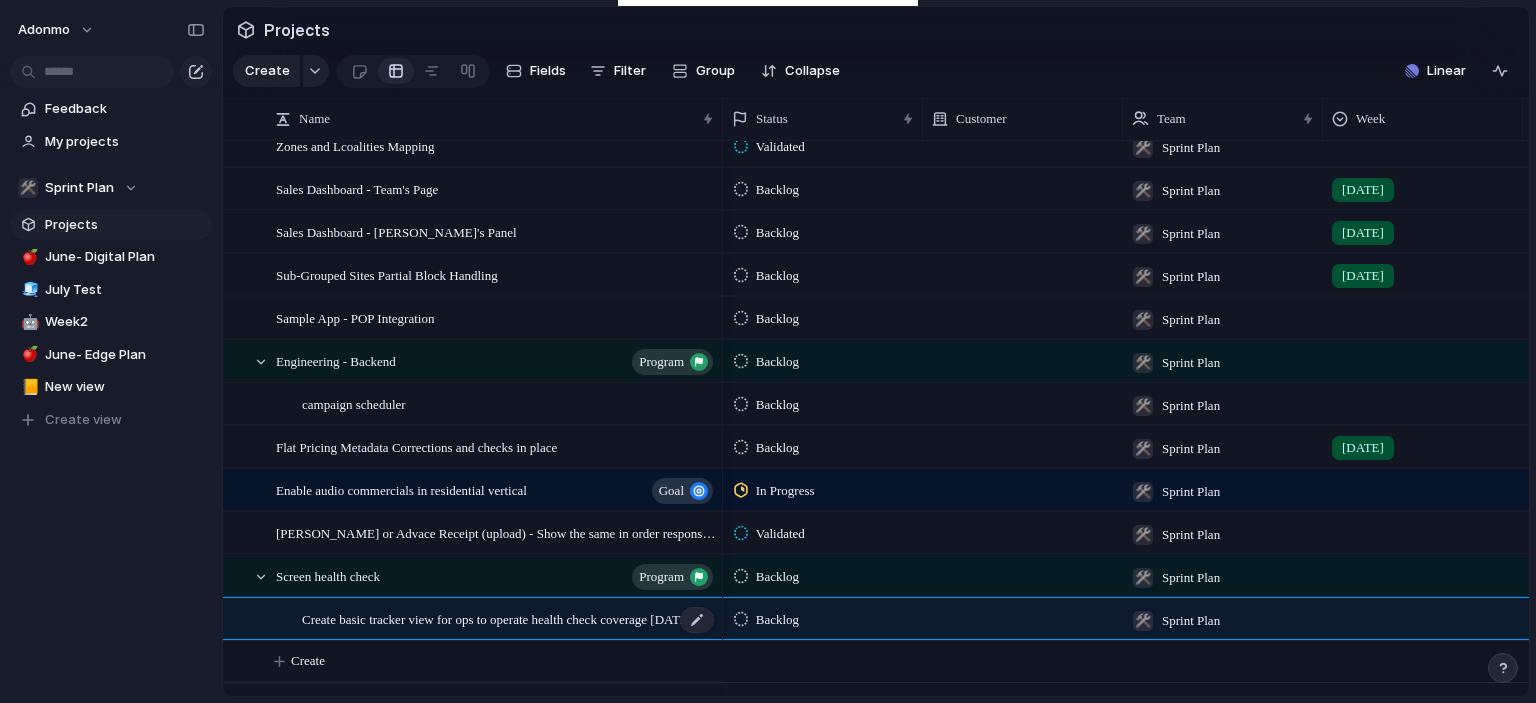 click on "Projects Create Fields Filter Group Zoom Collapse Linear Clear Save for everyone
Name
Status
Customer
Team
Week
Owner
Priority Adhoc program Create grafana panel of deactivated & terminated screens Supply edge linear , goals ,backlogs Shift ability of marking tickets to park/woh from lead Onboard RM to operate parked tickets Firmware testing & approval Fix blackouts in PG MODE goal" at bounding box center (876, 351) 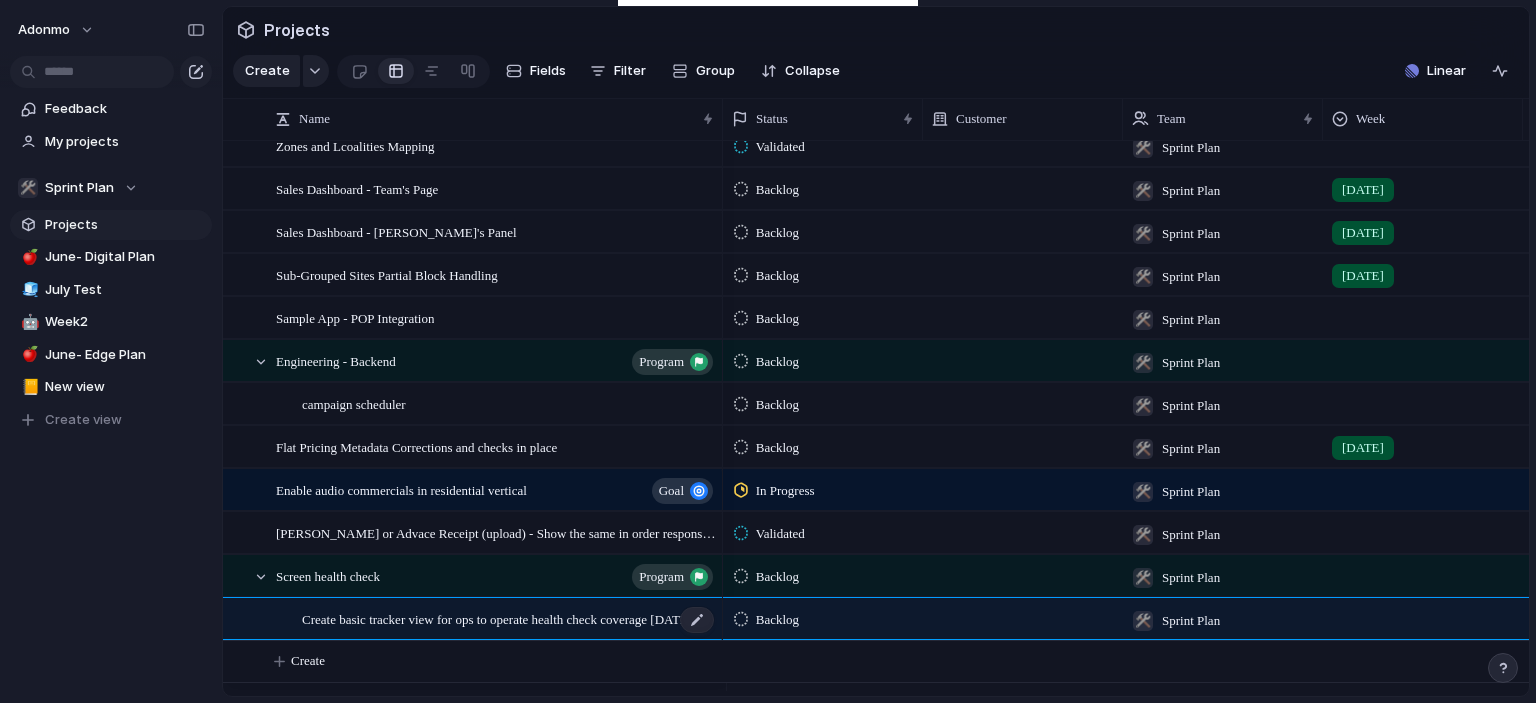 click at bounding box center [810, 351] 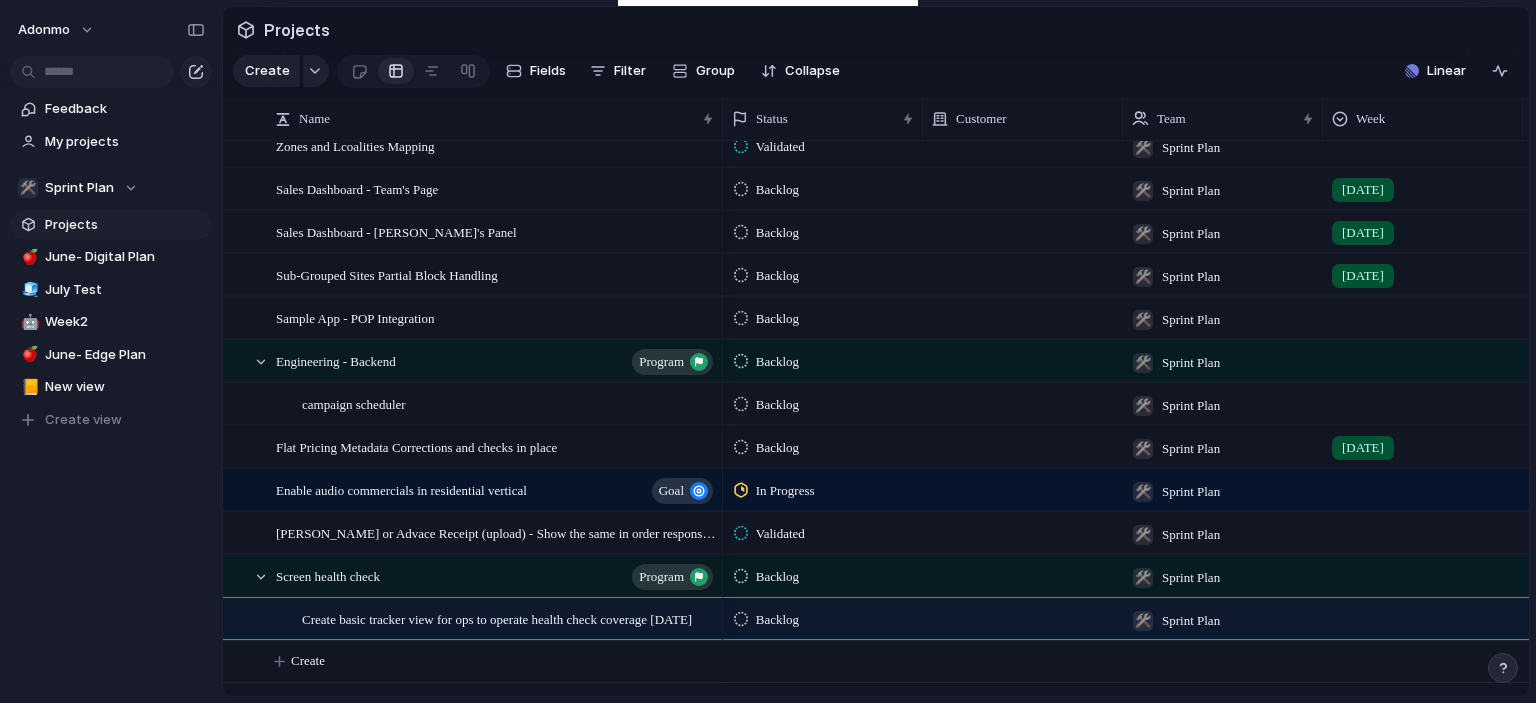 click at bounding box center [810, 351] 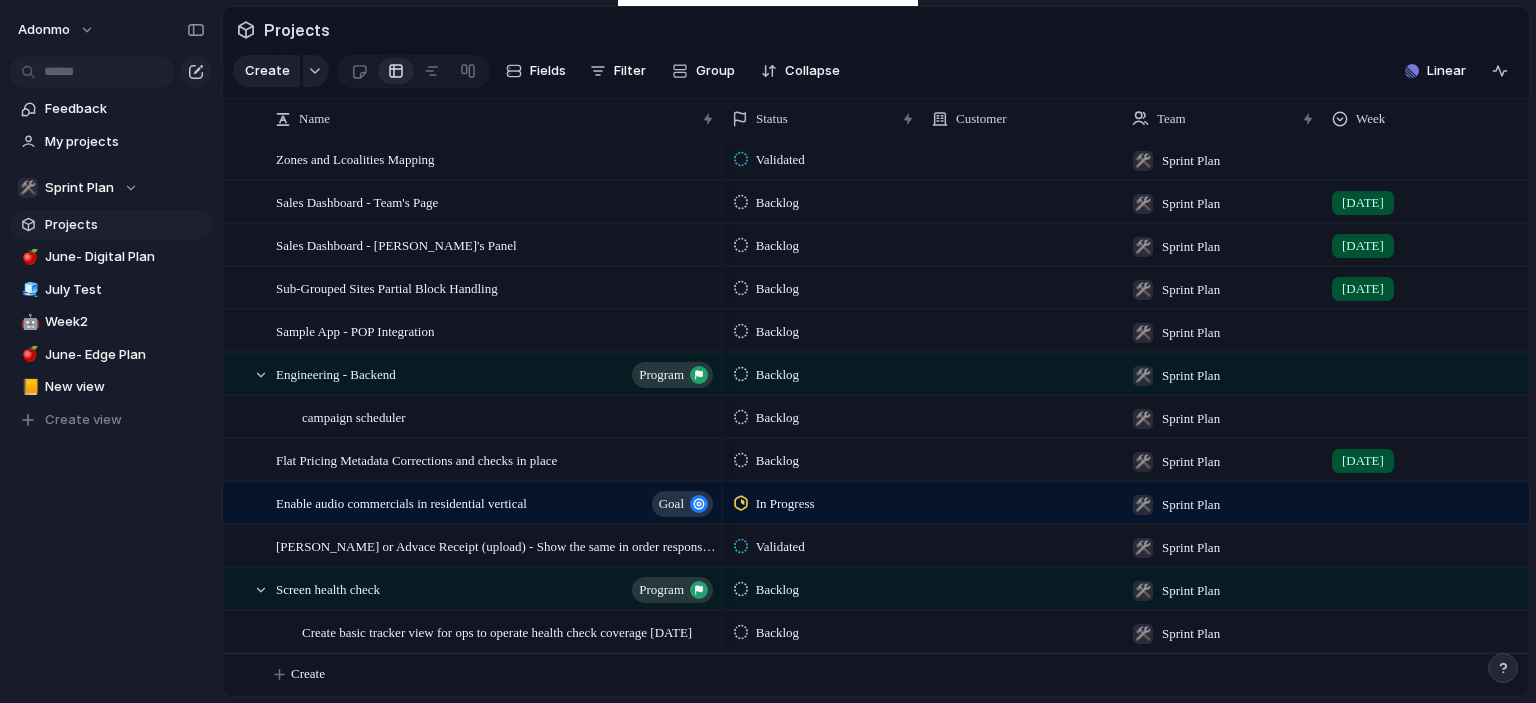 click on "Create basic tracker view for ops to operate health check coverage [DATE]" at bounding box center (497, 631) 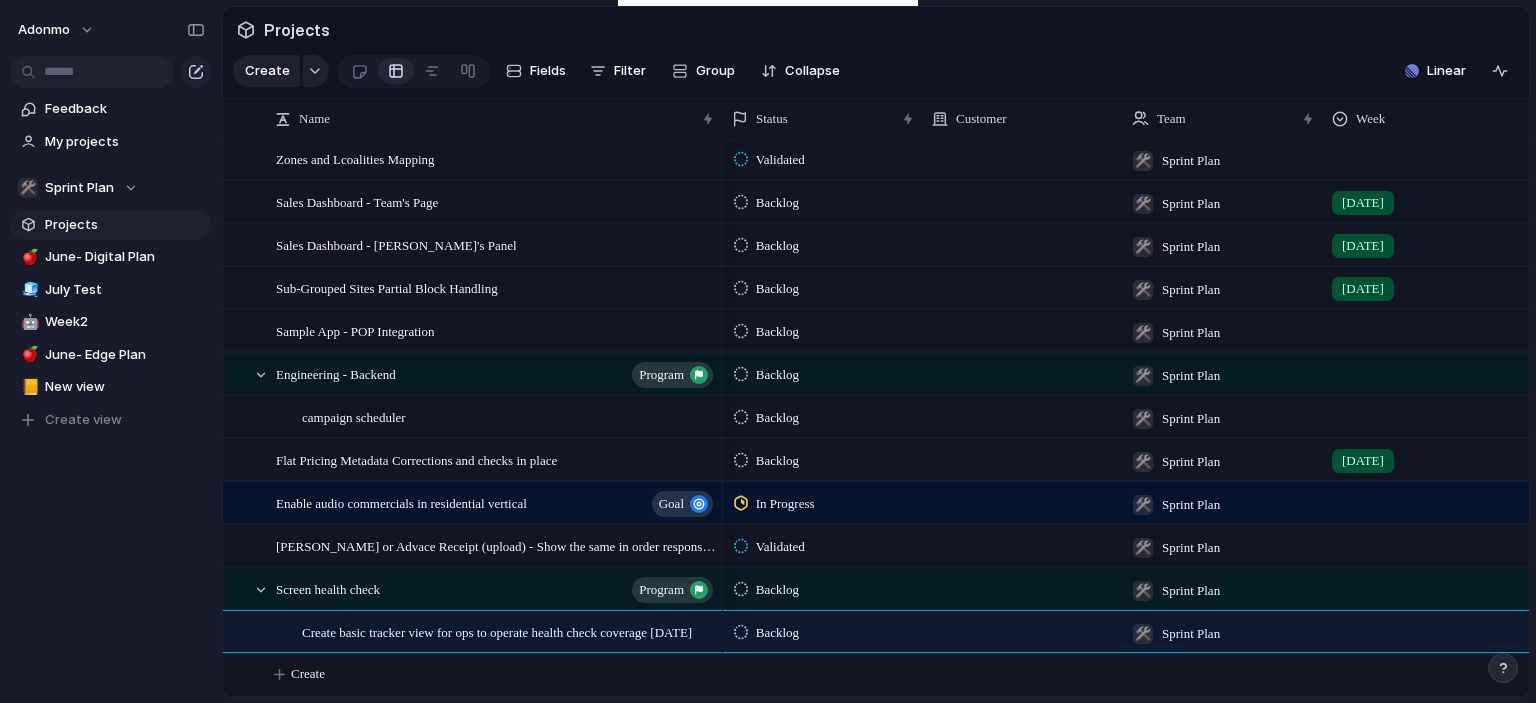click on "Projects Create Fields Filter Group Zoom Collapse Linear Clear Save for everyone
Name
Status
Customer
Team
Week
Owner
Priority Adhoc program Create grafana panel of deactivated & terminated screens Supply edge linear , goals ,backlogs Shift ability of marking tickets to park/woh from lead Onboard RM to operate parked tickets Firmware testing & approval Fix blackouts in PG MODE goal" at bounding box center (876, 351) 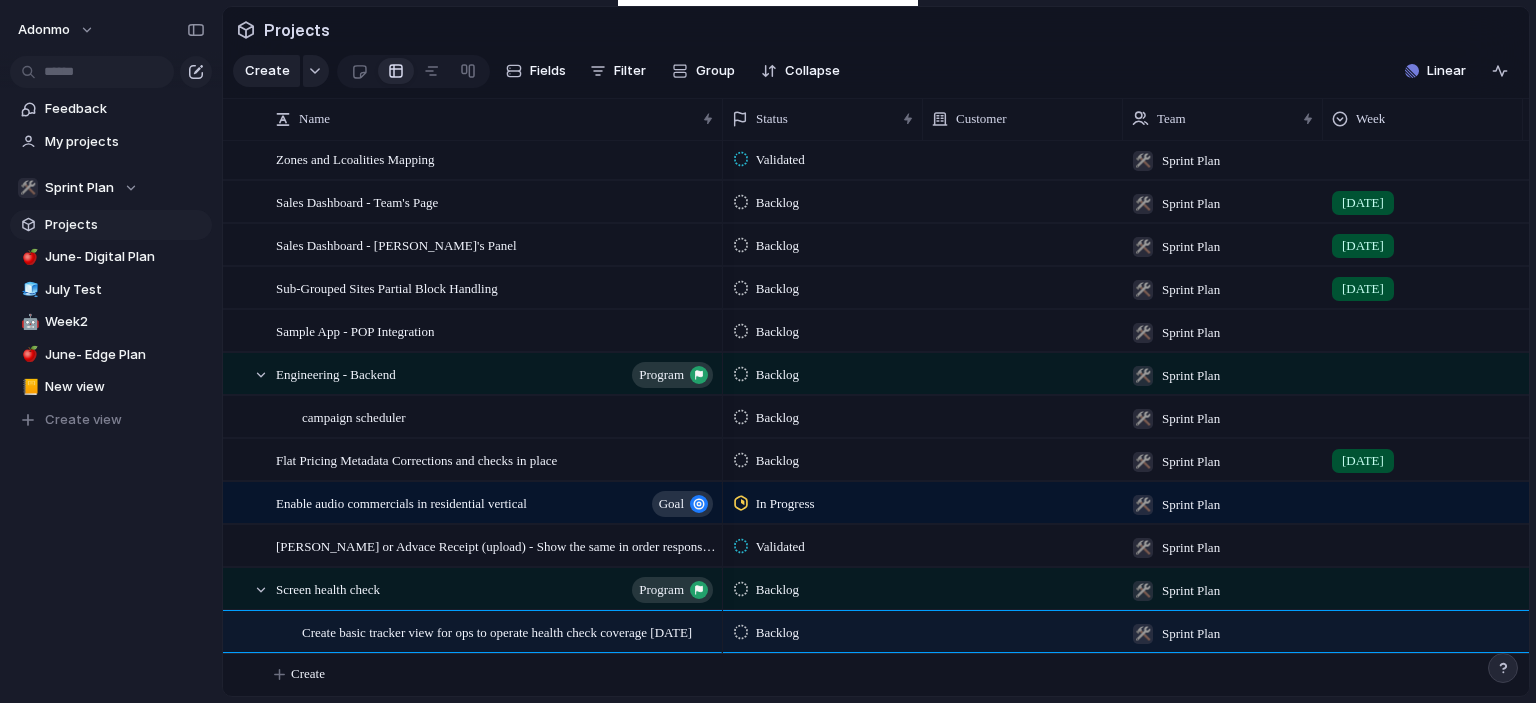 click at bounding box center (810, 351) 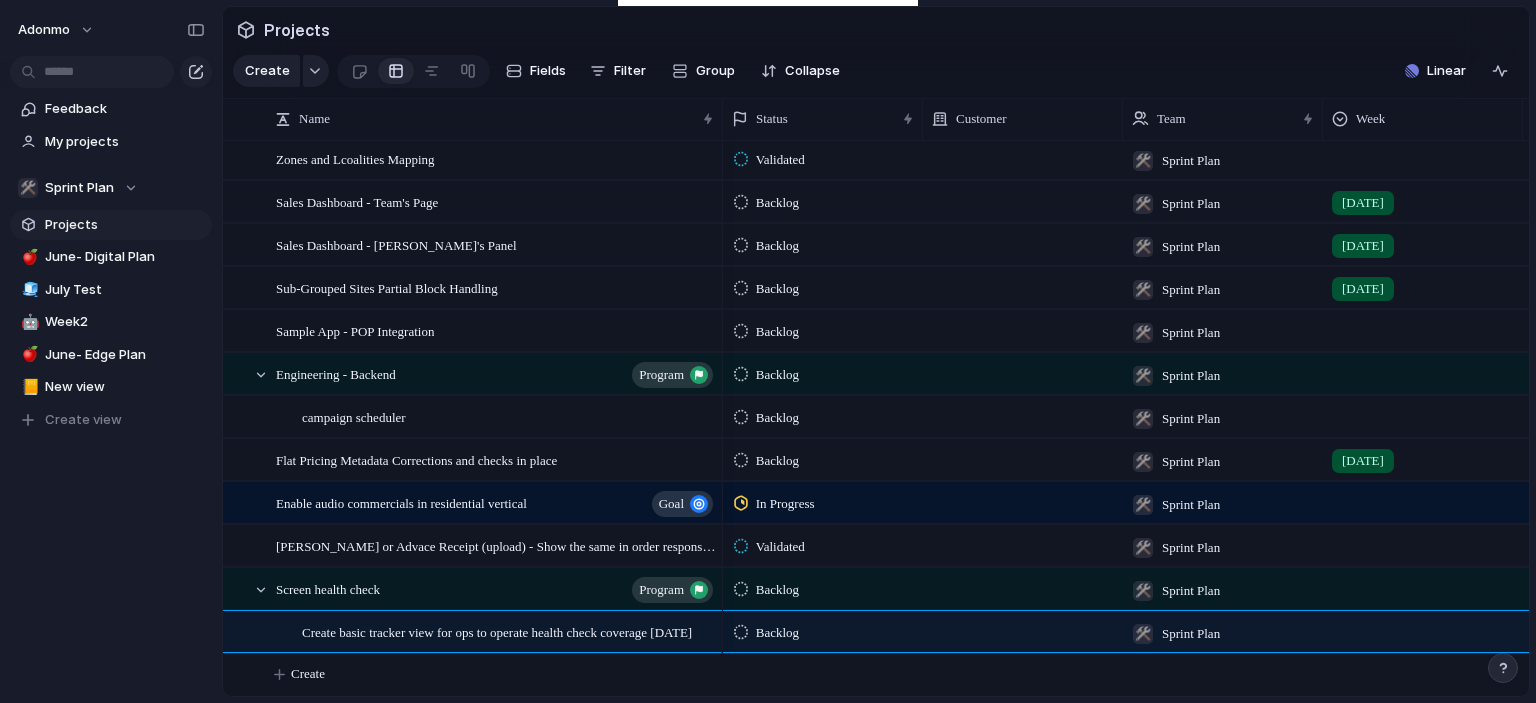 click on "Create basic tracker view for ops to operate health check coverage [DATE]" at bounding box center (497, 631) 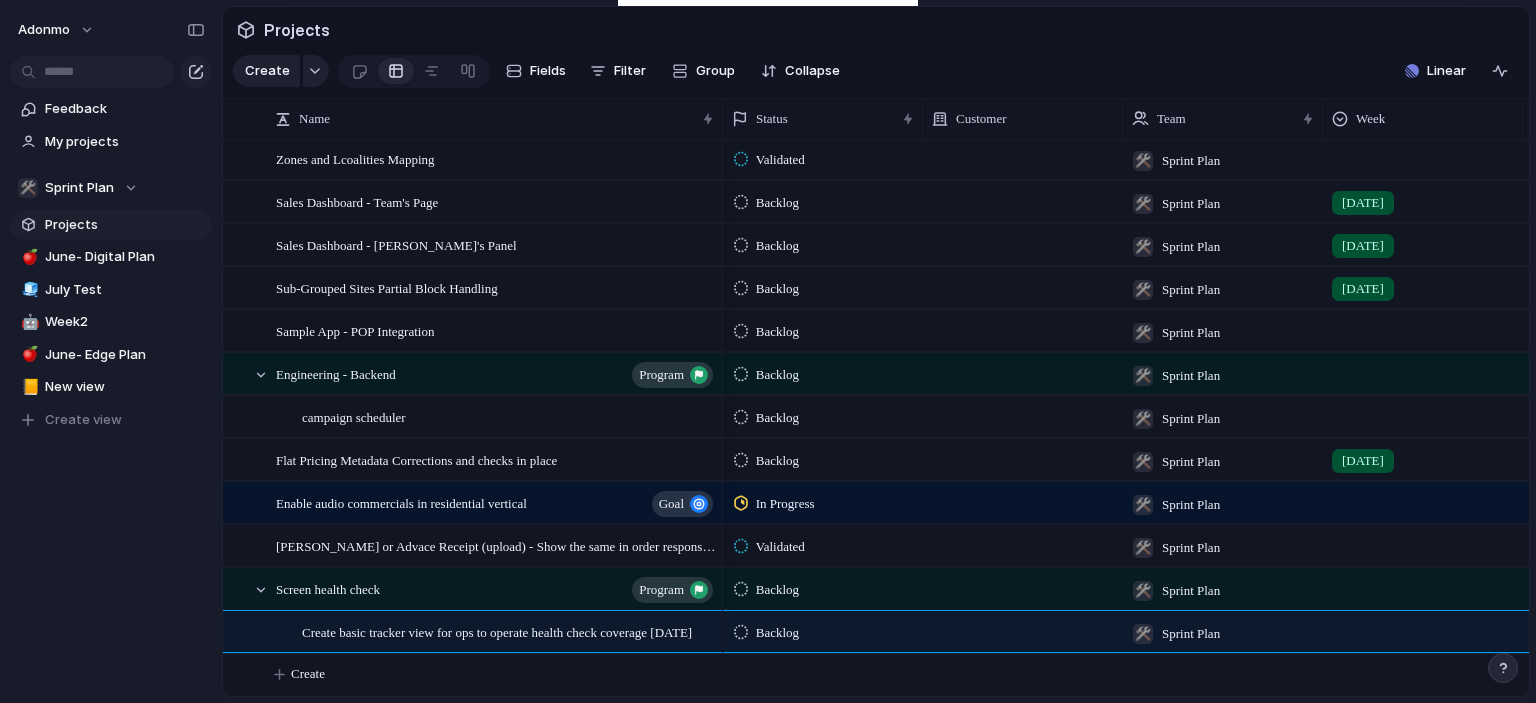 click on "Projects Create Fields Filter Group Zoom Collapse Linear Clear Save for everyone
Name
Status
Customer
Team
Week
Owner
Priority Adhoc program Create grafana panel of deactivated & terminated screens Supply edge linear , goals ,backlogs Shift ability of marking tickets to park/woh from lead Onboard RM to operate parked tickets Firmware testing & approval Fix blackouts in PG MODE goal" at bounding box center (876, 351) 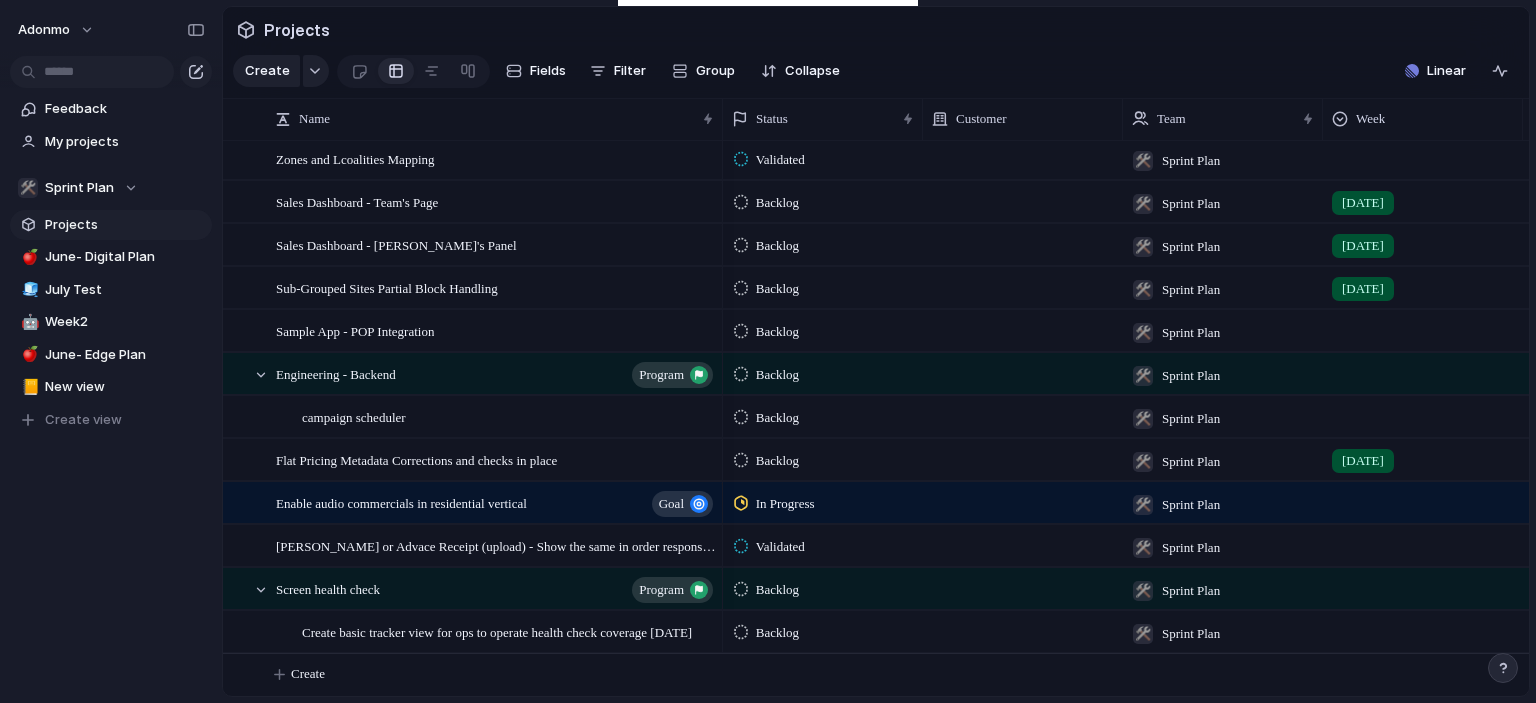 click on "Create basic tracker view for ops to operate health check coverage [DATE]" at bounding box center (497, 631) 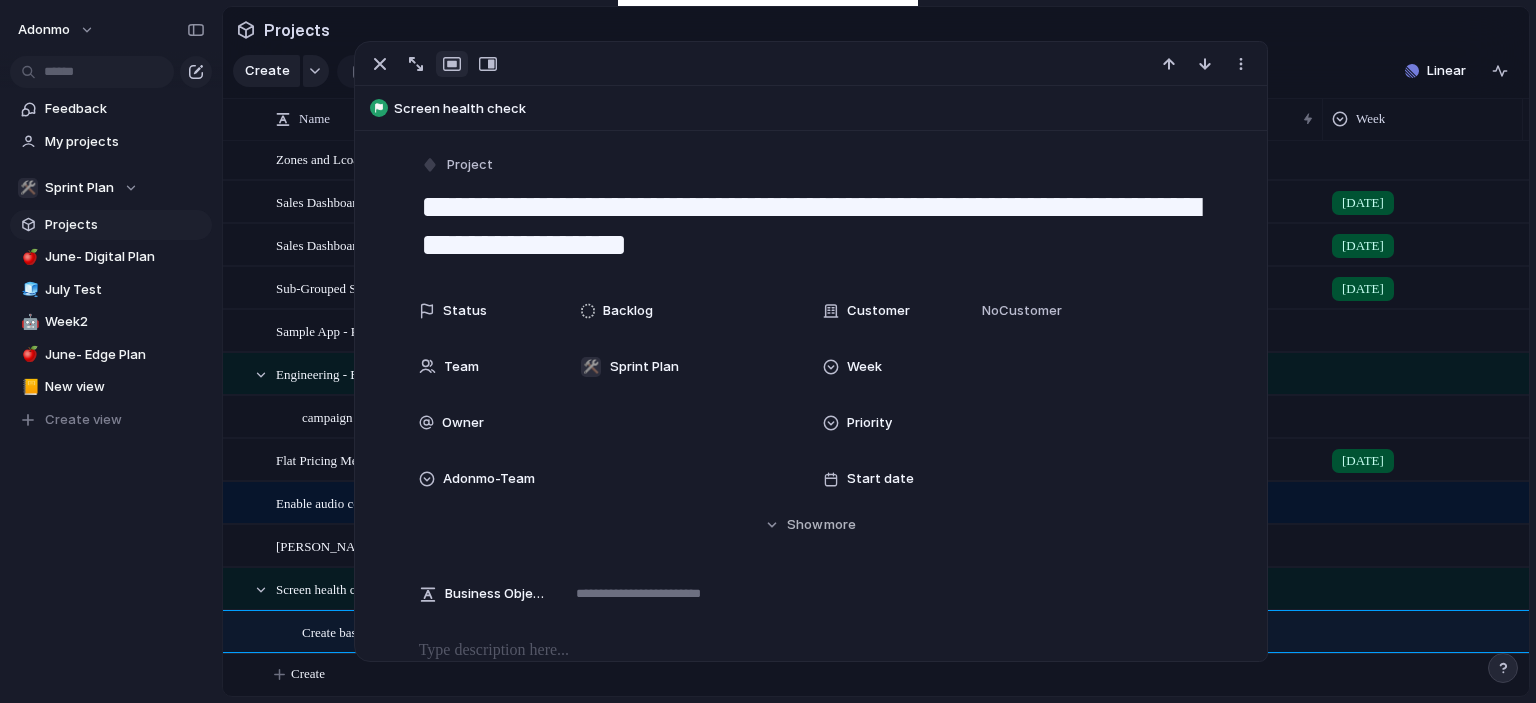 click on "**********" at bounding box center [811, 226] 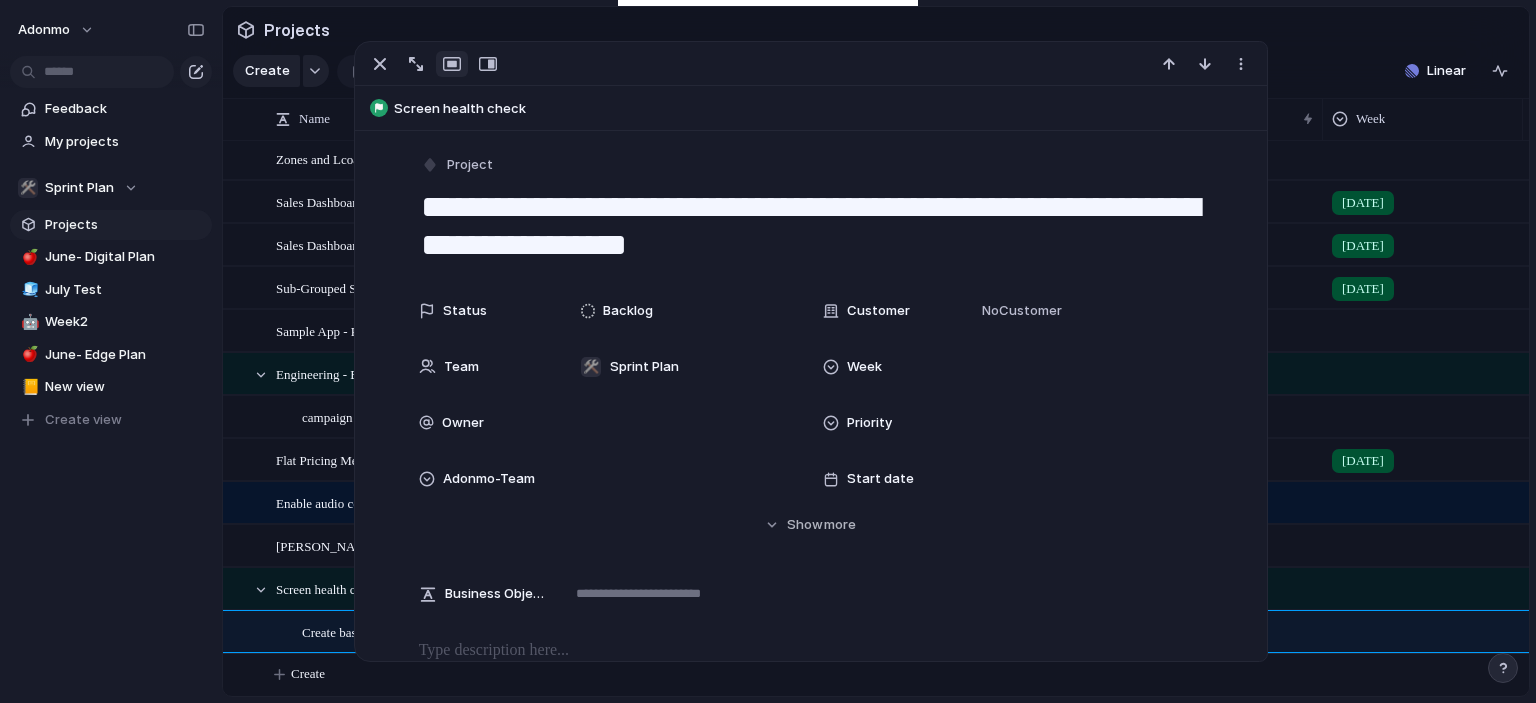 click on "**********" at bounding box center [811, 226] 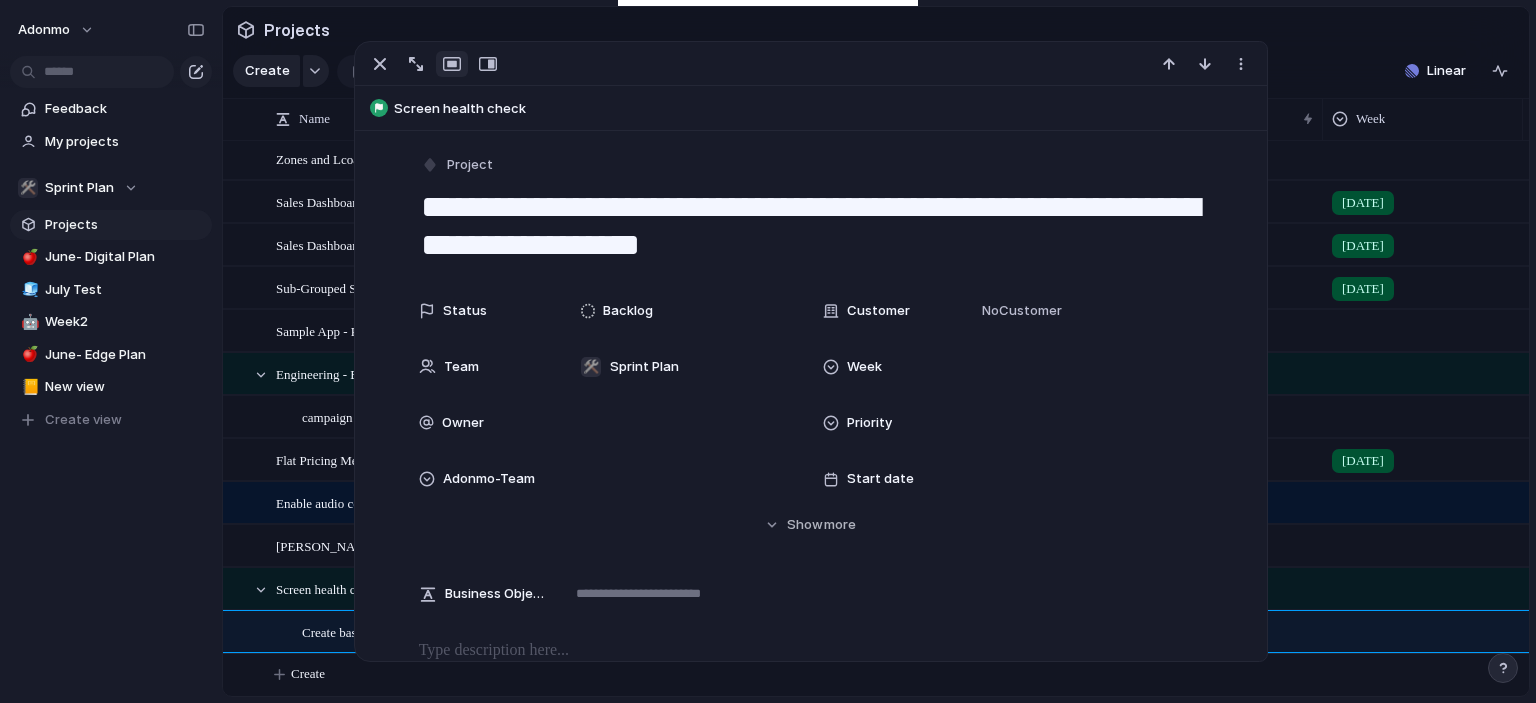 drag, startPoint x: 646, startPoint y: 249, endPoint x: 819, endPoint y: 254, distance: 173.07224 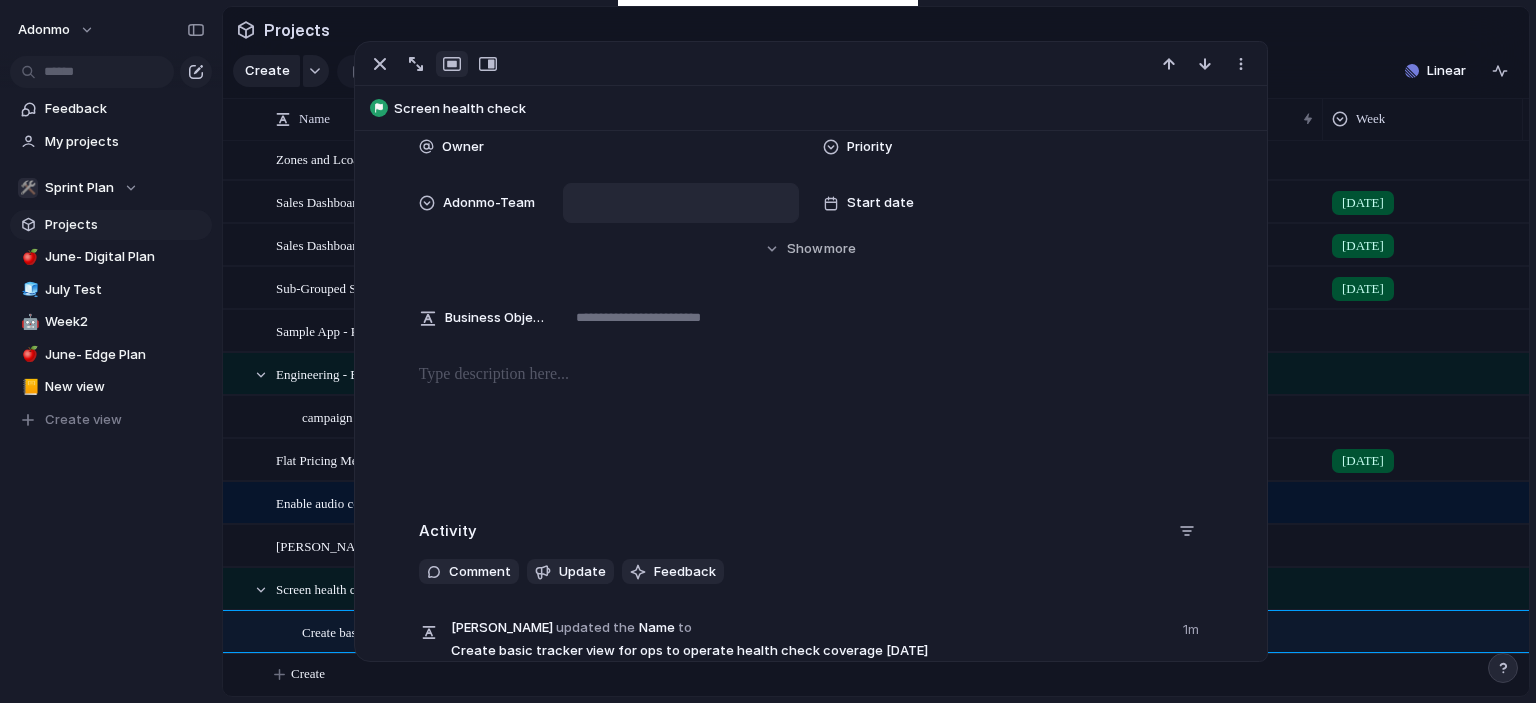 scroll, scrollTop: 343, scrollLeft: 0, axis: vertical 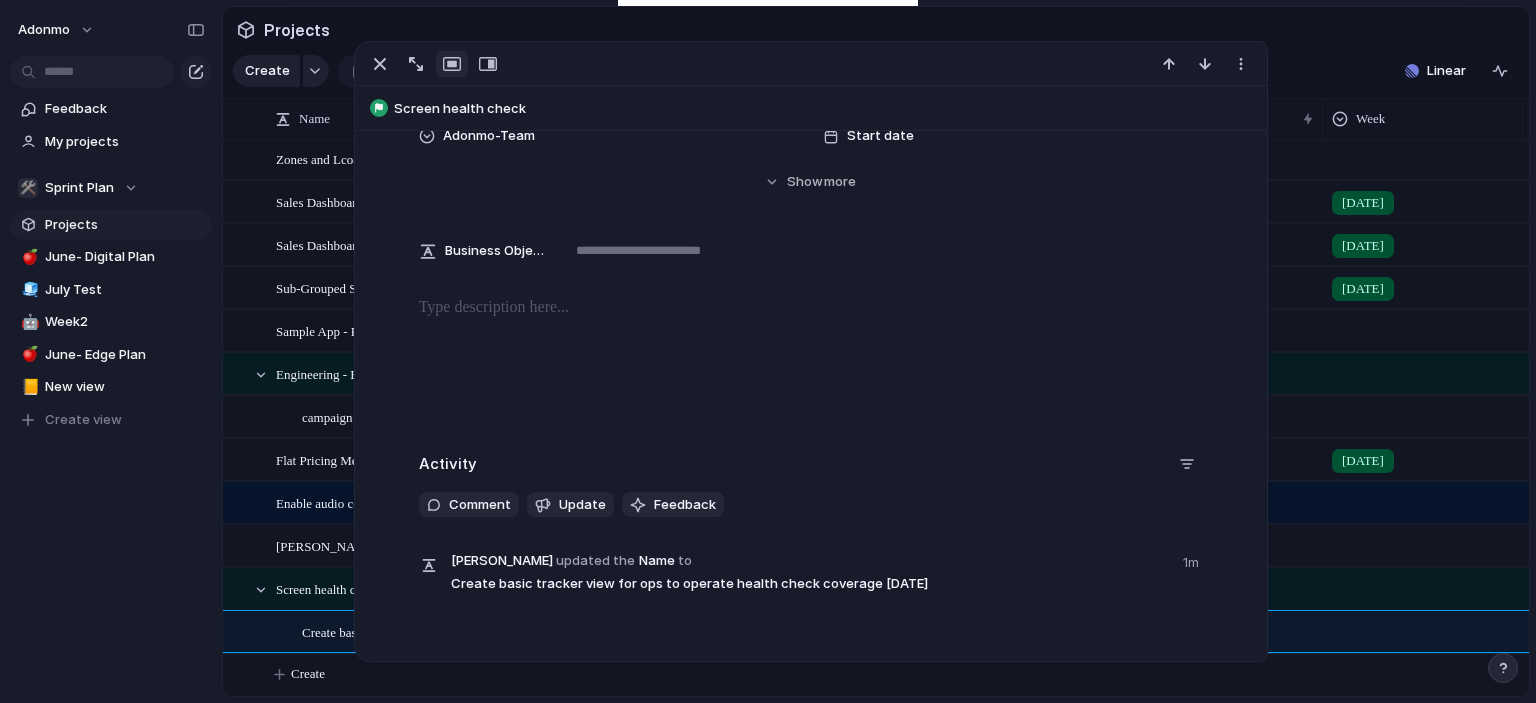 click on "**********" at bounding box center (811, 199) 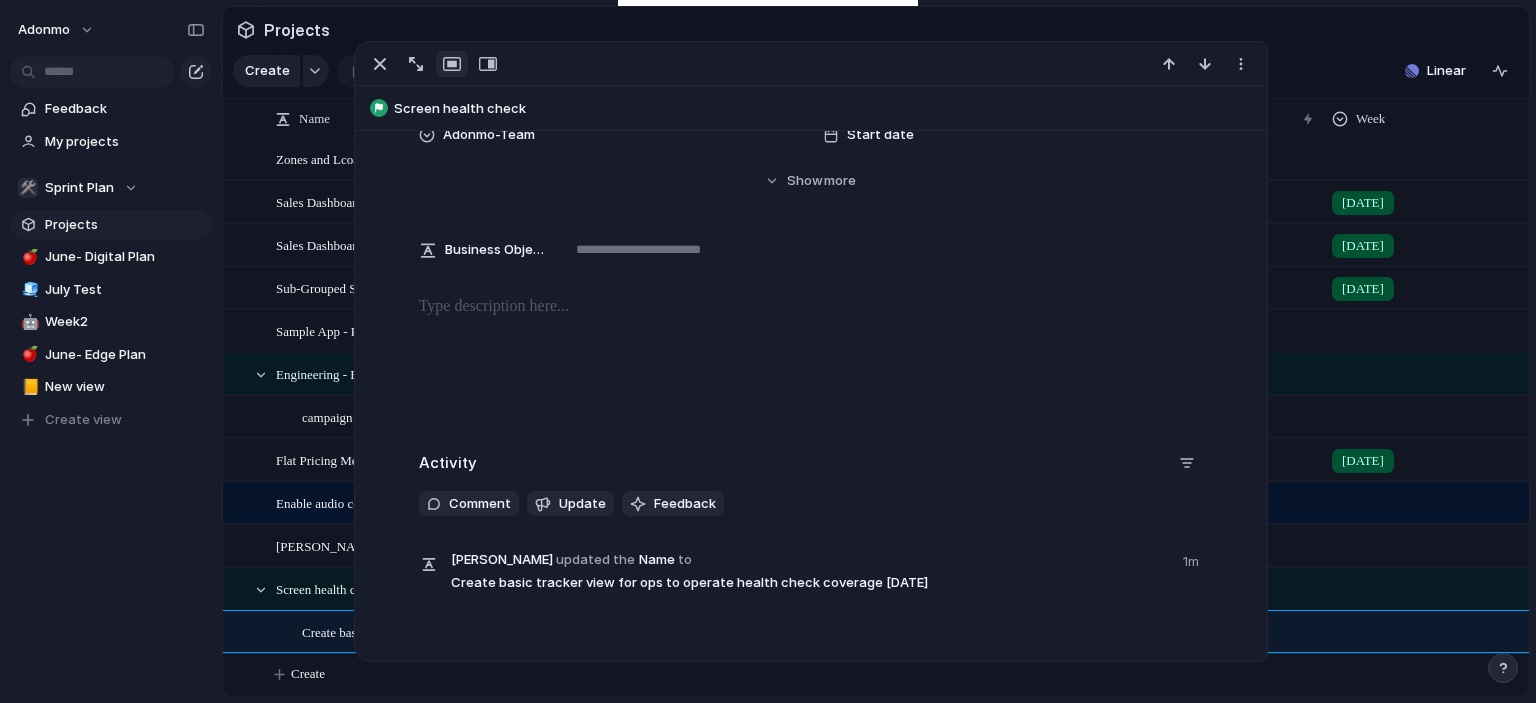 click at bounding box center [811, 359] 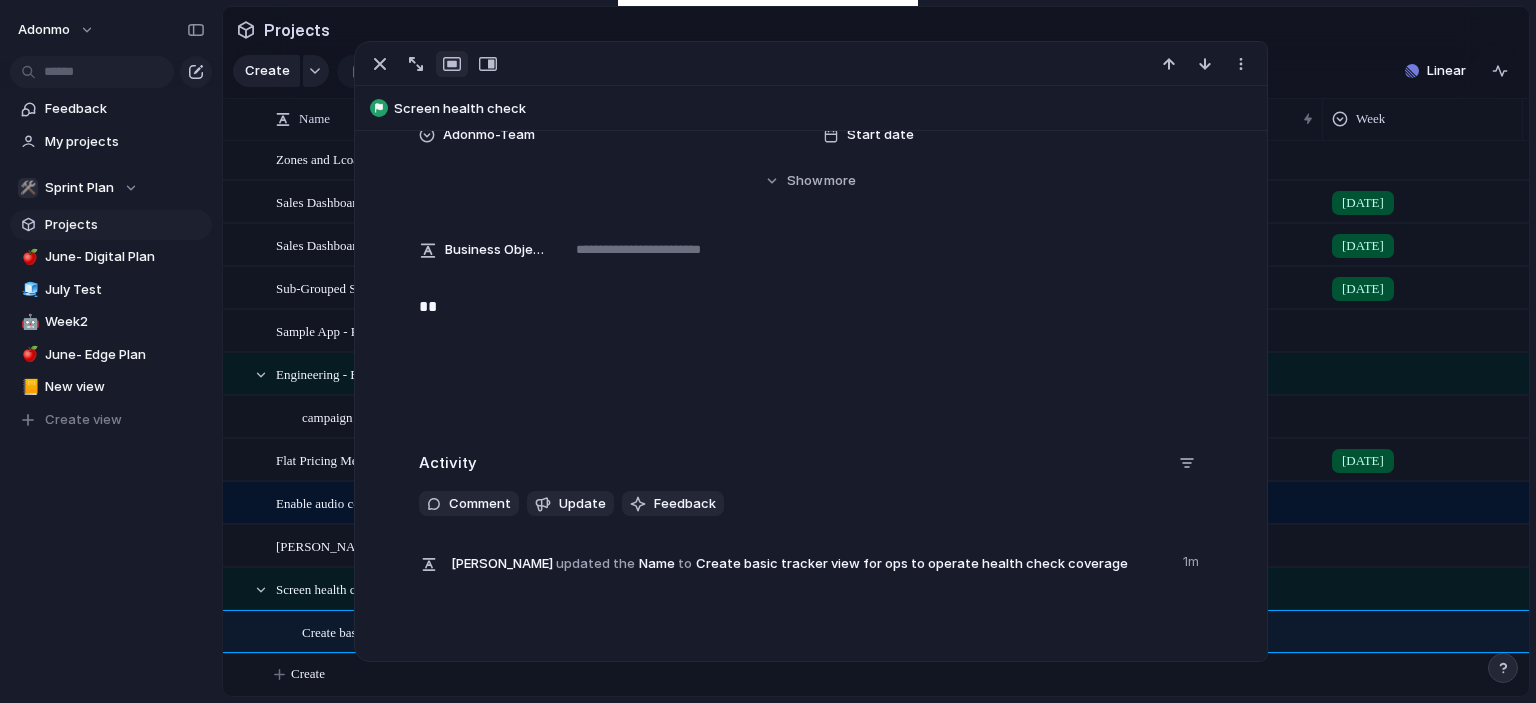 type 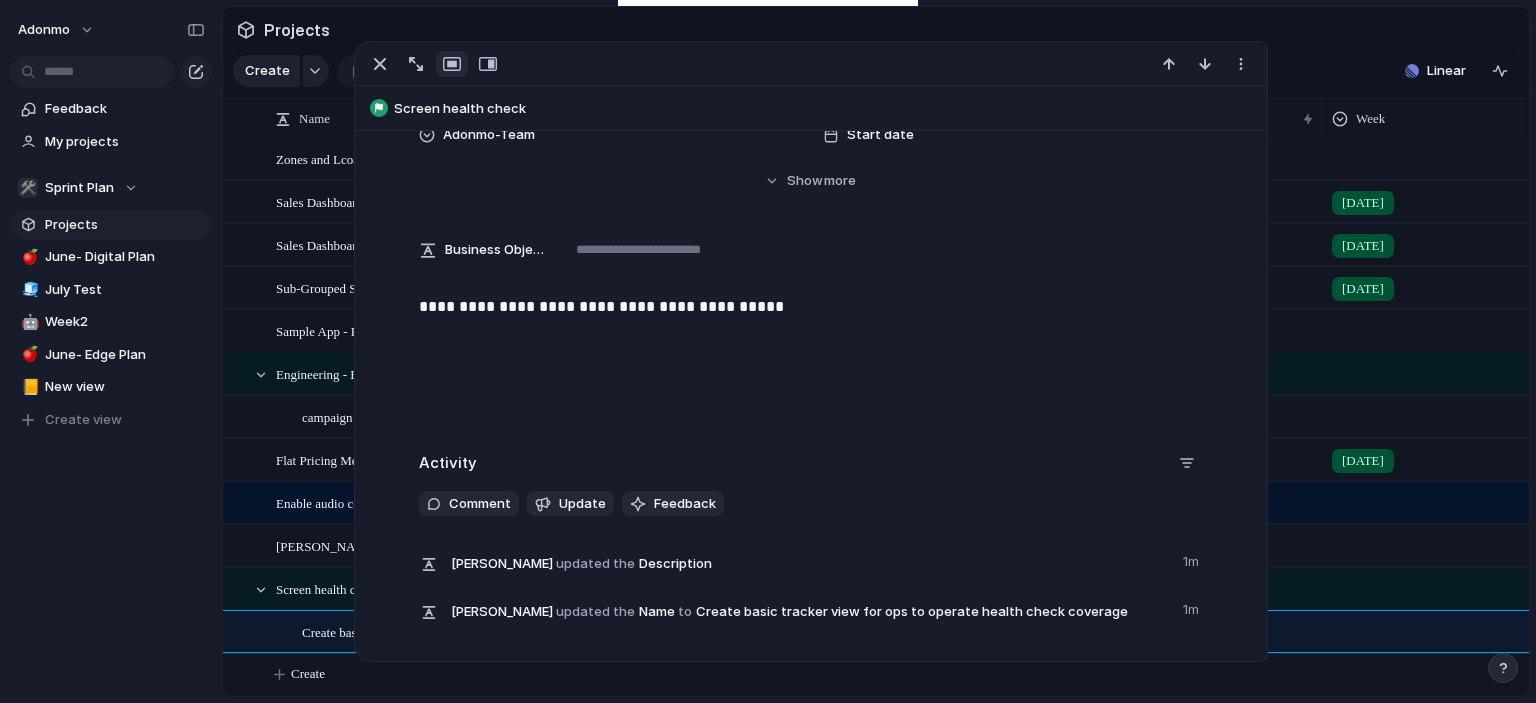 click on "**********" at bounding box center [811, 359] 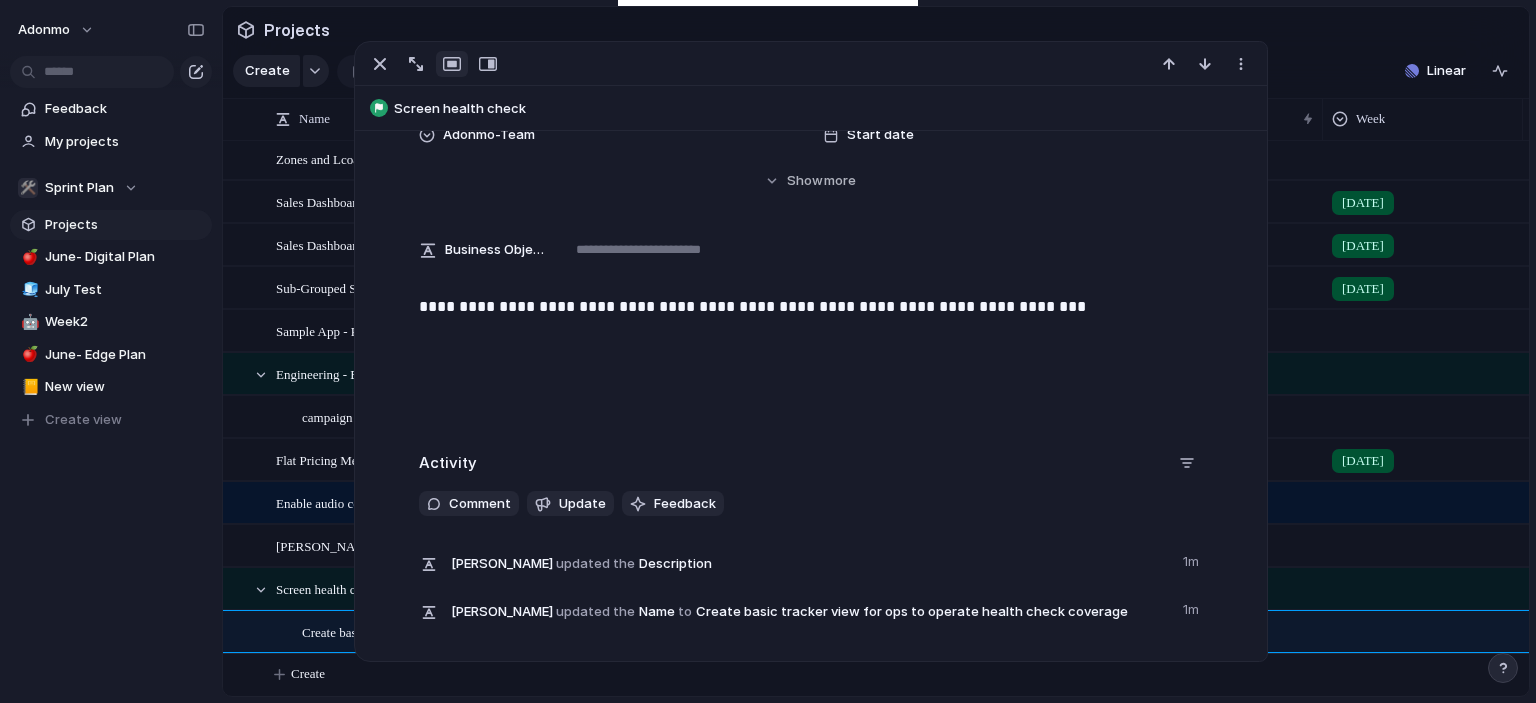 click on "**********" at bounding box center [811, 307] 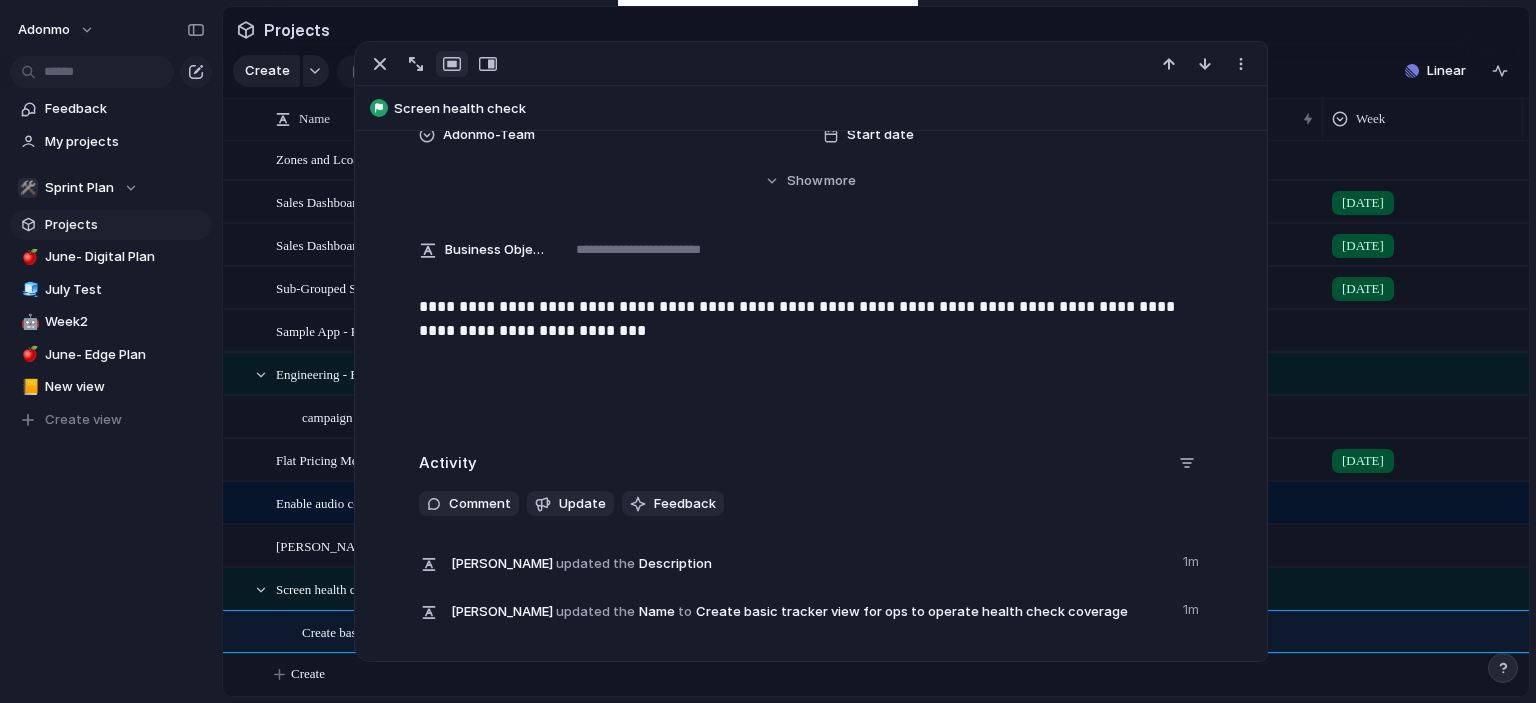 click on "**********" at bounding box center [811, 319] 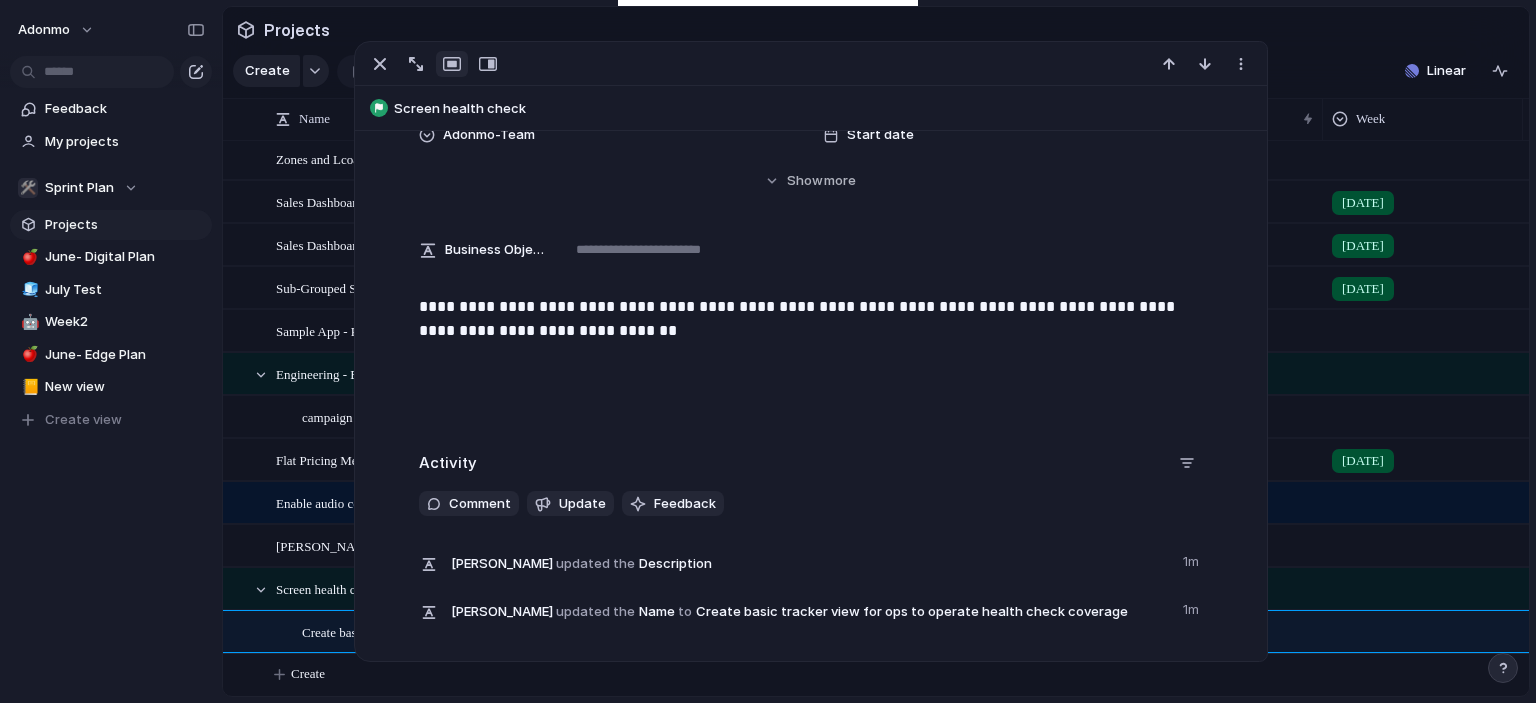 click on "**********" at bounding box center (811, 359) 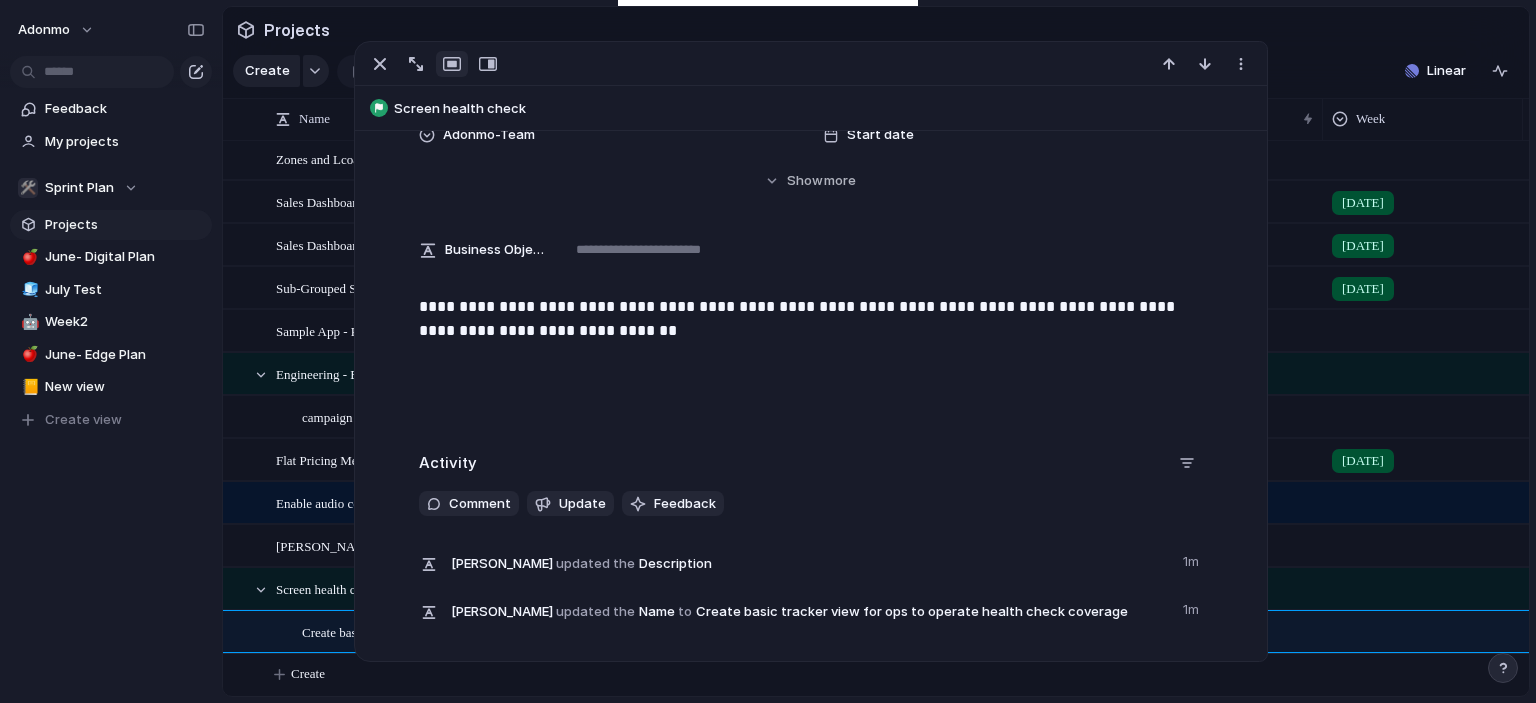 click on "**********" at bounding box center [811, 215] 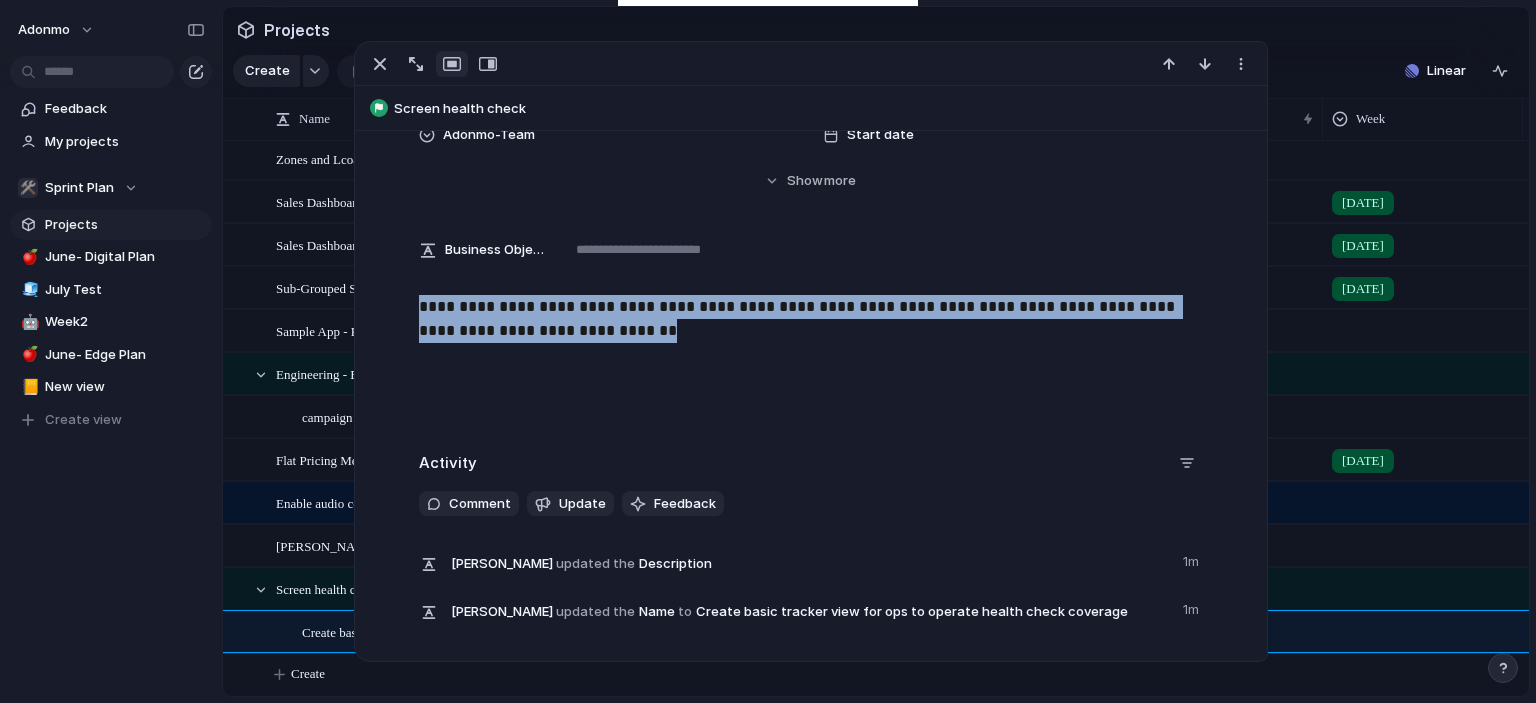 click on "**********" at bounding box center (811, 319) 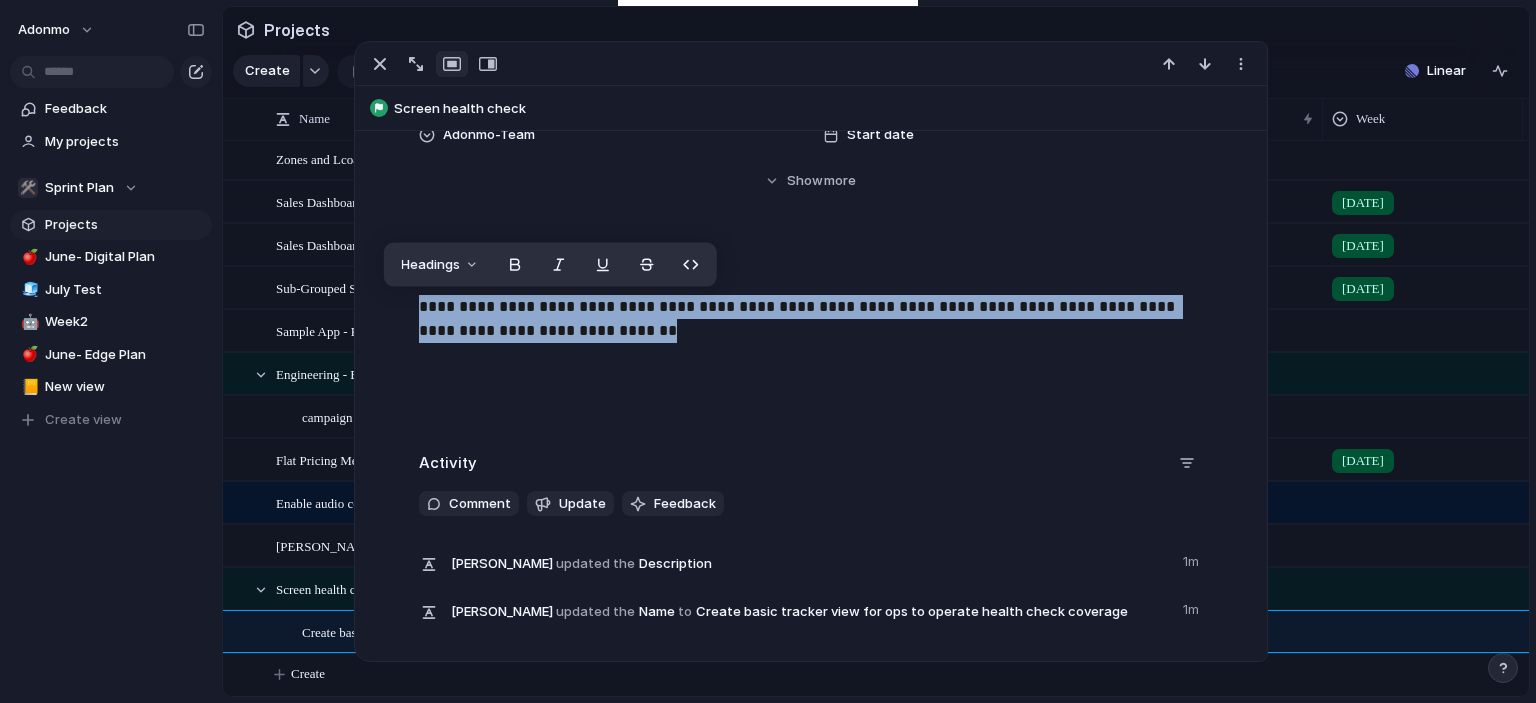click on "**********" at bounding box center (811, 319) 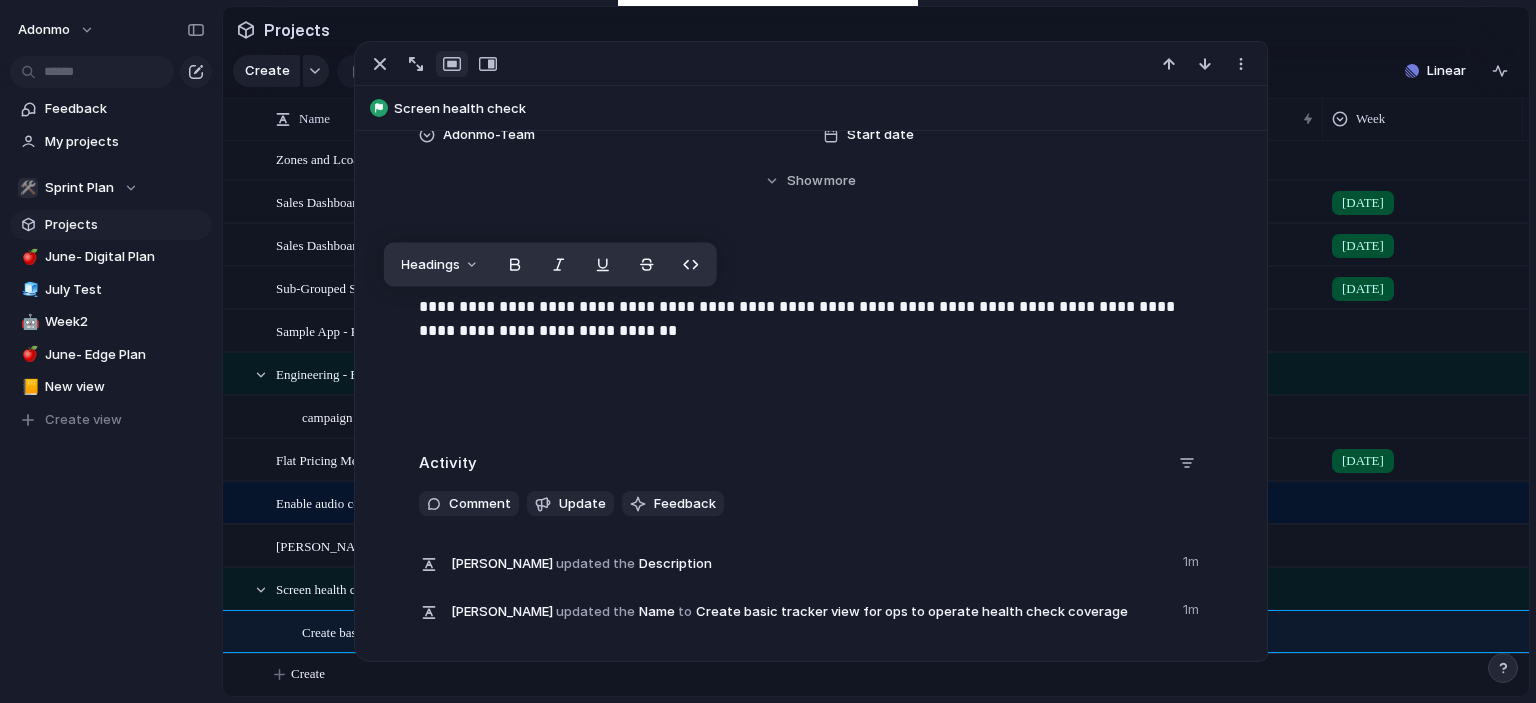 click on "**********" at bounding box center (811, 319) 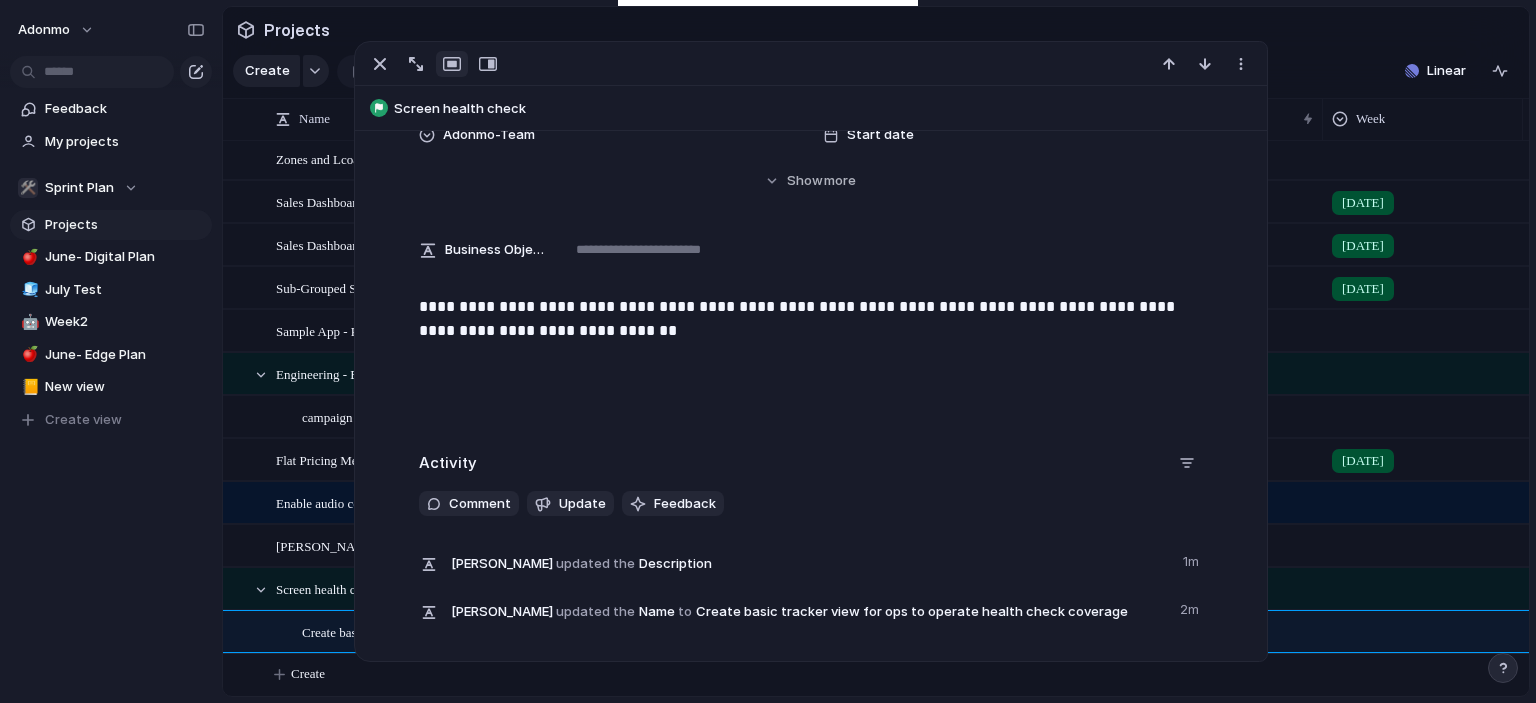 drag, startPoint x: 632, startPoint y: 333, endPoint x: 394, endPoint y: 328, distance: 238.05252 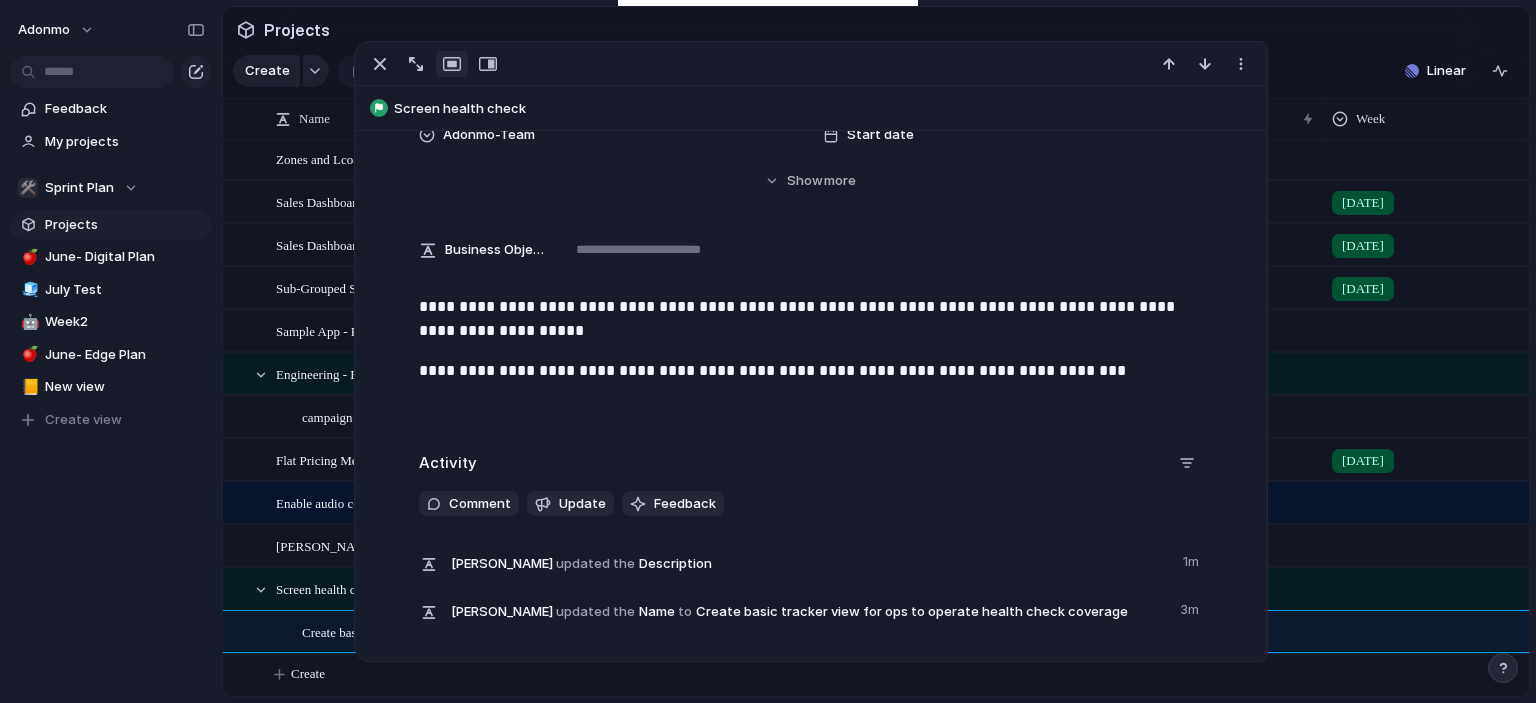 click on "**********" at bounding box center (811, 371) 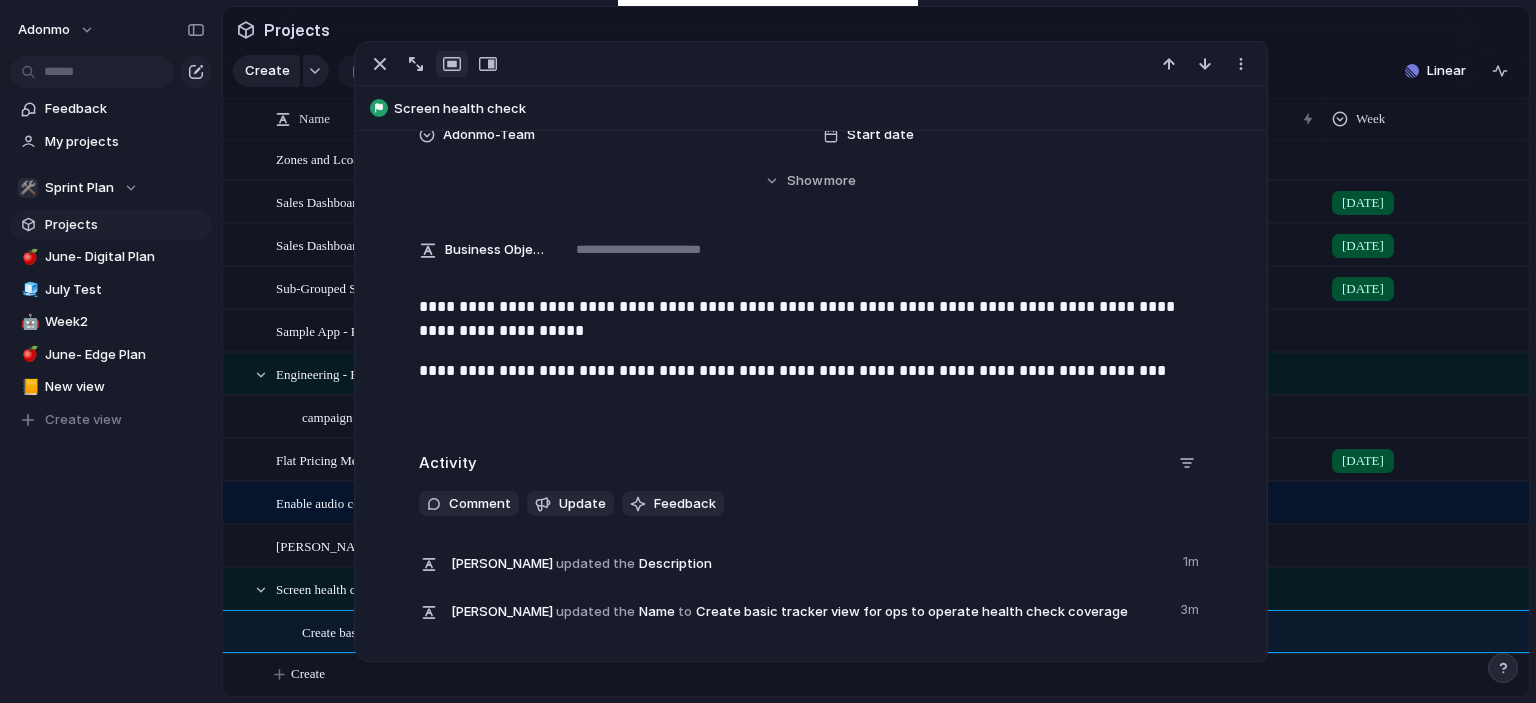 click on "**********" at bounding box center (811, 371) 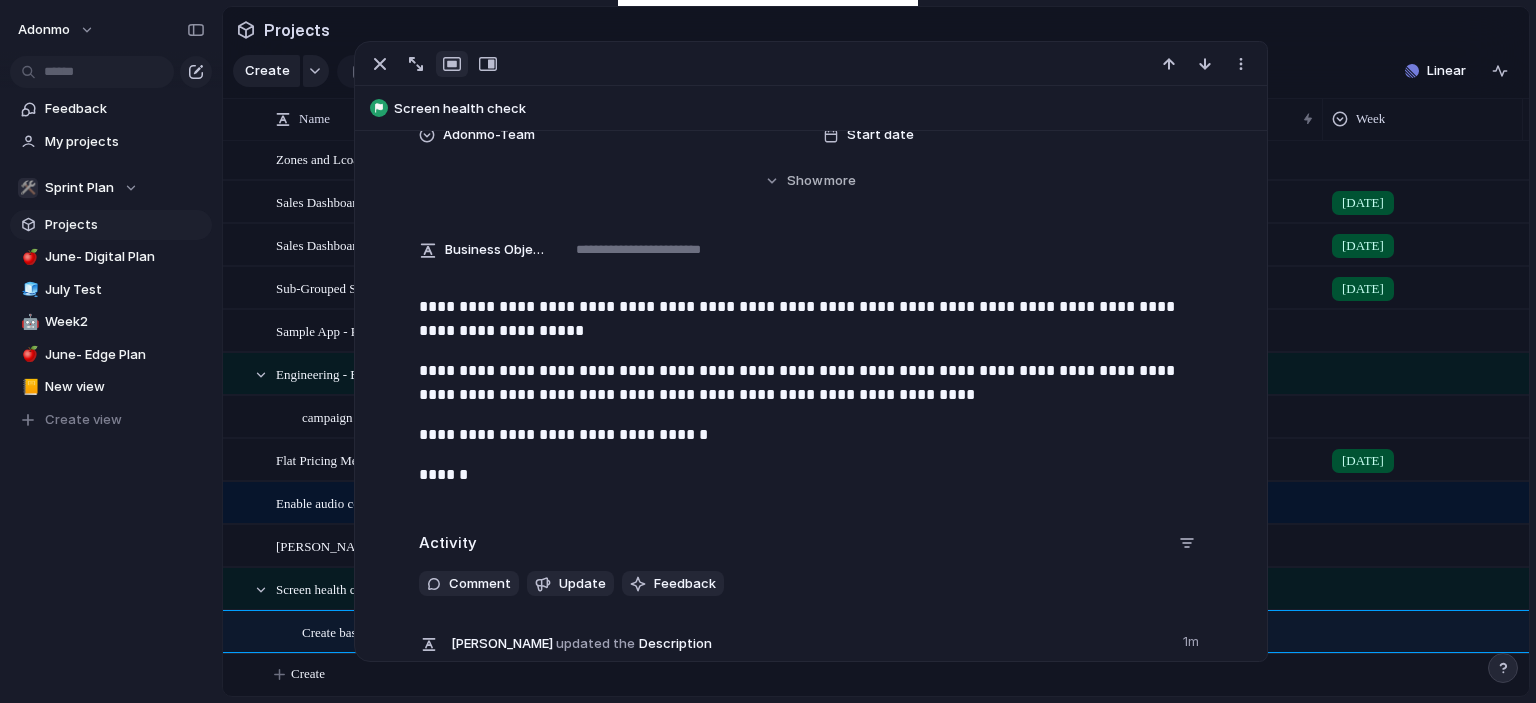 click on "**********" at bounding box center (811, 399) 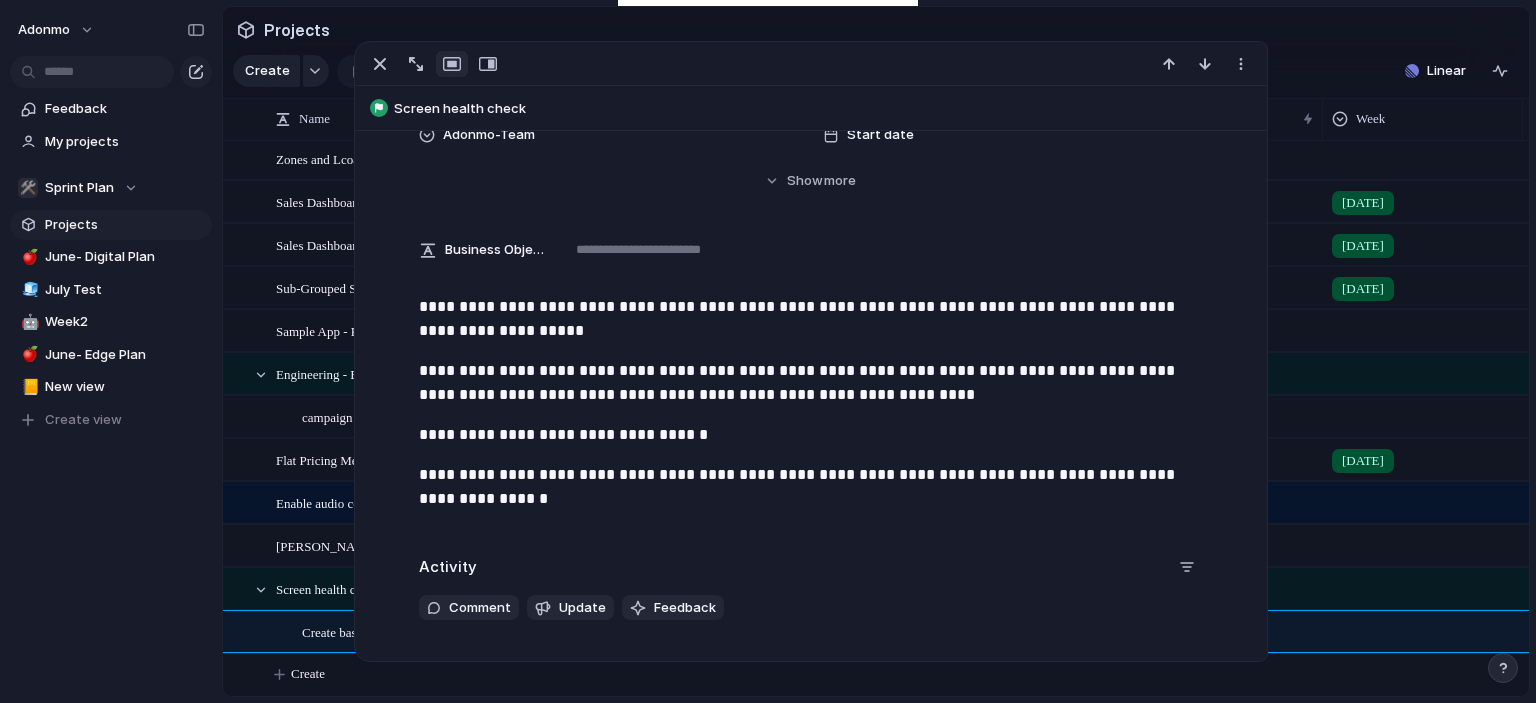 click on "**********" at bounding box center (811, 487) 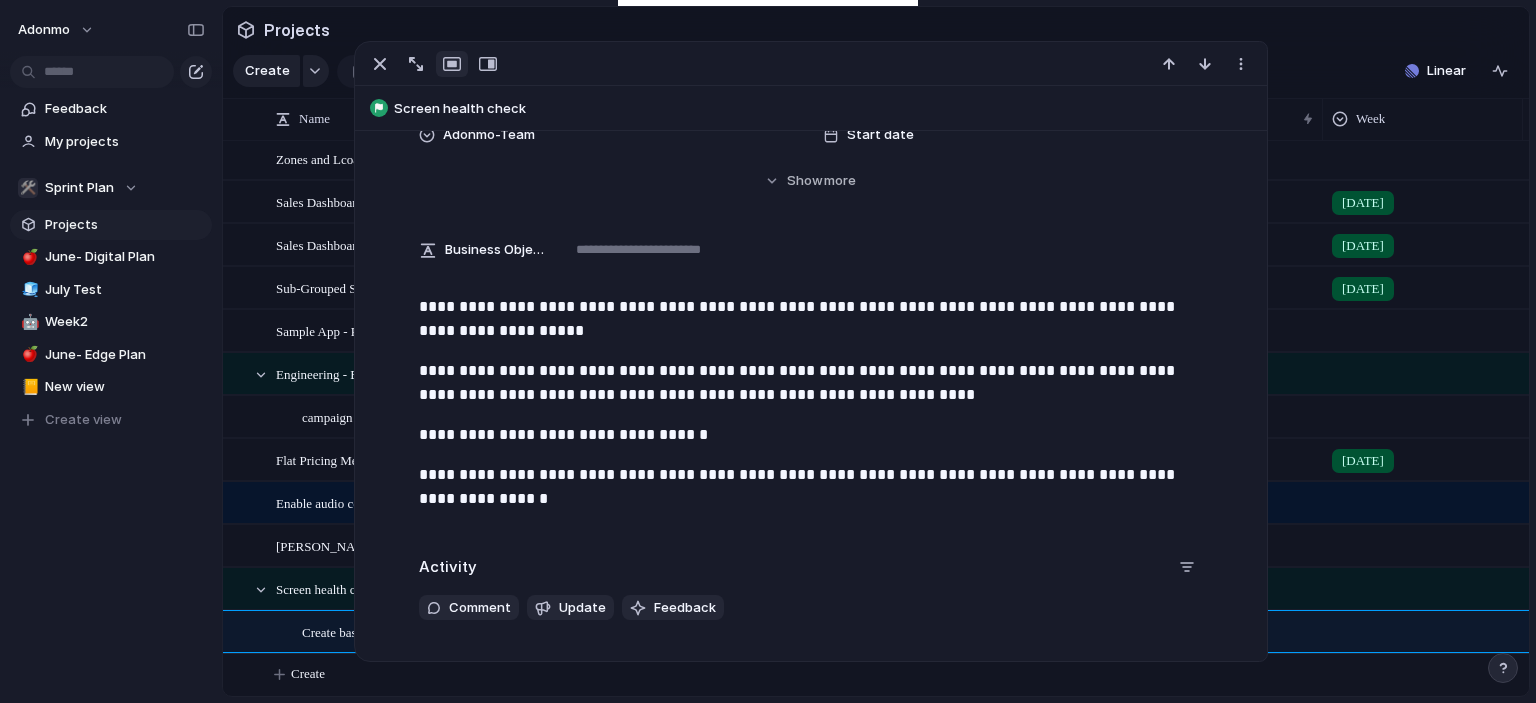 click on "**********" at bounding box center [811, 487] 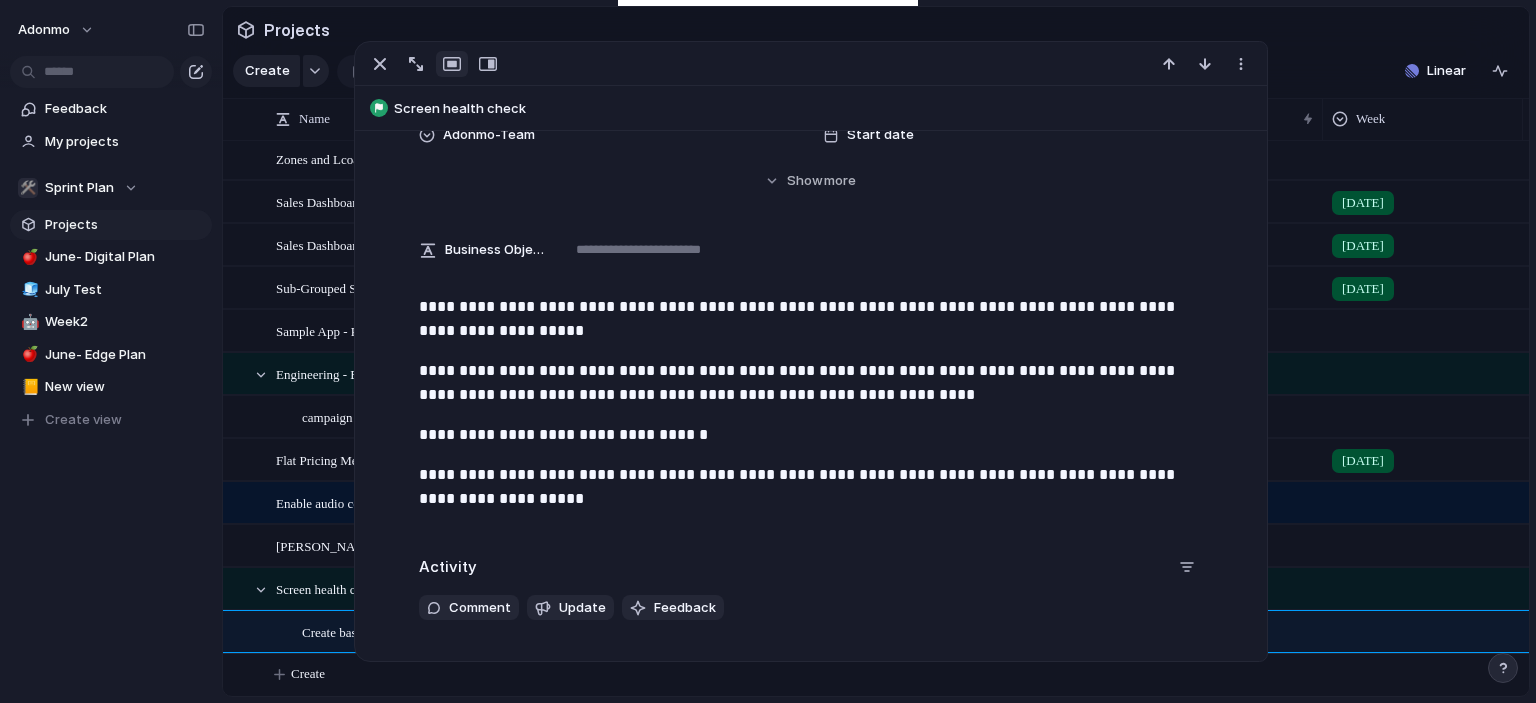 click on "**********" at bounding box center [811, 487] 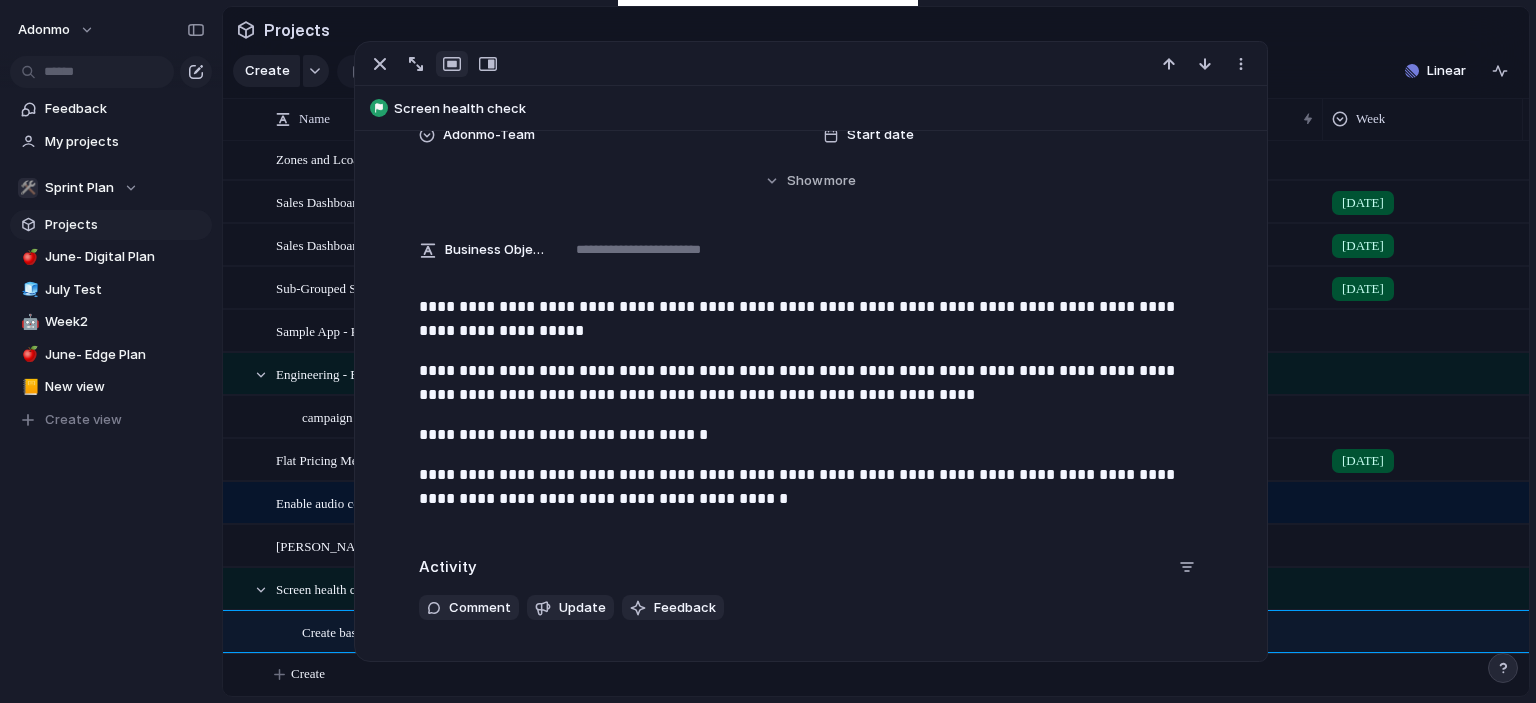 click on "**********" at bounding box center (811, 411) 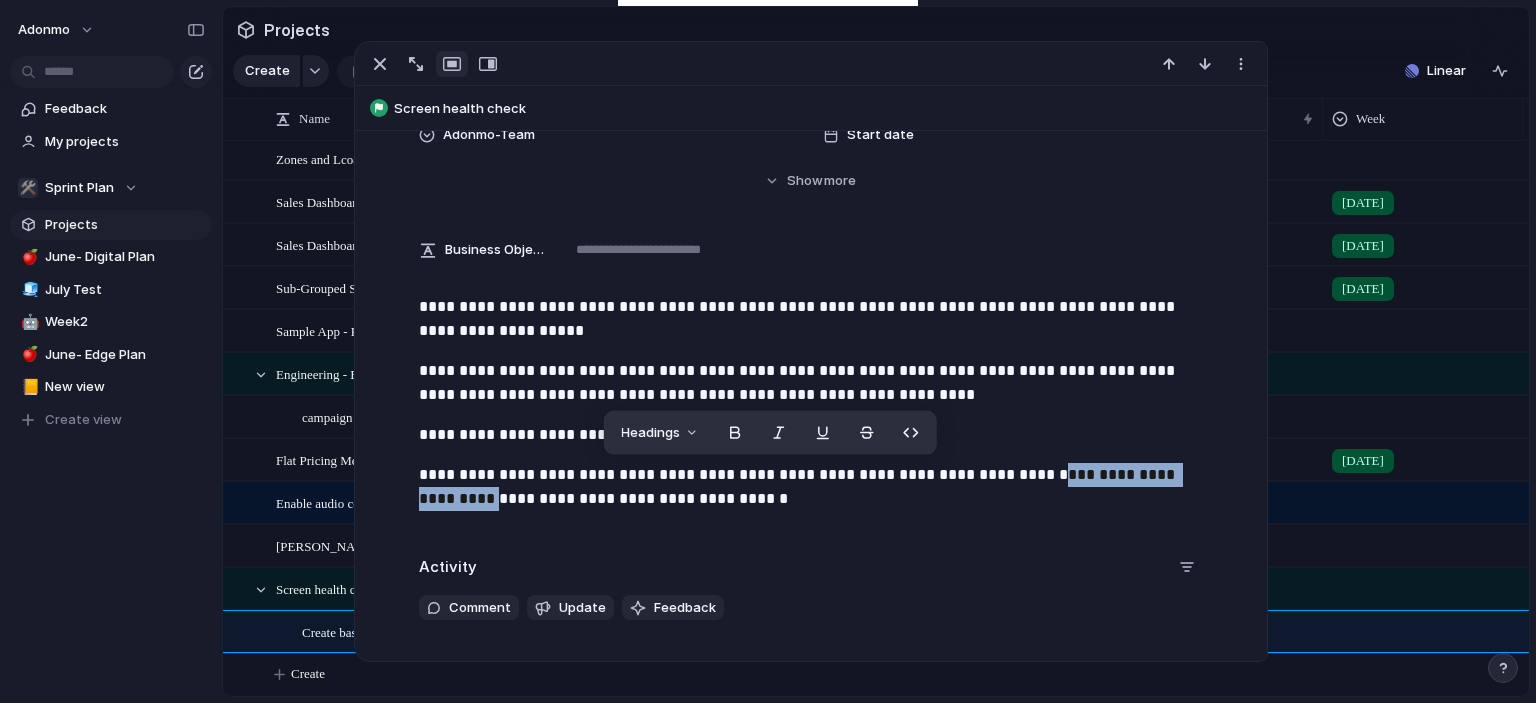 drag, startPoint x: 1000, startPoint y: 471, endPoint x: 508, endPoint y: 506, distance: 493.24335 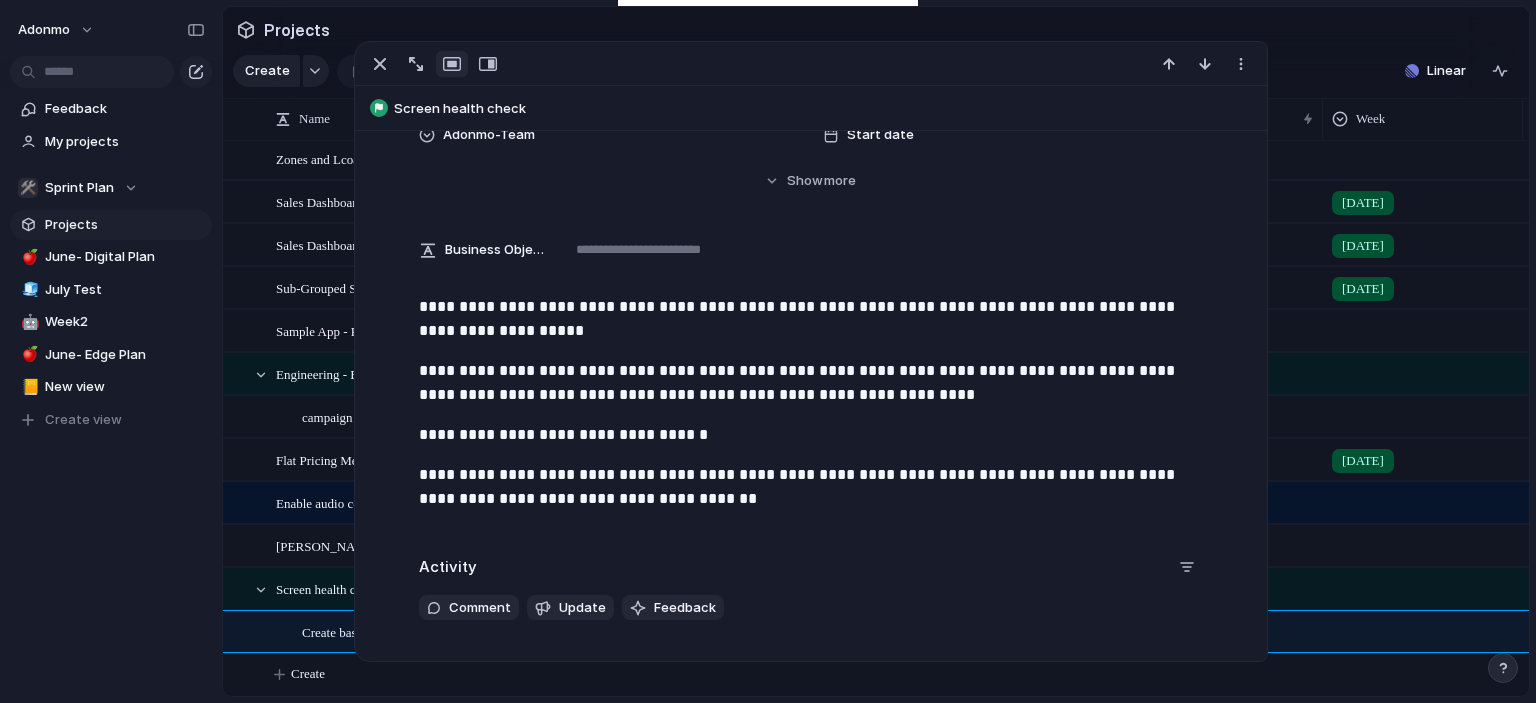 click on "**********" at bounding box center (811, 487) 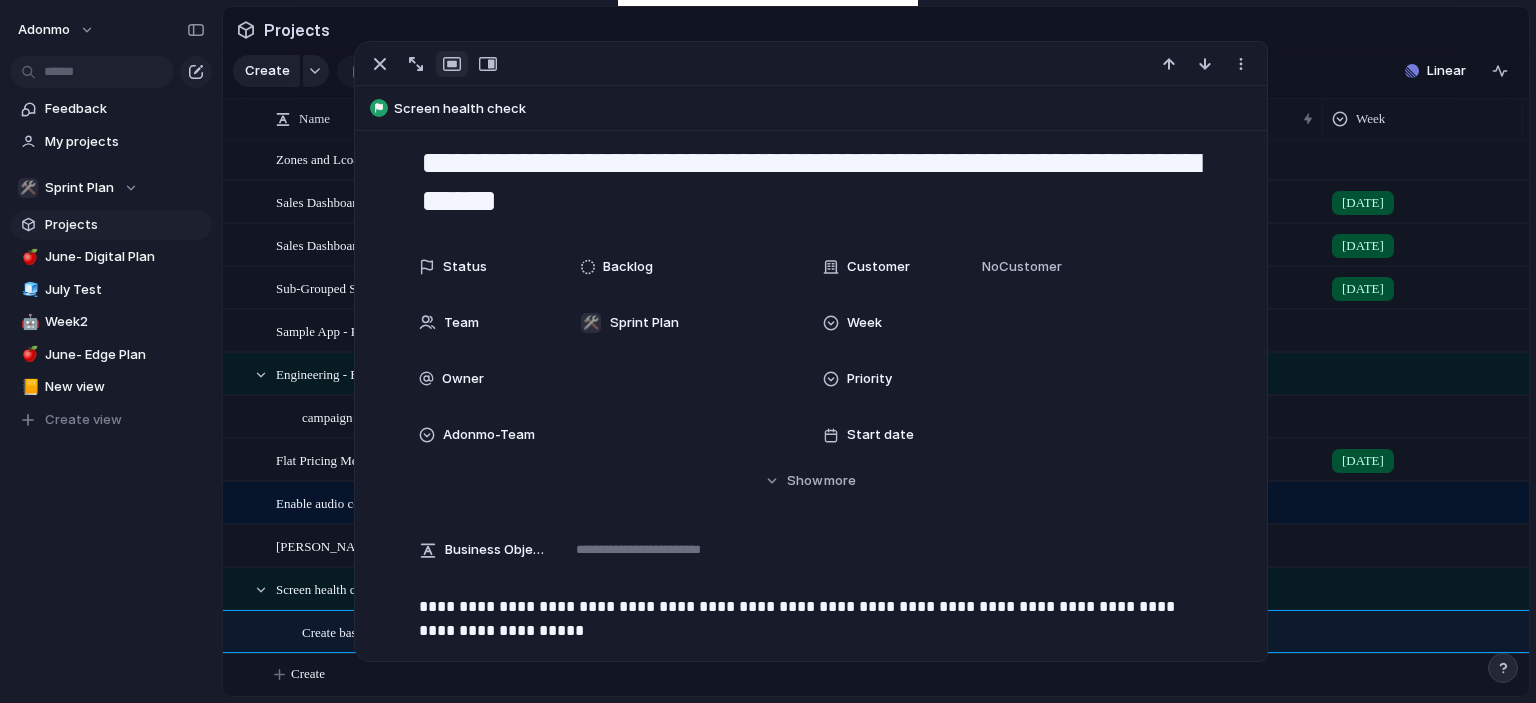 scroll, scrollTop: 43, scrollLeft: 0, axis: vertical 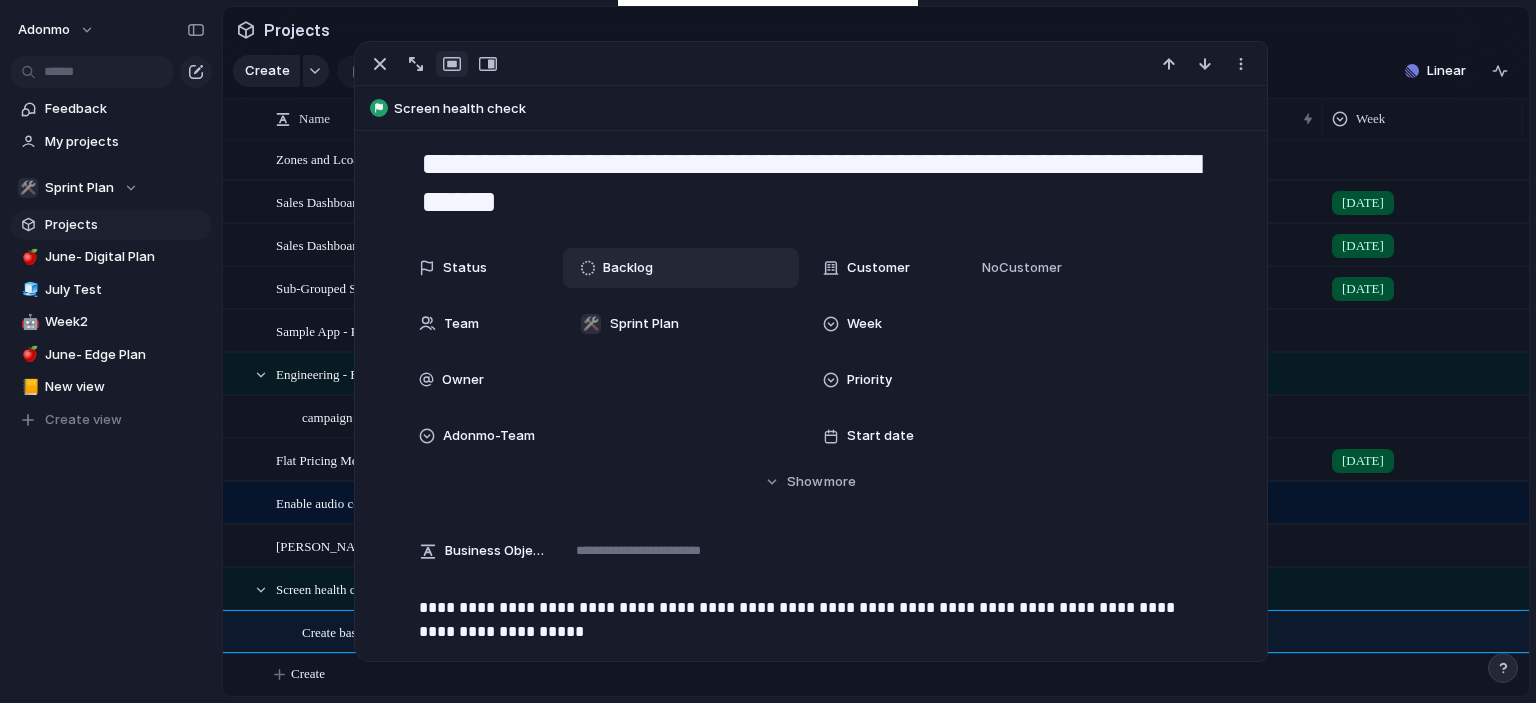click on "Backlog" at bounding box center [628, 268] 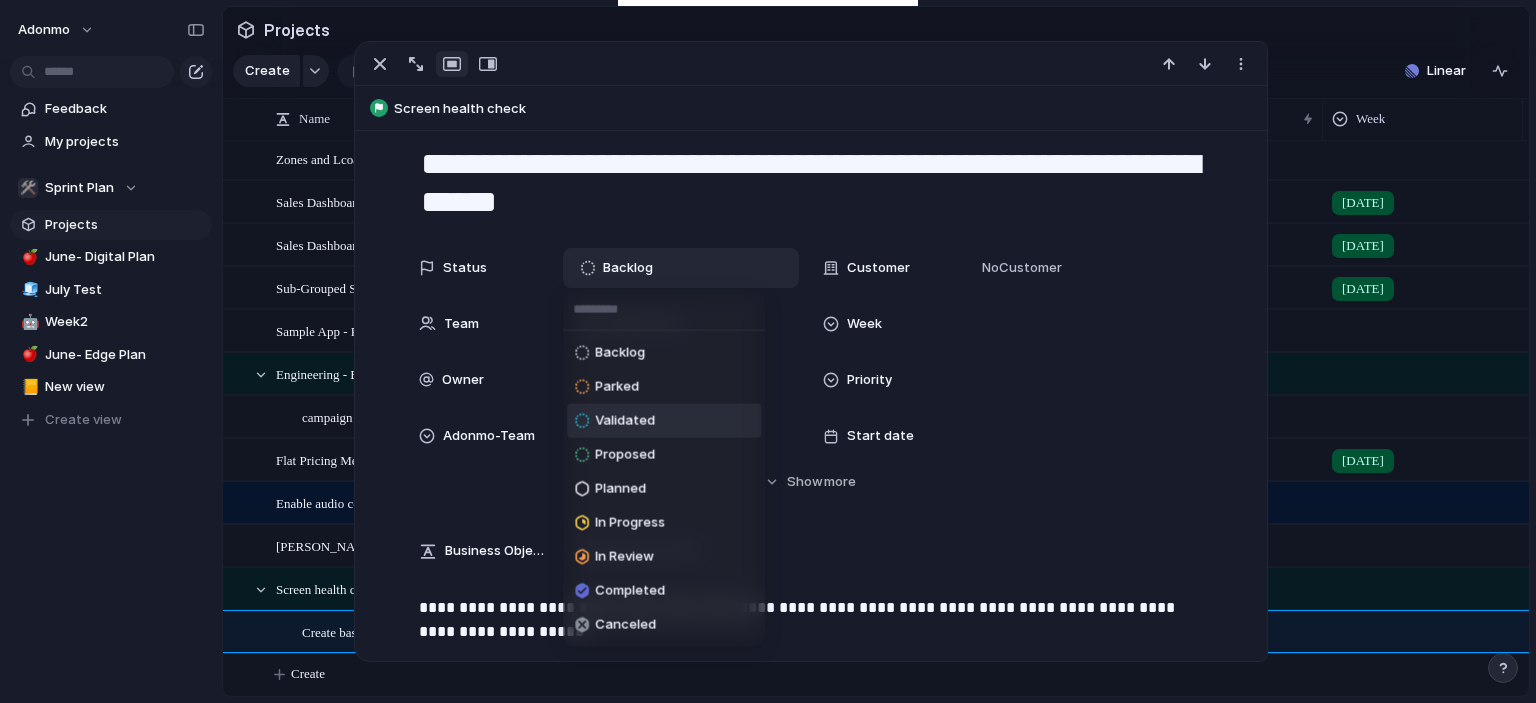 click on "Validated" at bounding box center [664, 421] 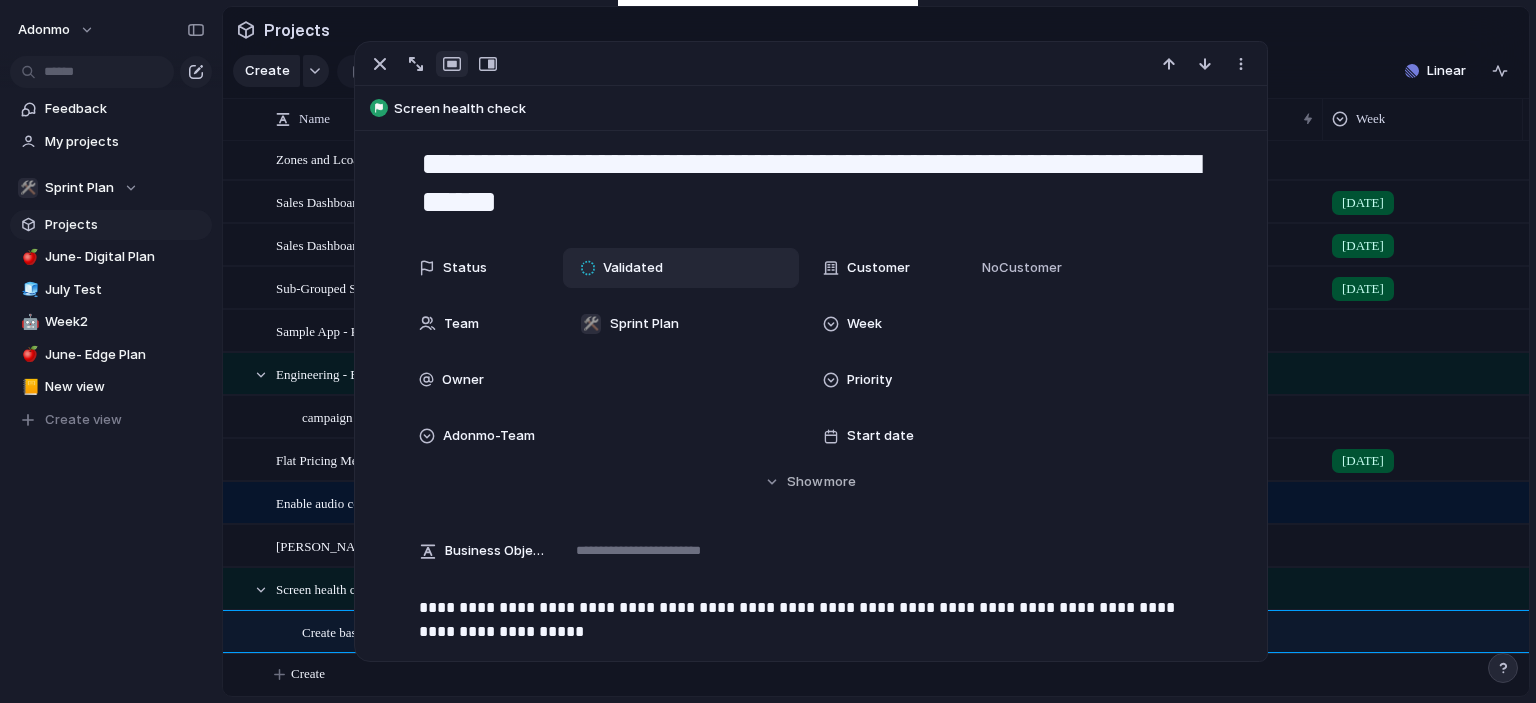 click on "Validated" at bounding box center [681, 268] 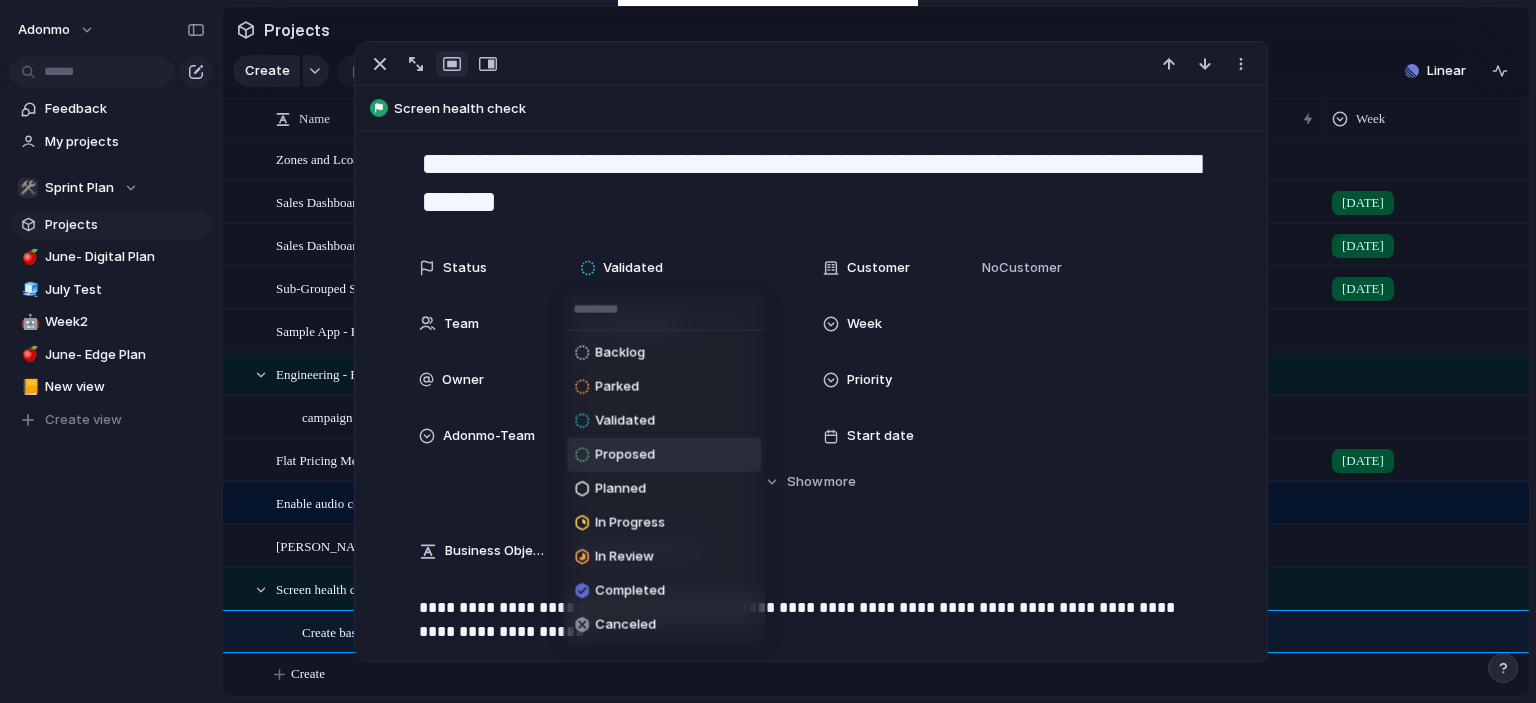 click on "Proposed" at bounding box center (664, 455) 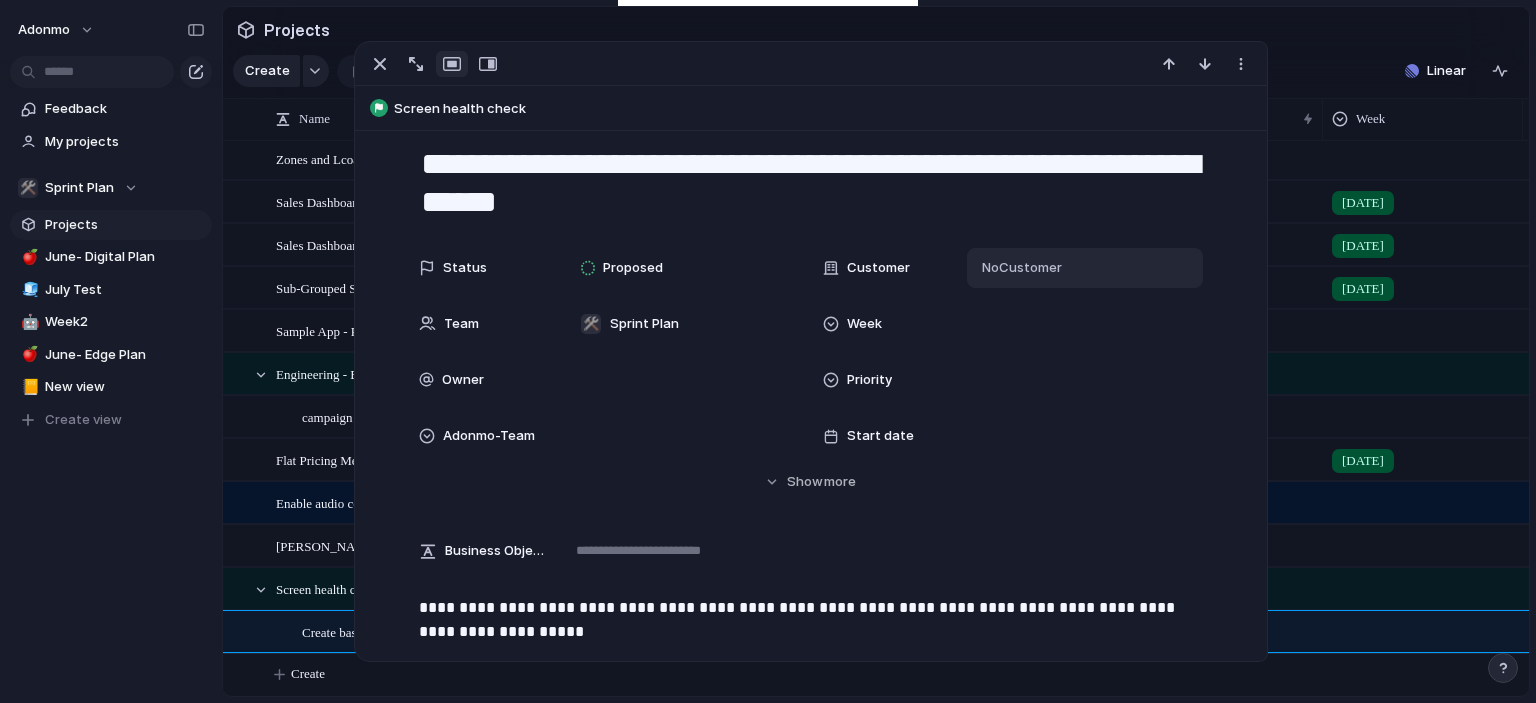 click on "No  Customer" at bounding box center (1085, 268) 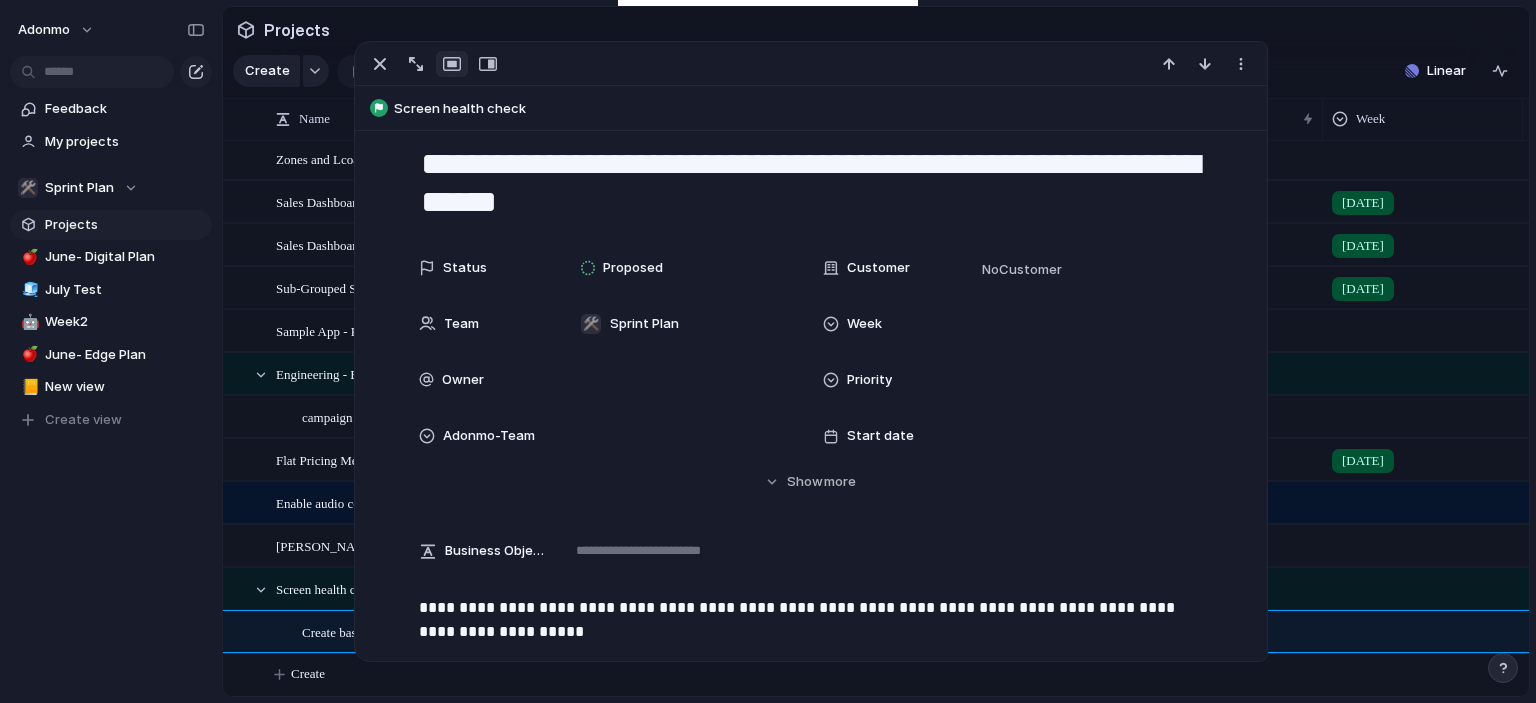 click on "Type to add a company" at bounding box center (768, 351) 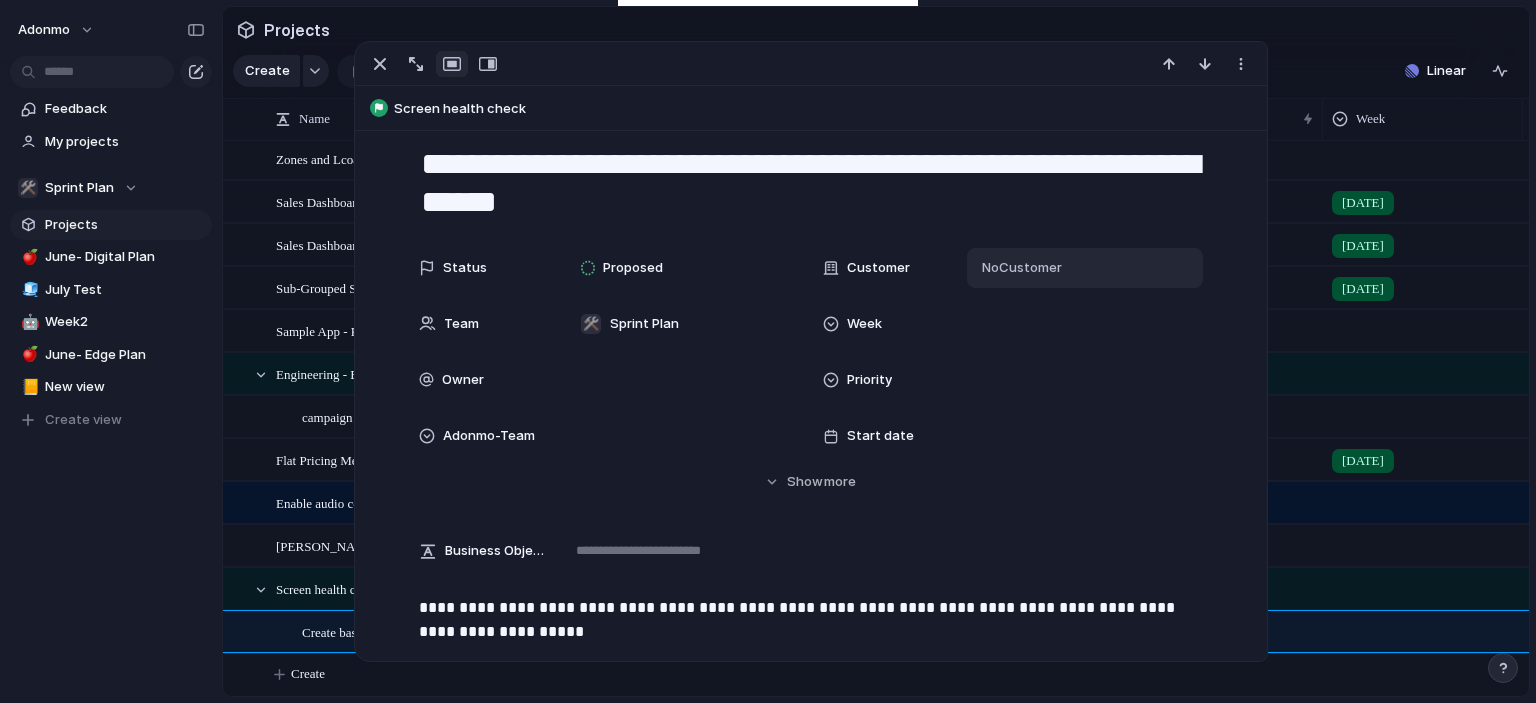 click on "No  Customer" at bounding box center [1085, 268] 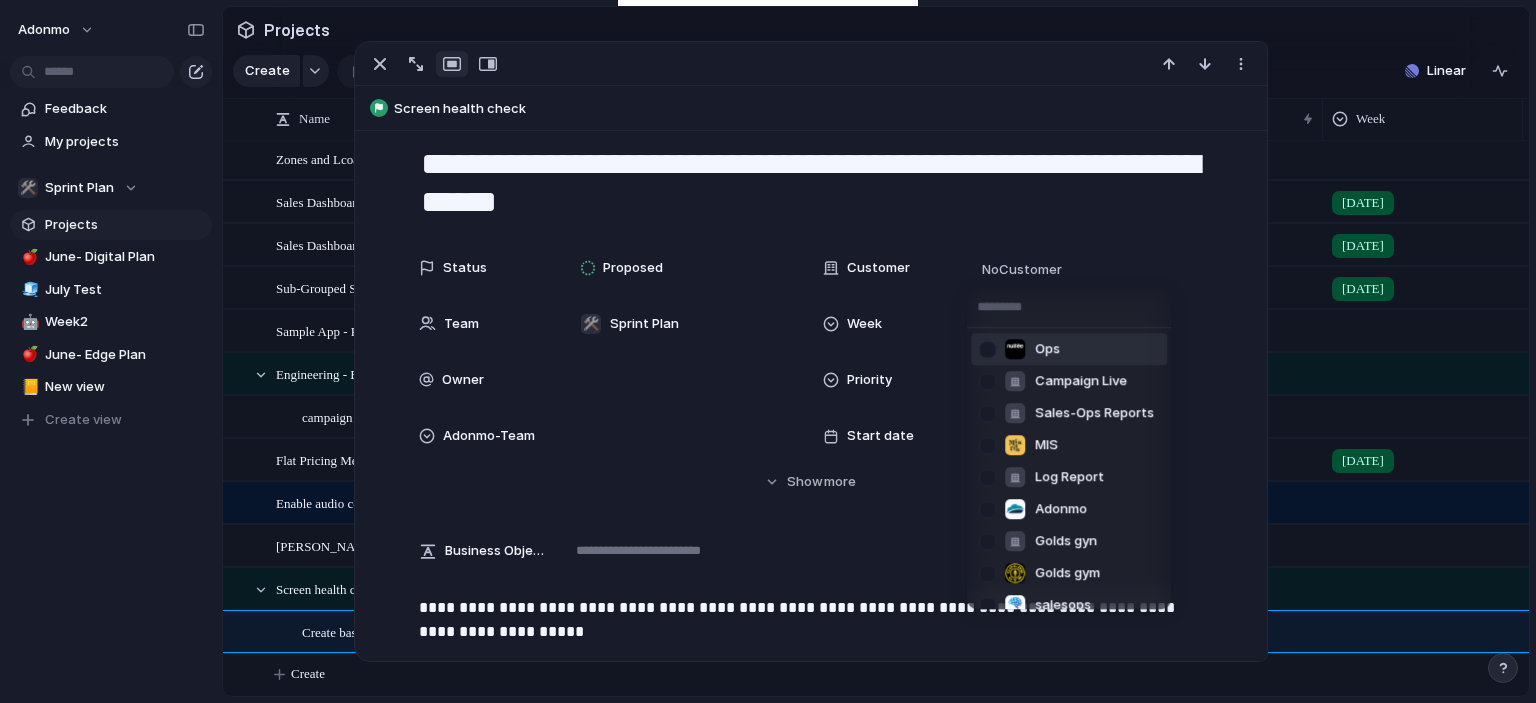 click at bounding box center (987, 349) 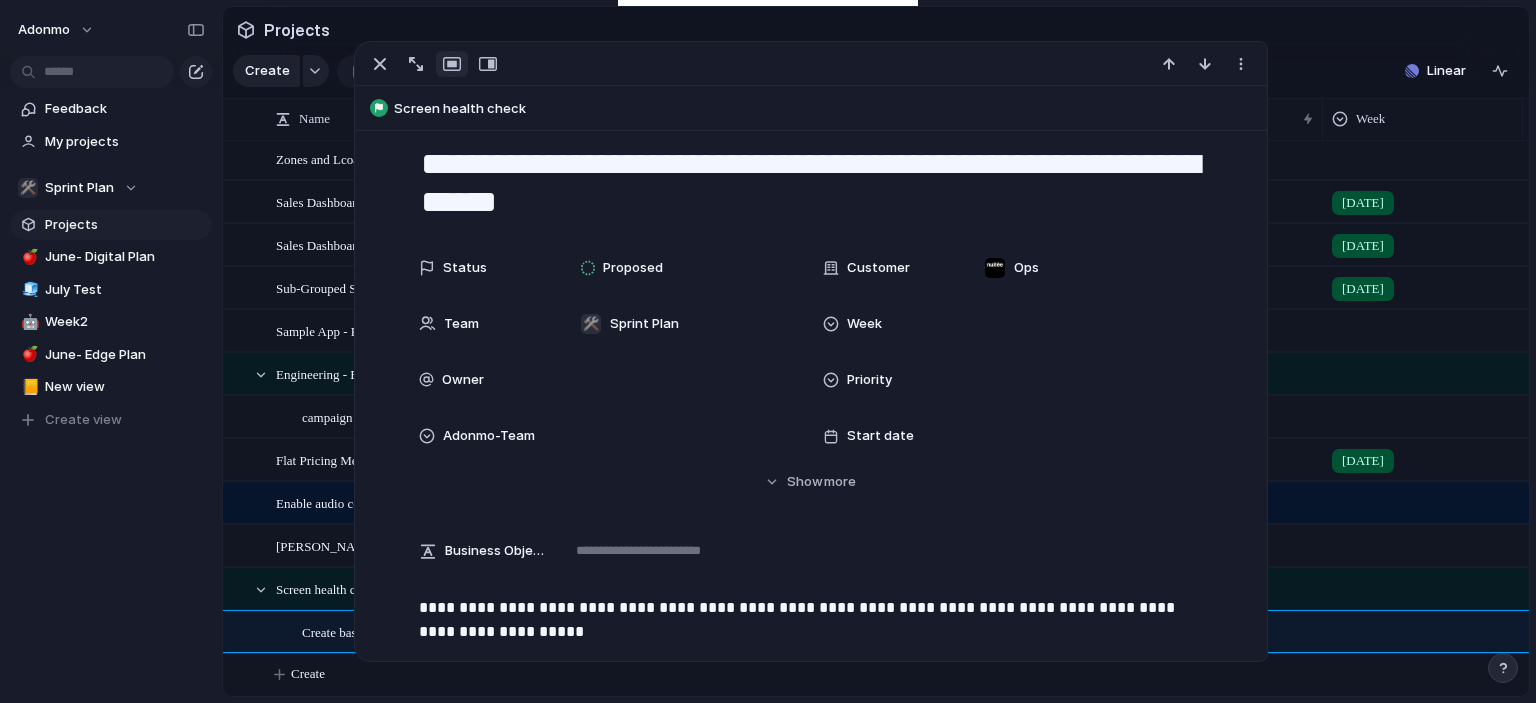 click on "Ops   Campaign Live   Sales-Ops Reports   MIS   Log Report   Adonmo   Golds gyn   Golds gym   salesops   RM   ACUMEN" at bounding box center (768, 351) 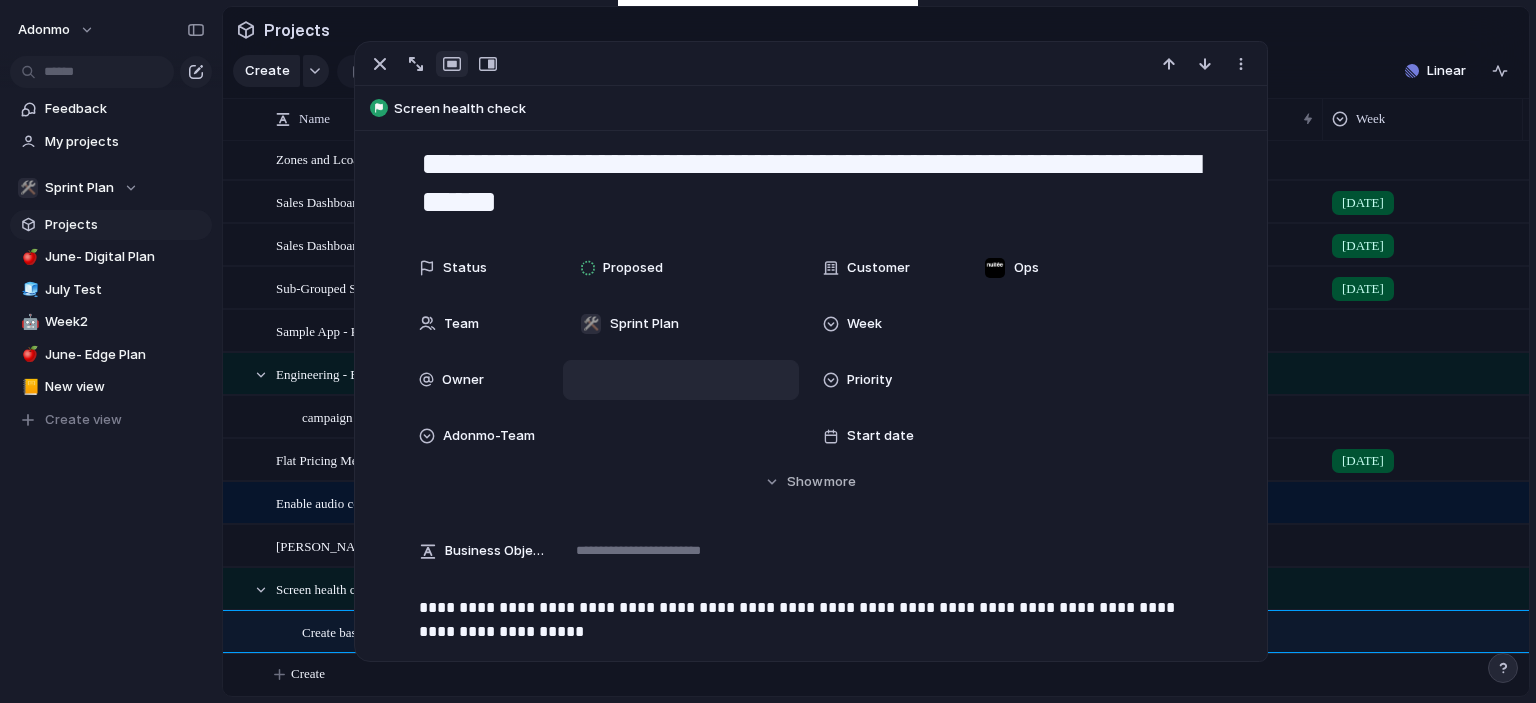 click at bounding box center [681, 380] 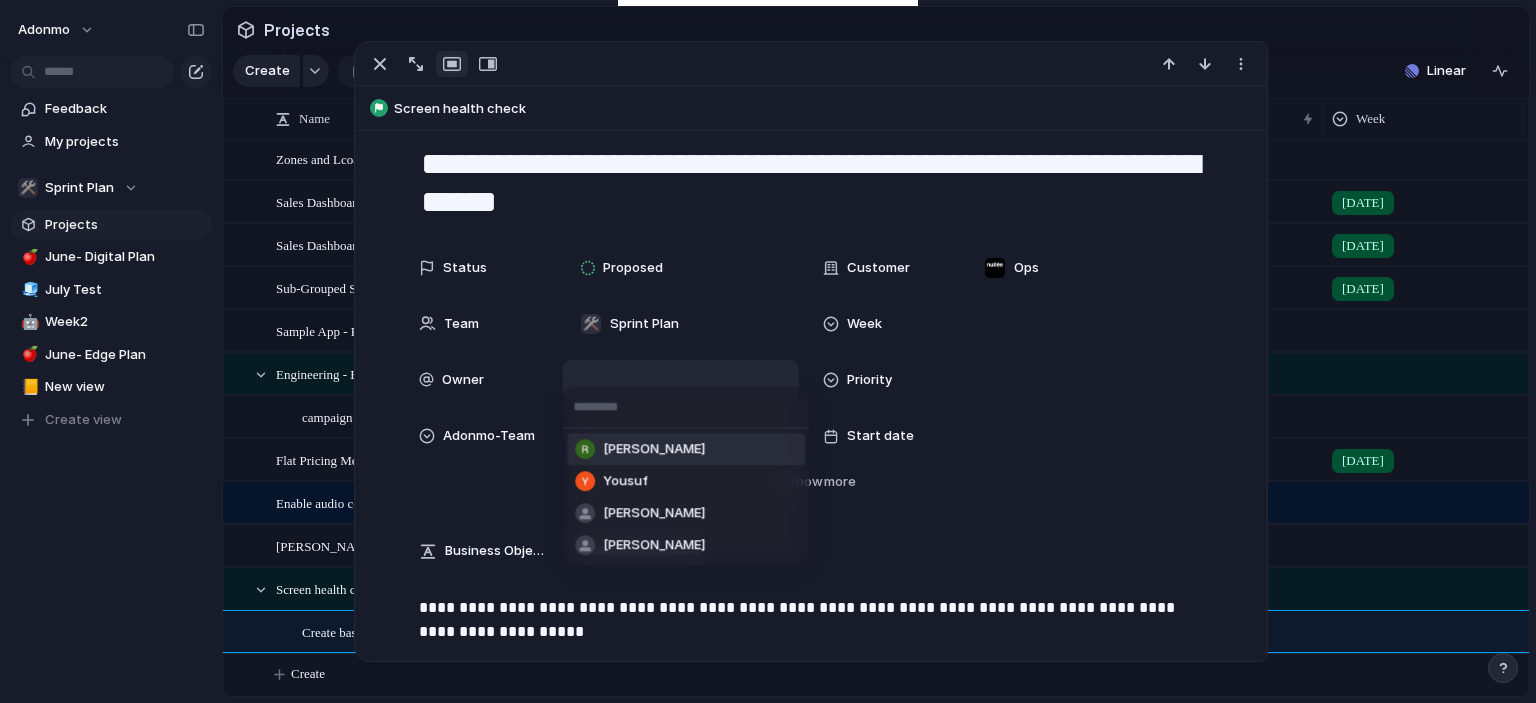 click on "[PERSON_NAME]" at bounding box center (654, 449) 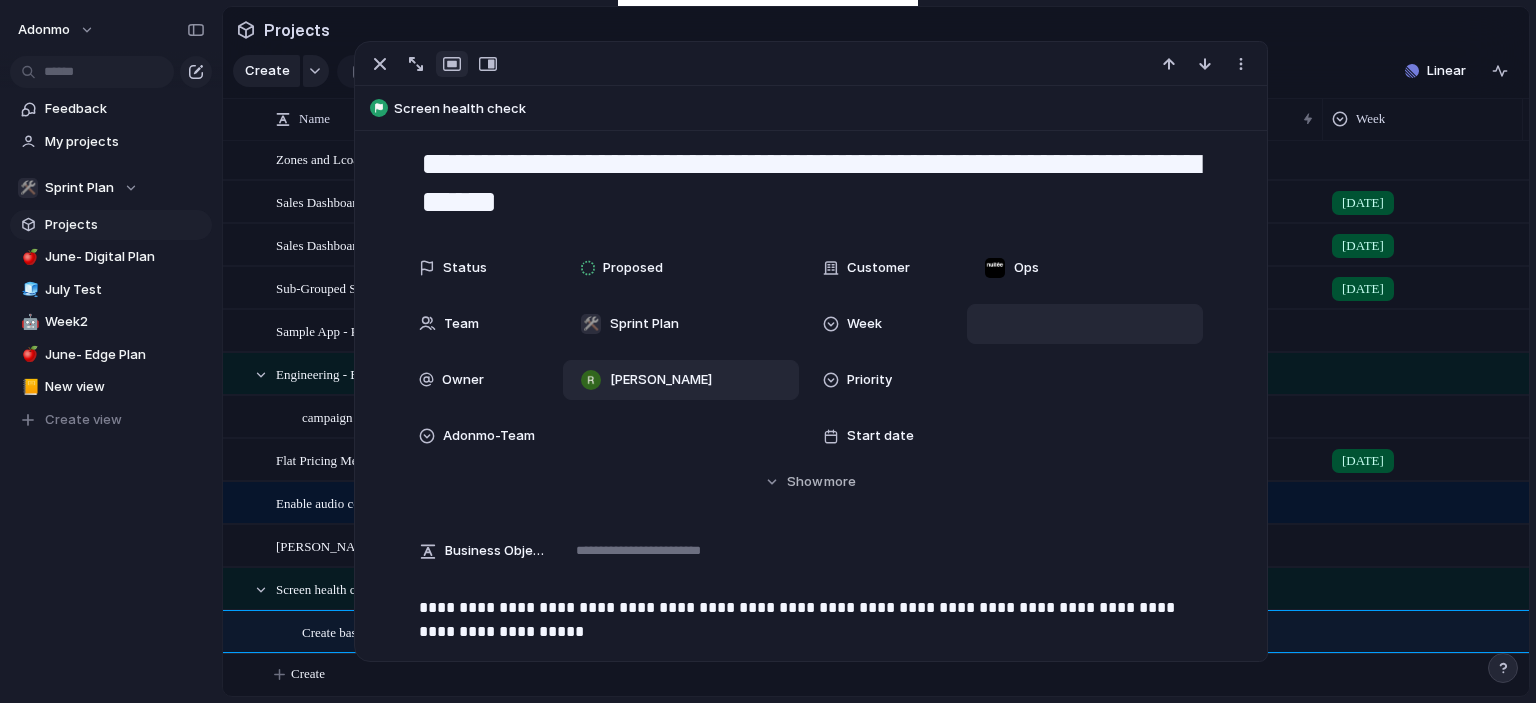click at bounding box center (1085, 324) 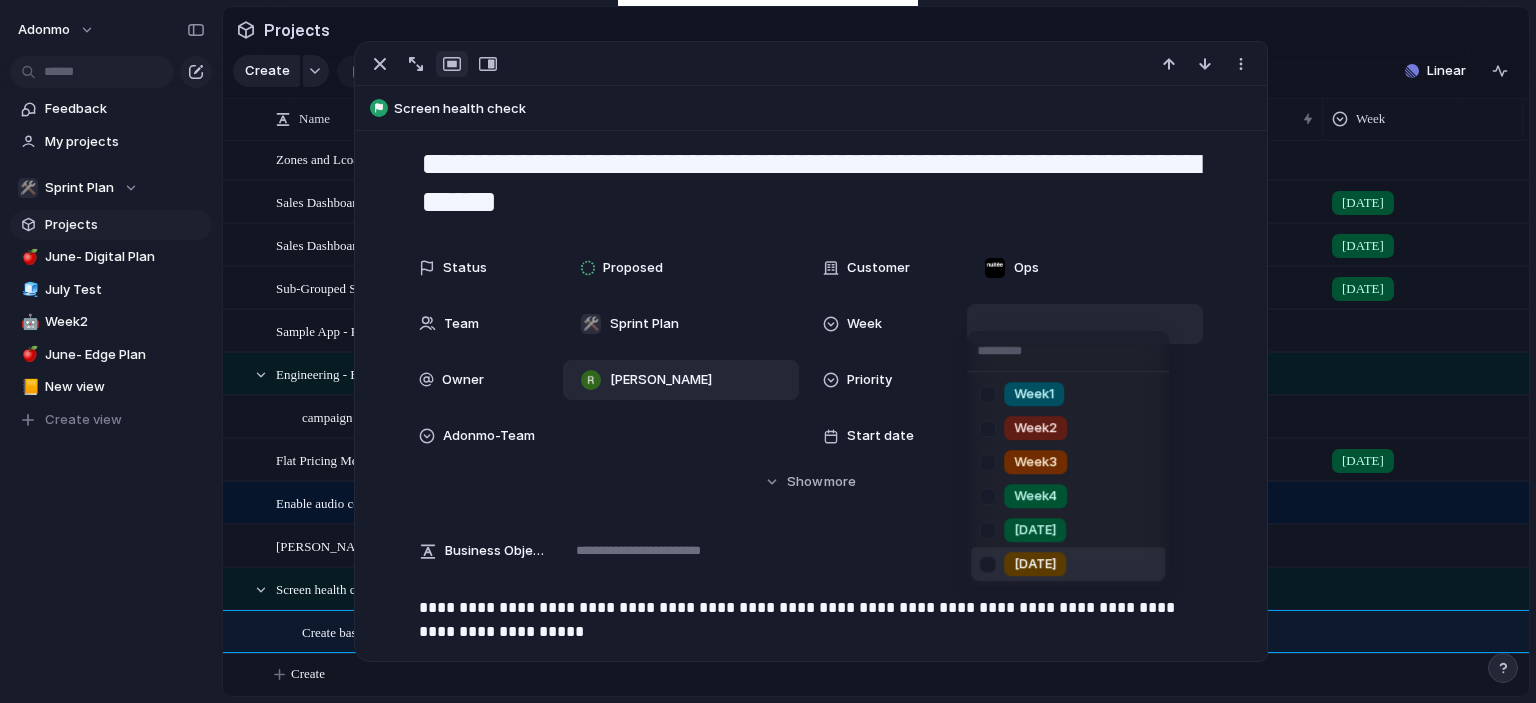 click on "[DATE]" at bounding box center (1035, 564) 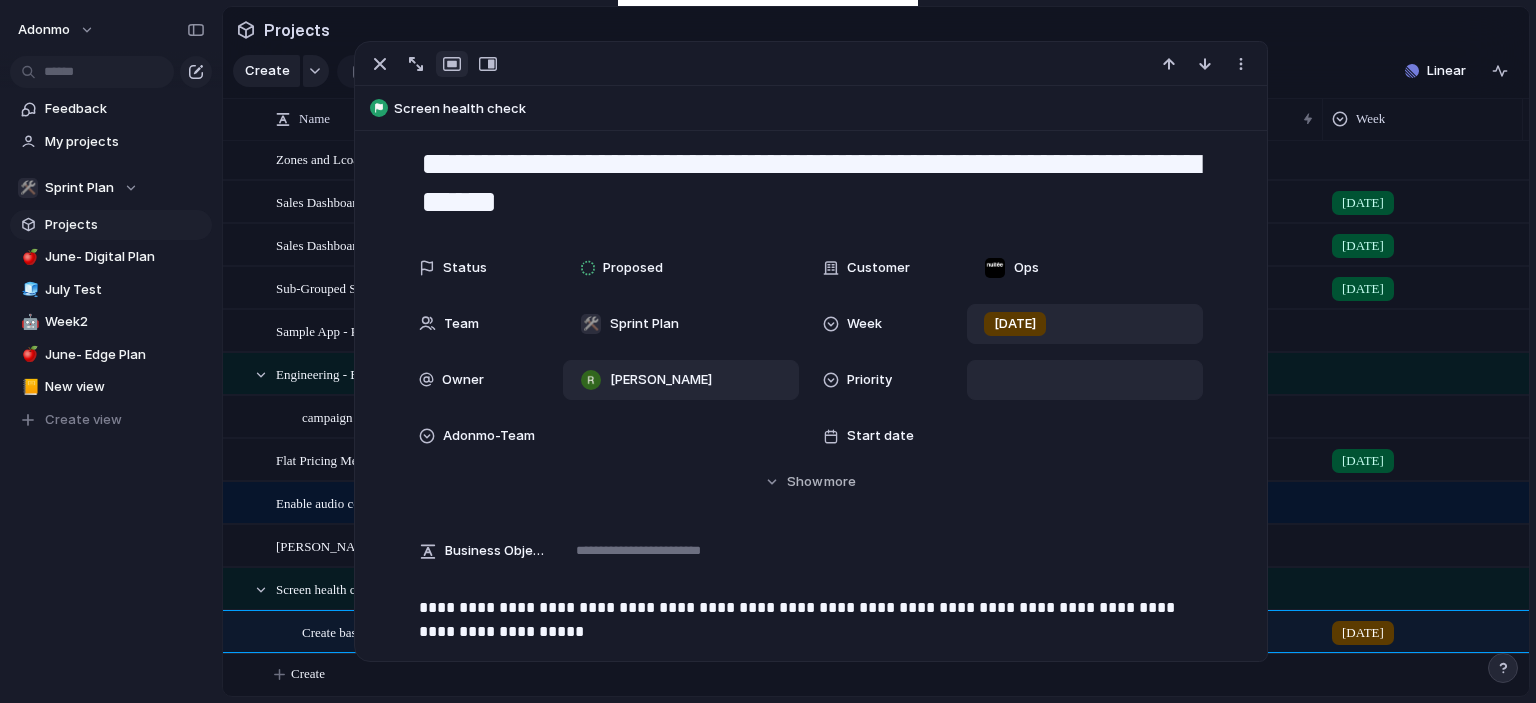 click at bounding box center [1085, 380] 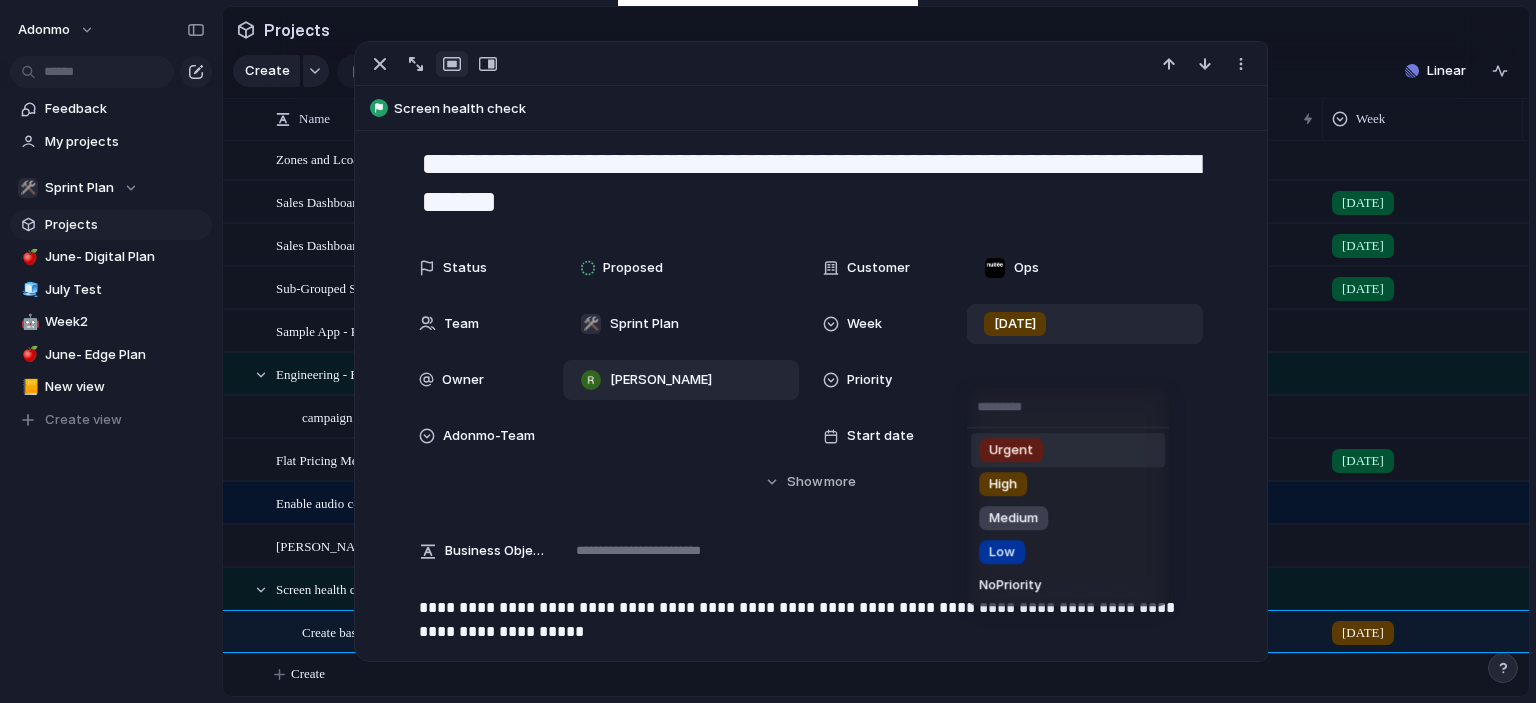 click on "Urgent" at bounding box center [1068, 450] 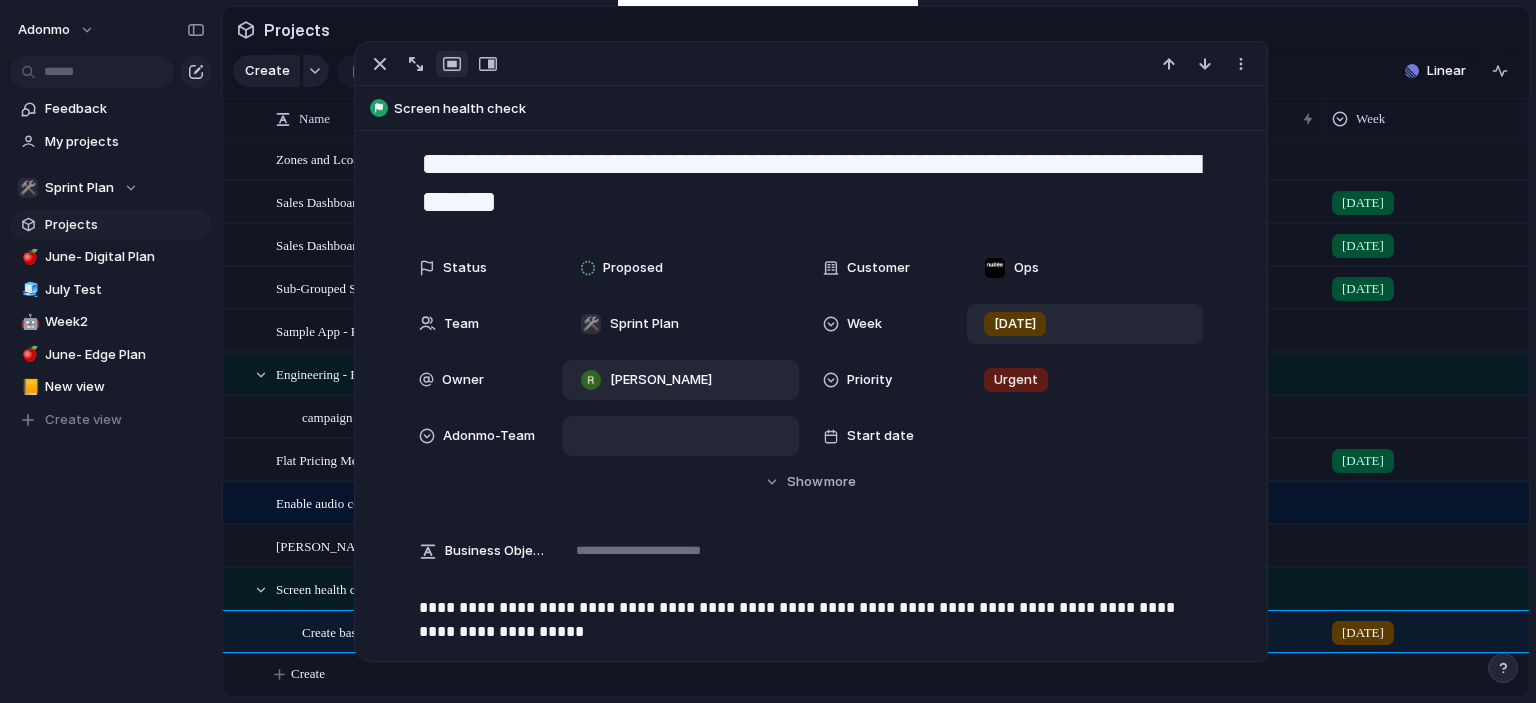 click at bounding box center [681, 436] 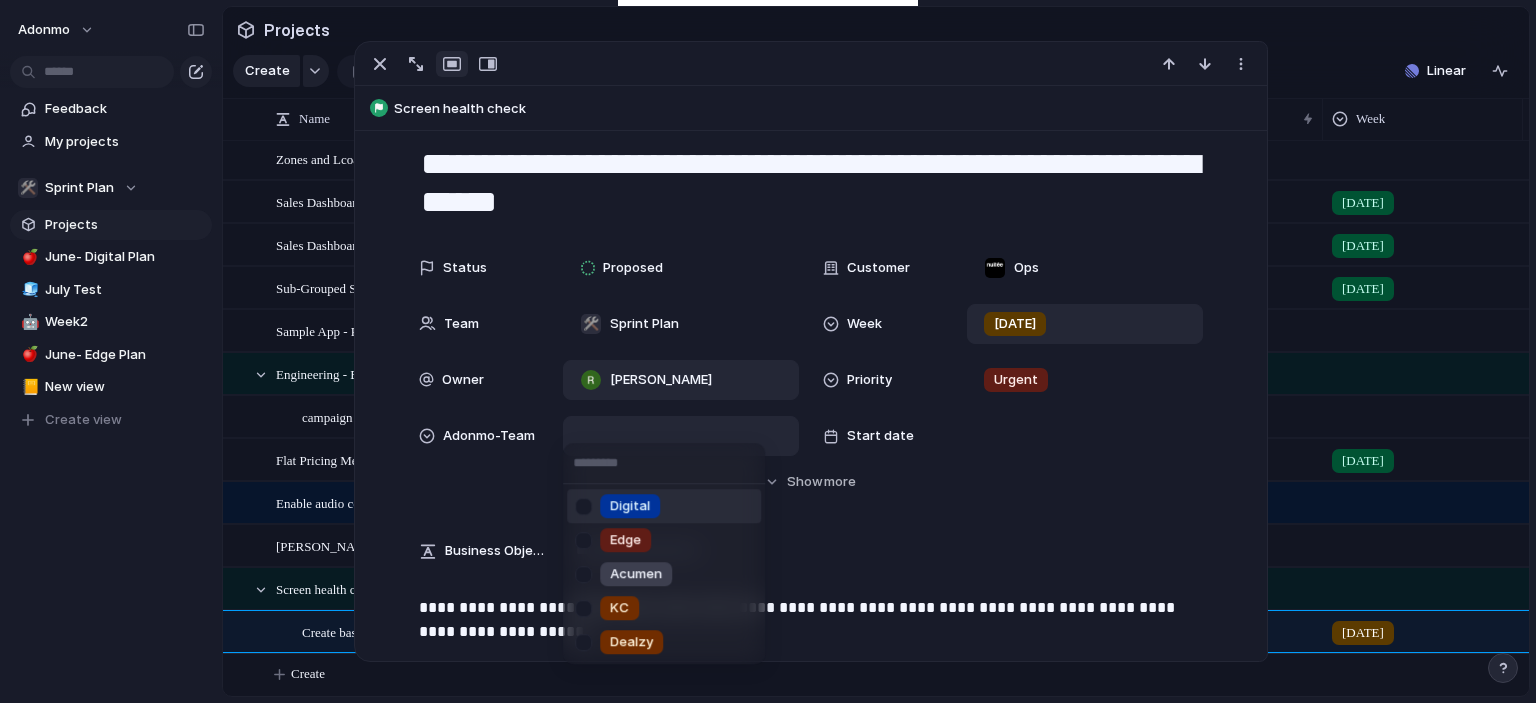 click on "Edge" at bounding box center [625, 540] 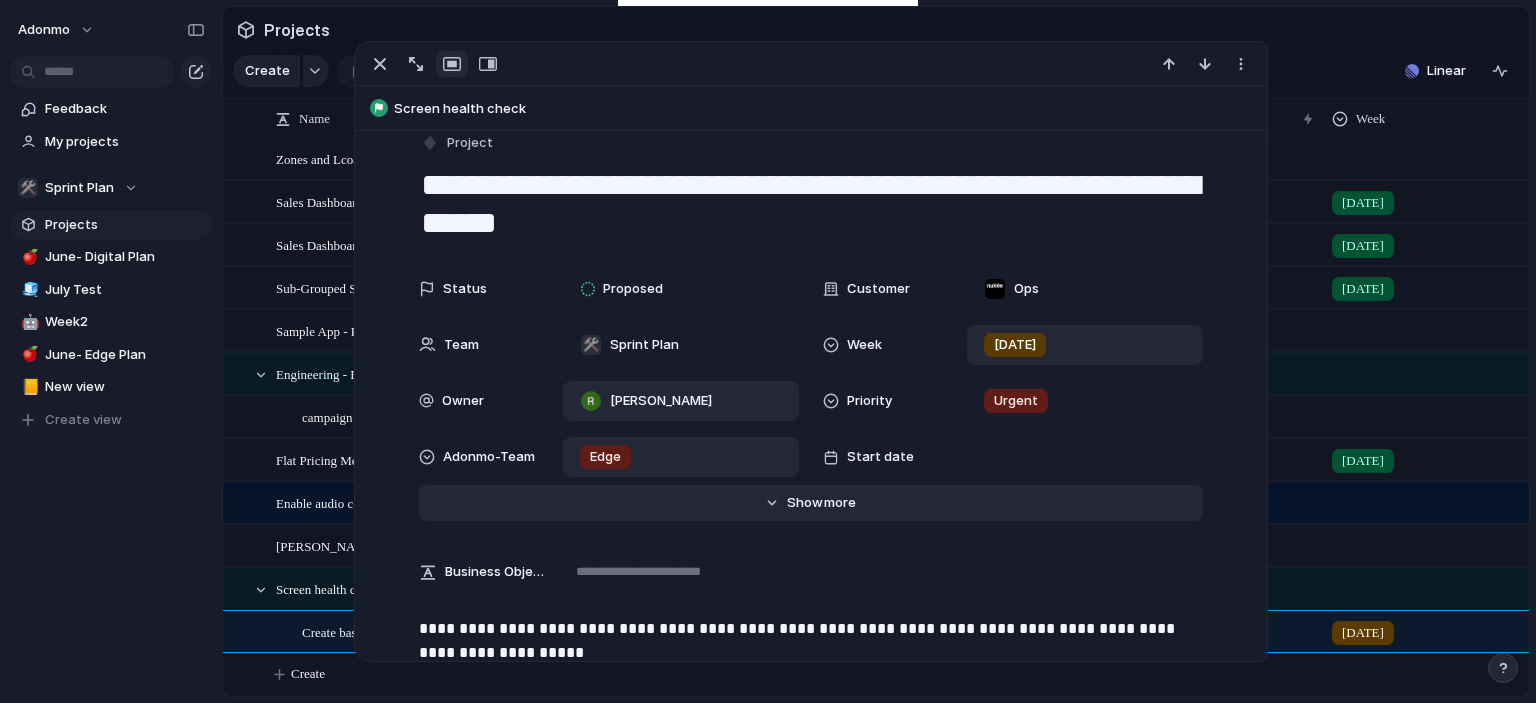 scroll, scrollTop: 0, scrollLeft: 0, axis: both 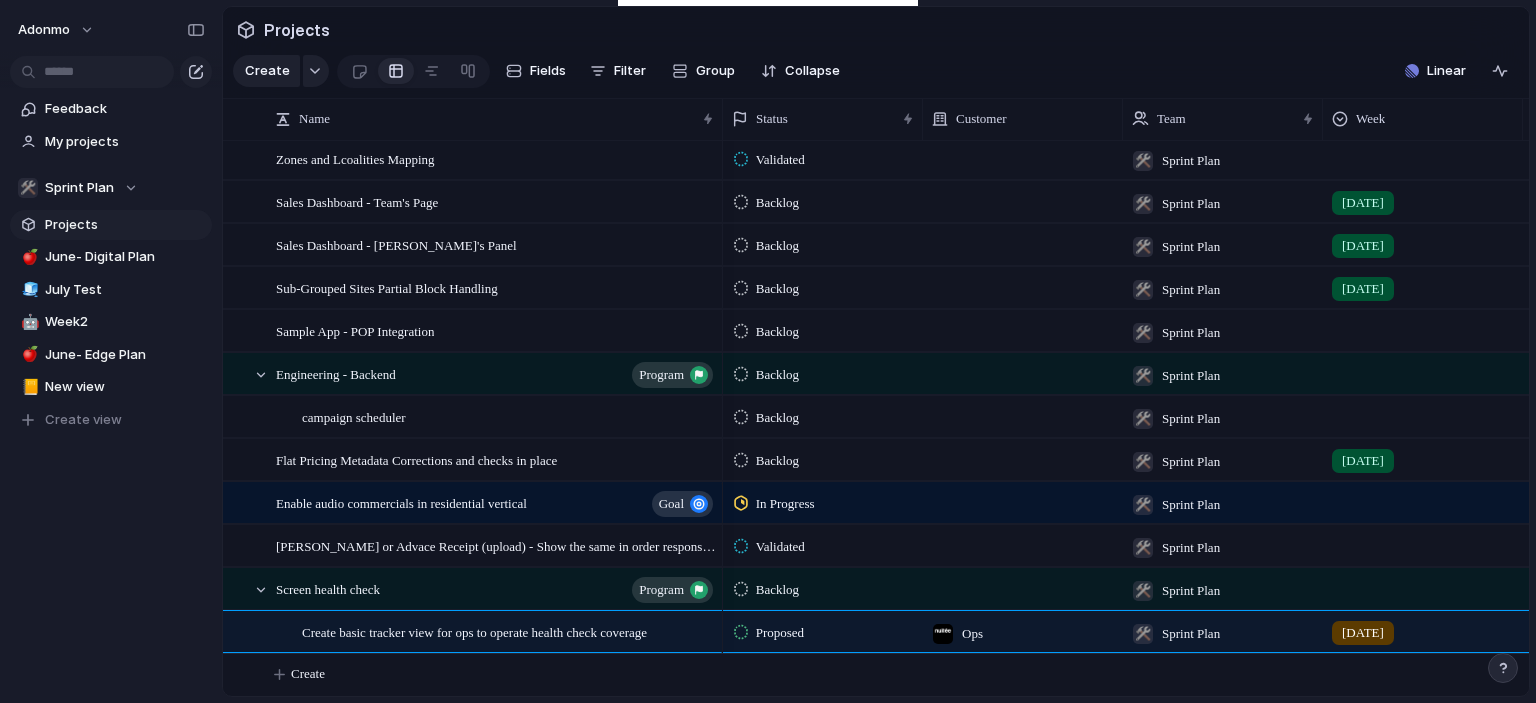 click on "Adonmo Feedback My projects 🛠️ Sprint Plan Projects 🍎 June- Digital Plan 🧊 July Test 🤖 Week2 🍎 June- Edge Plan 📒 New view
To pick up a draggable item, press the space bar.
While dragging, use the arrow keys to move the item.
Press space again to drop the item in its new position, or press escape to cancel.
Create view" at bounding box center [111, 351] 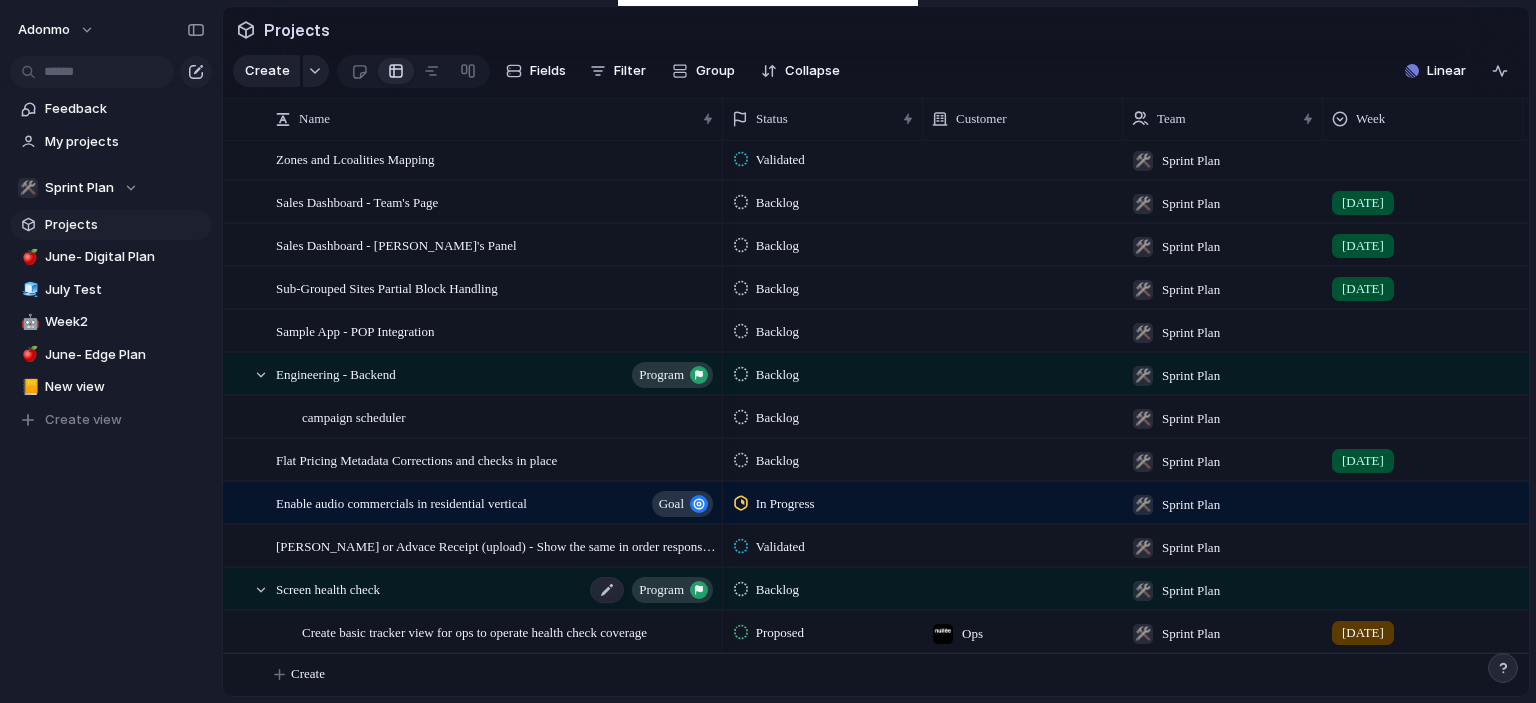 click at bounding box center [607, 590] 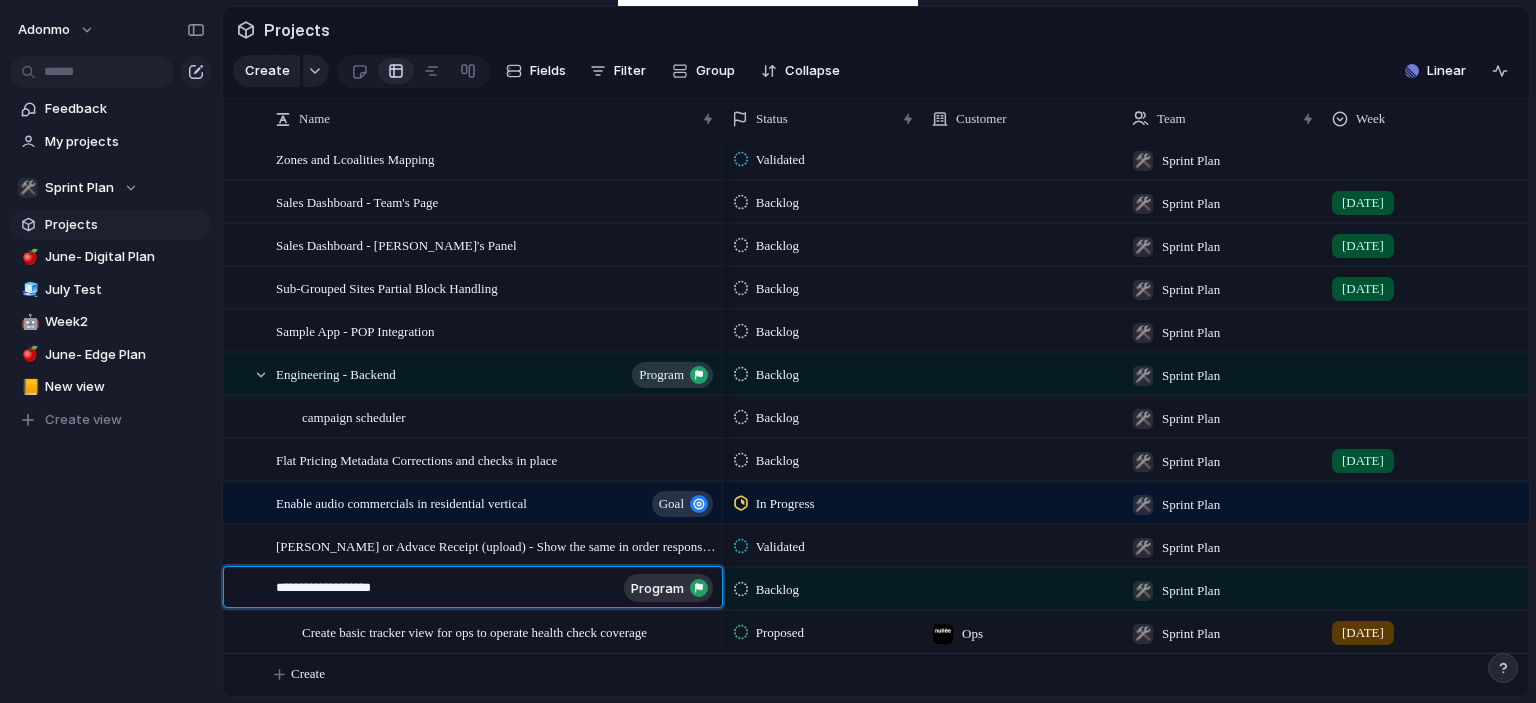 click on "**********" at bounding box center [446, 590] 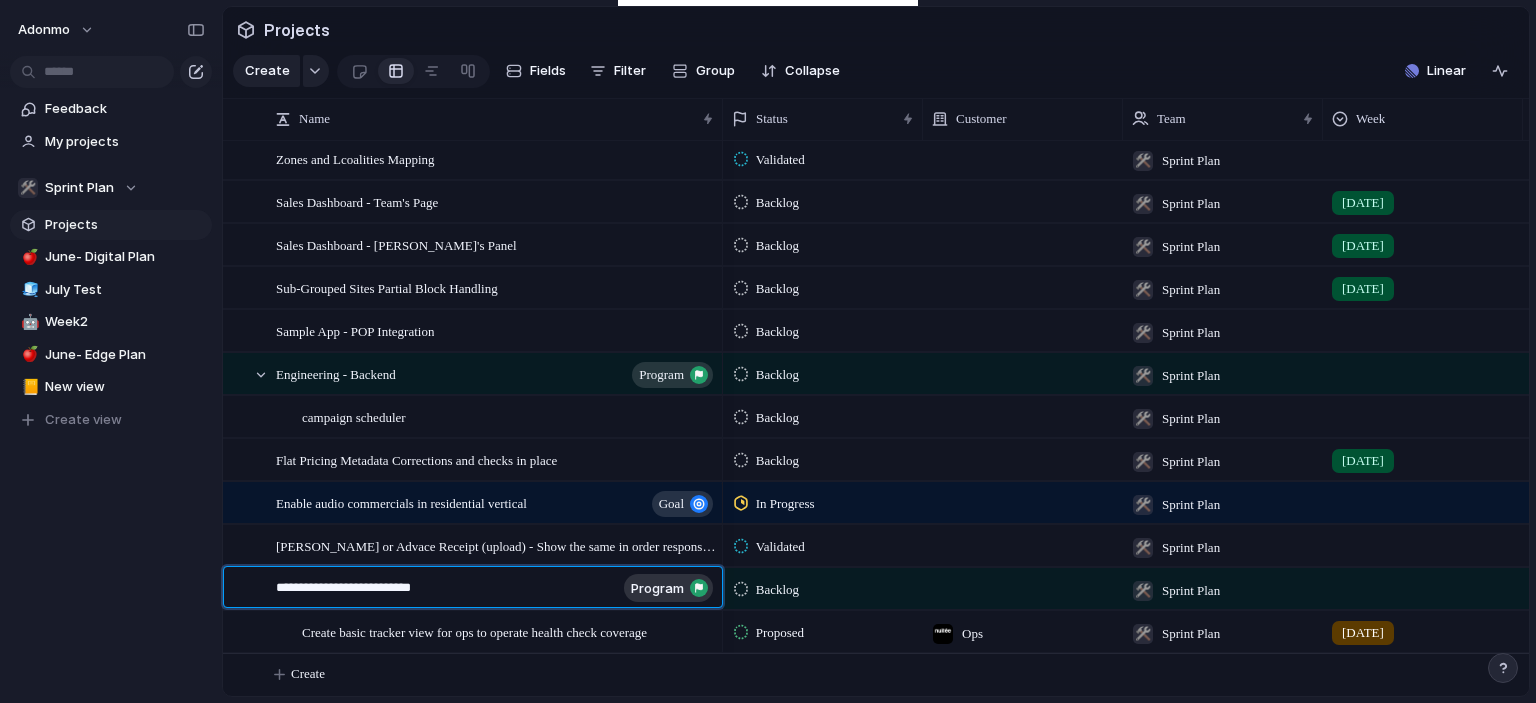 type on "**********" 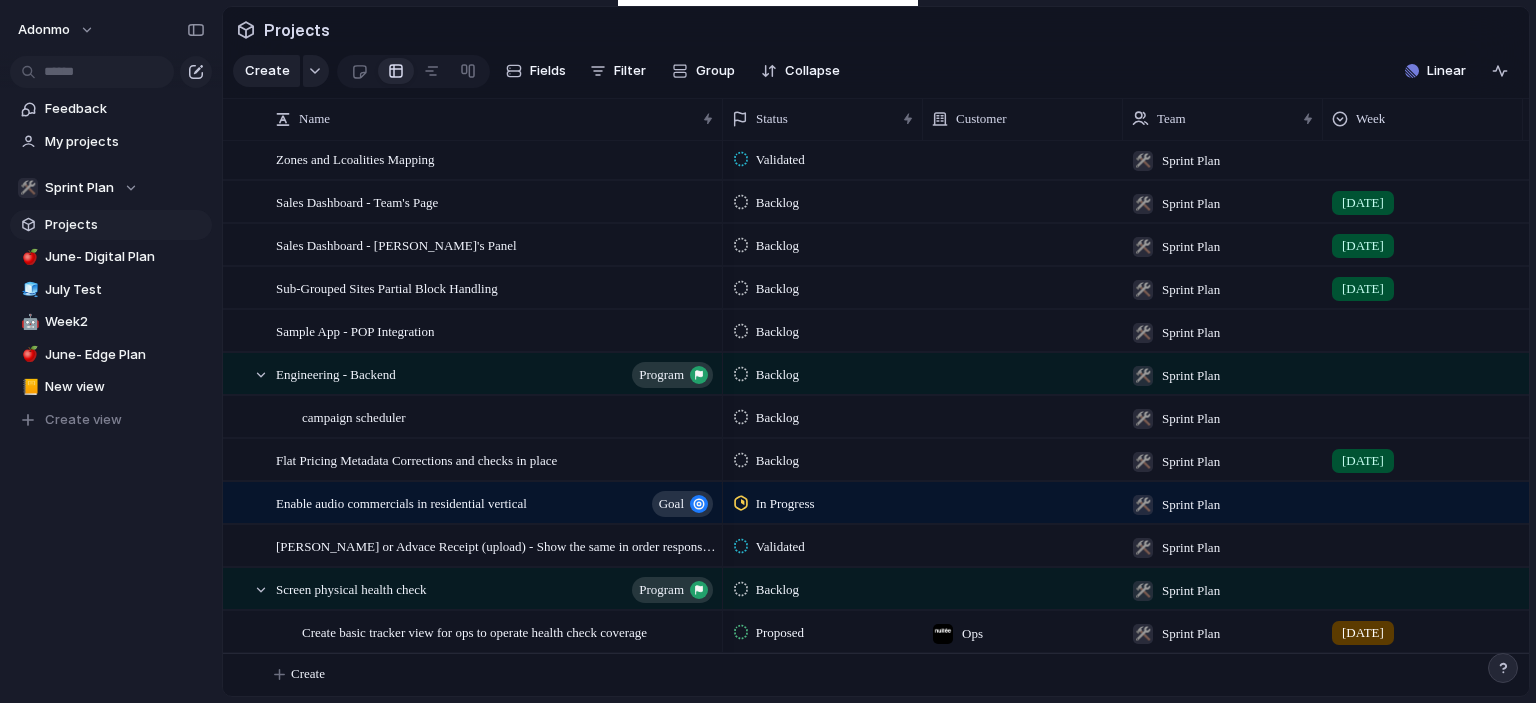 scroll, scrollTop: 6253, scrollLeft: 0, axis: vertical 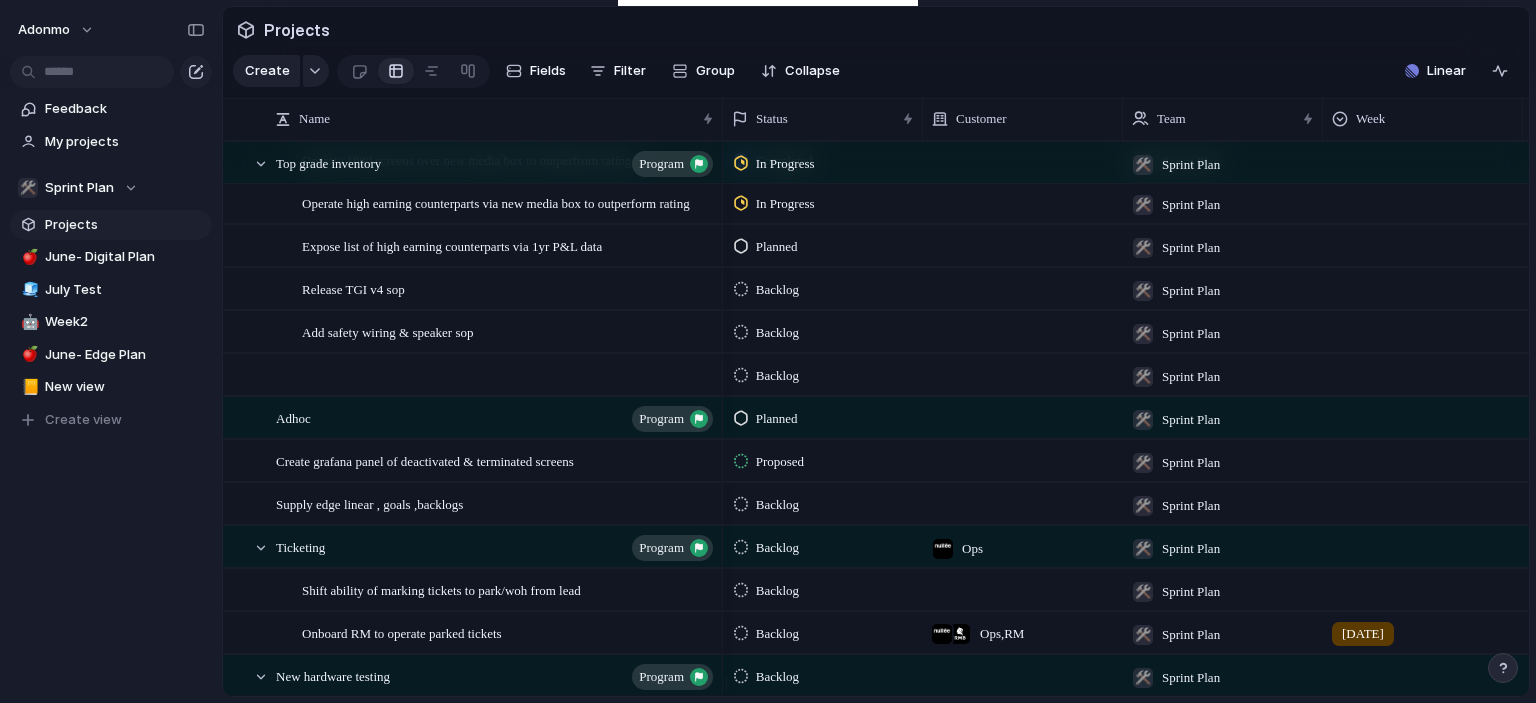 click on "Proposed" at bounding box center [780, 462] 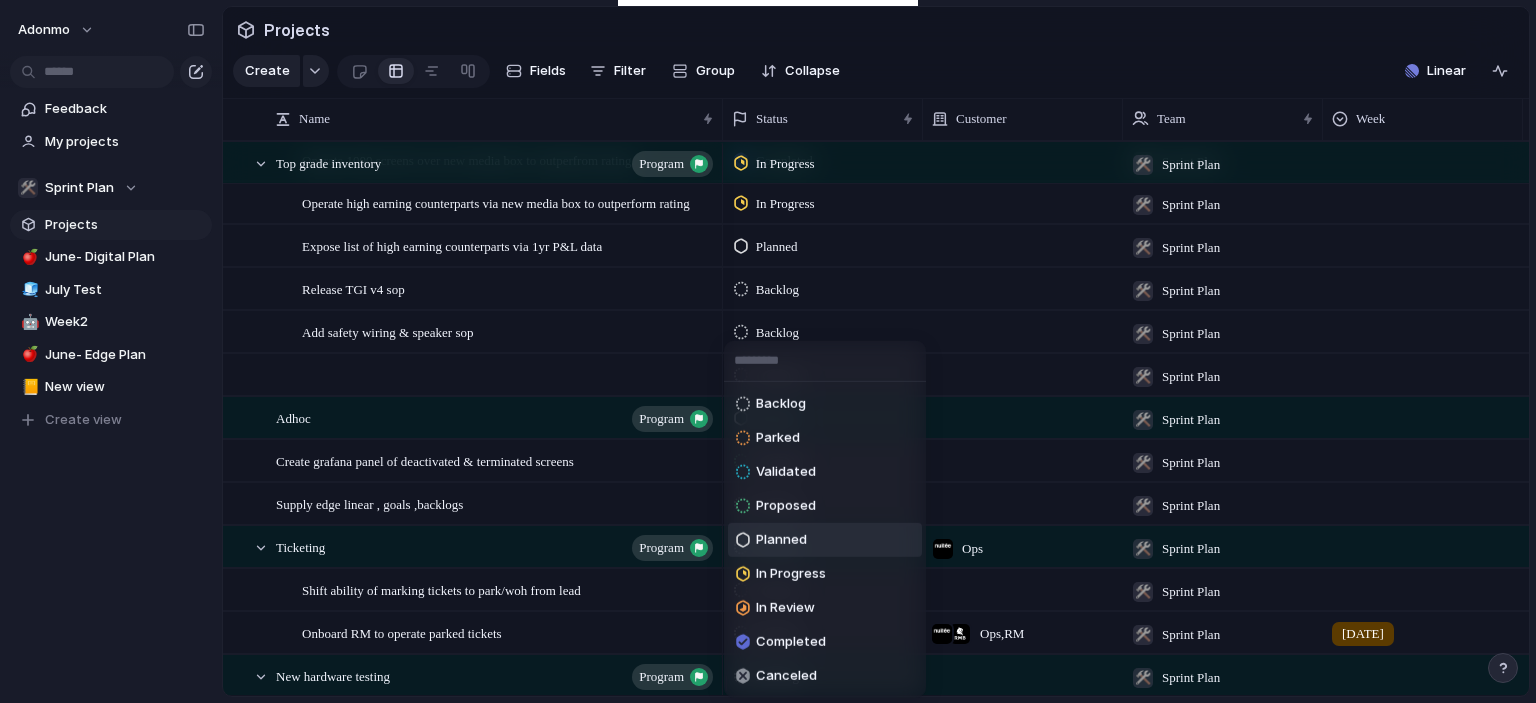 click on "Planned" at bounding box center [825, 540] 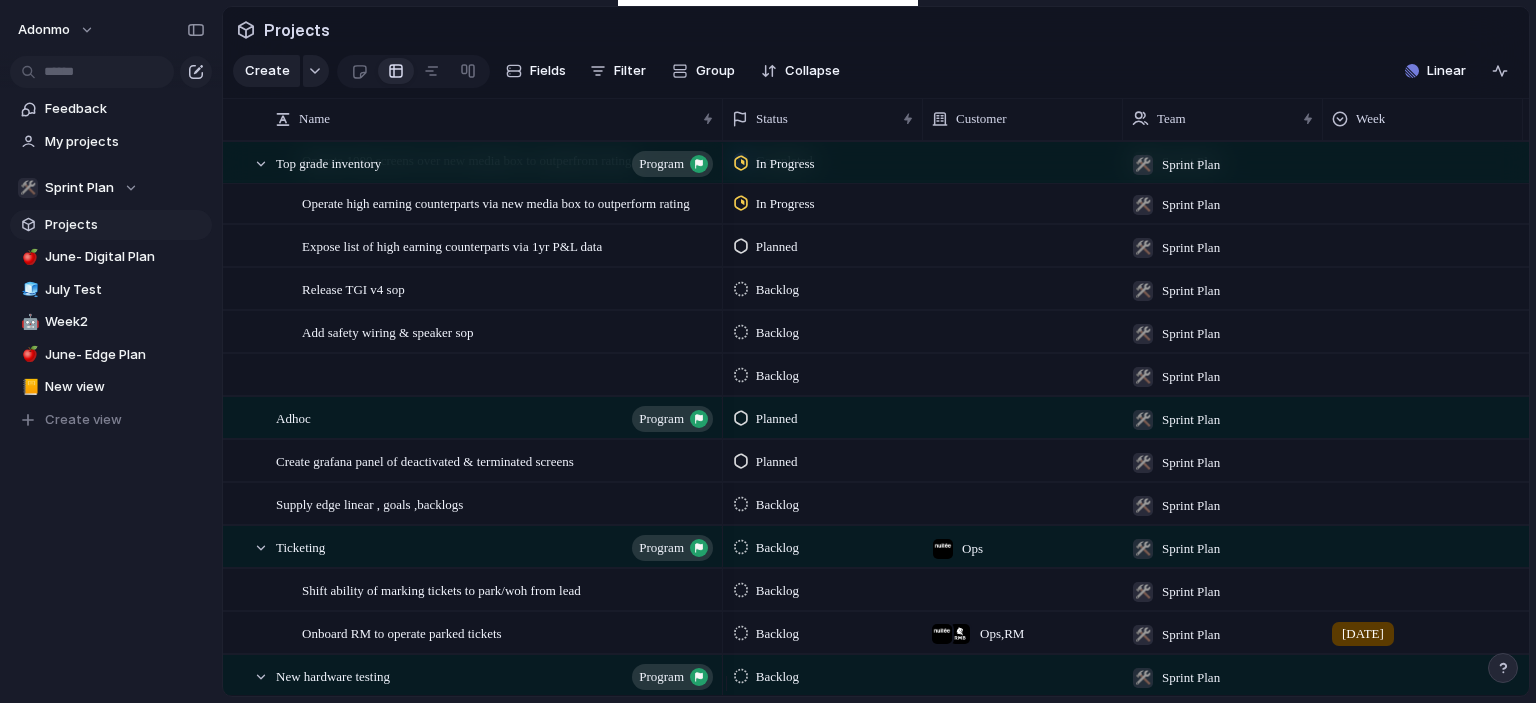 click at bounding box center (1023, 460) 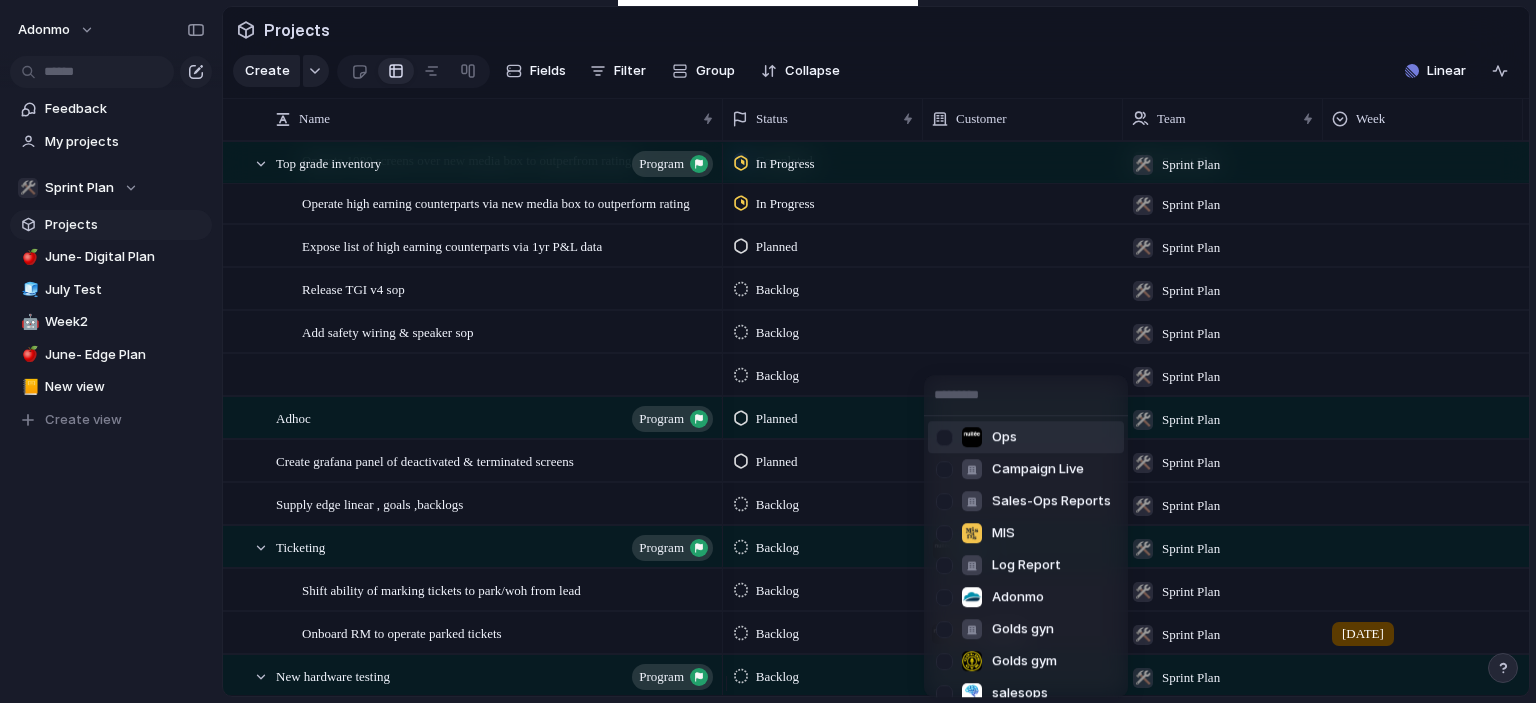 click at bounding box center (944, 437) 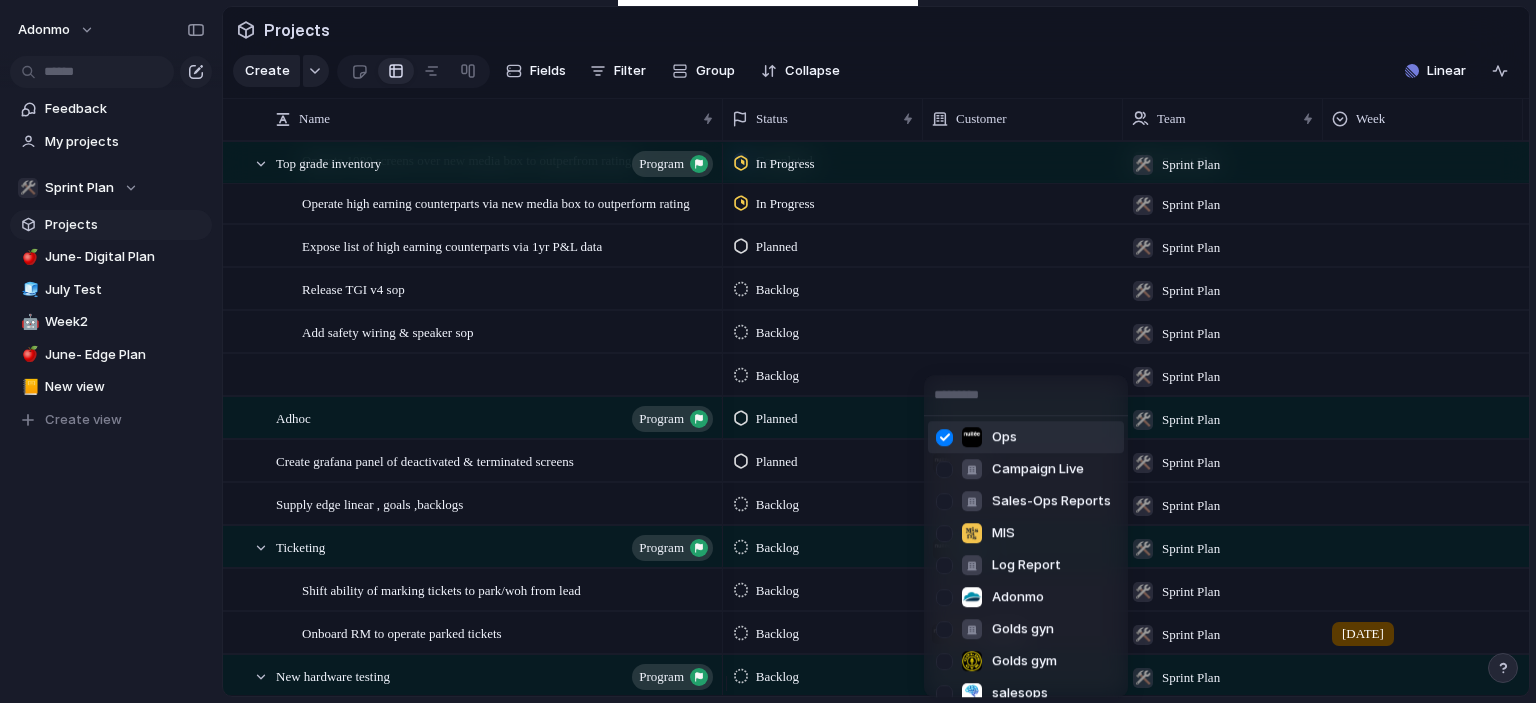 click on "Ops   Campaign Live   Sales-Ops Reports   MIS   Log Report   Adonmo   Golds gyn   Golds gym   salesops   RM   ACUMEN" at bounding box center (768, 351) 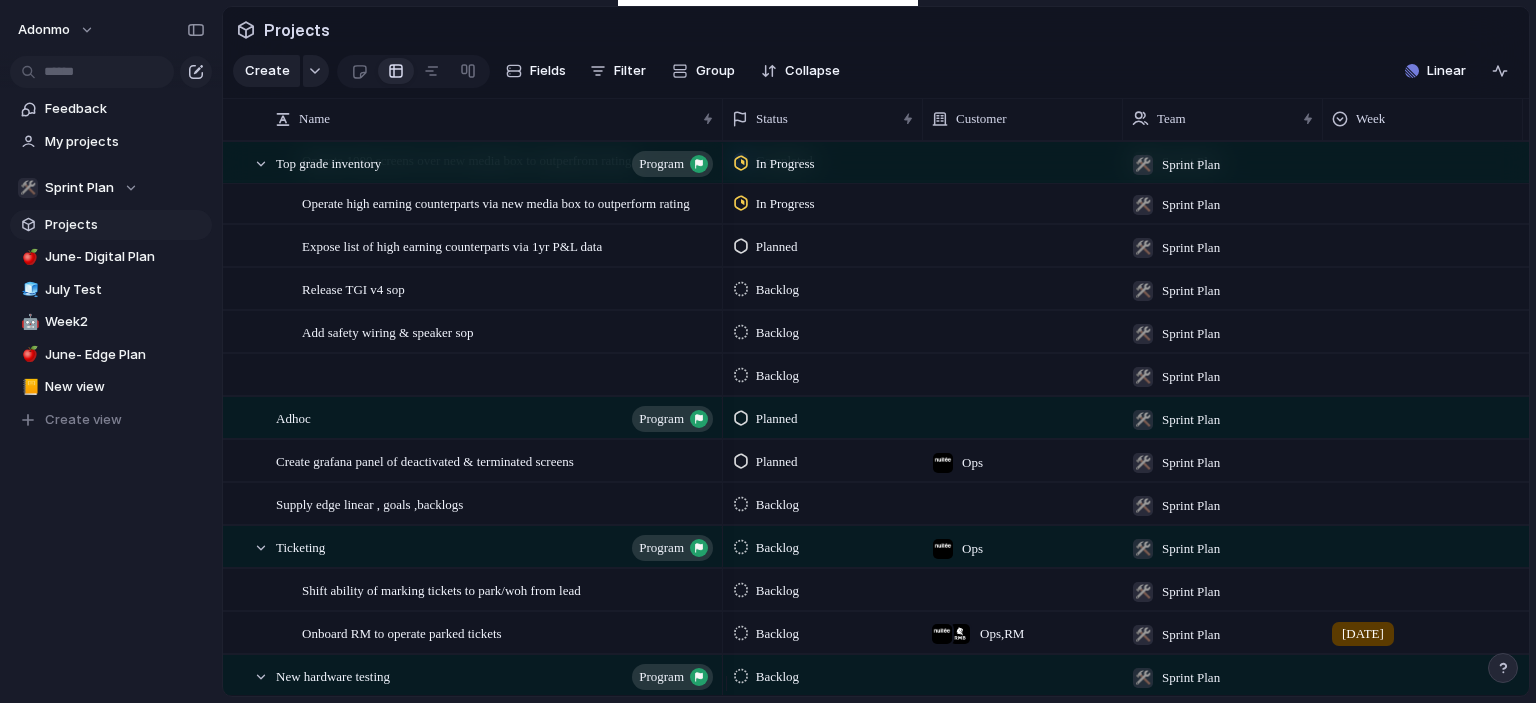 click at bounding box center (1423, 457) 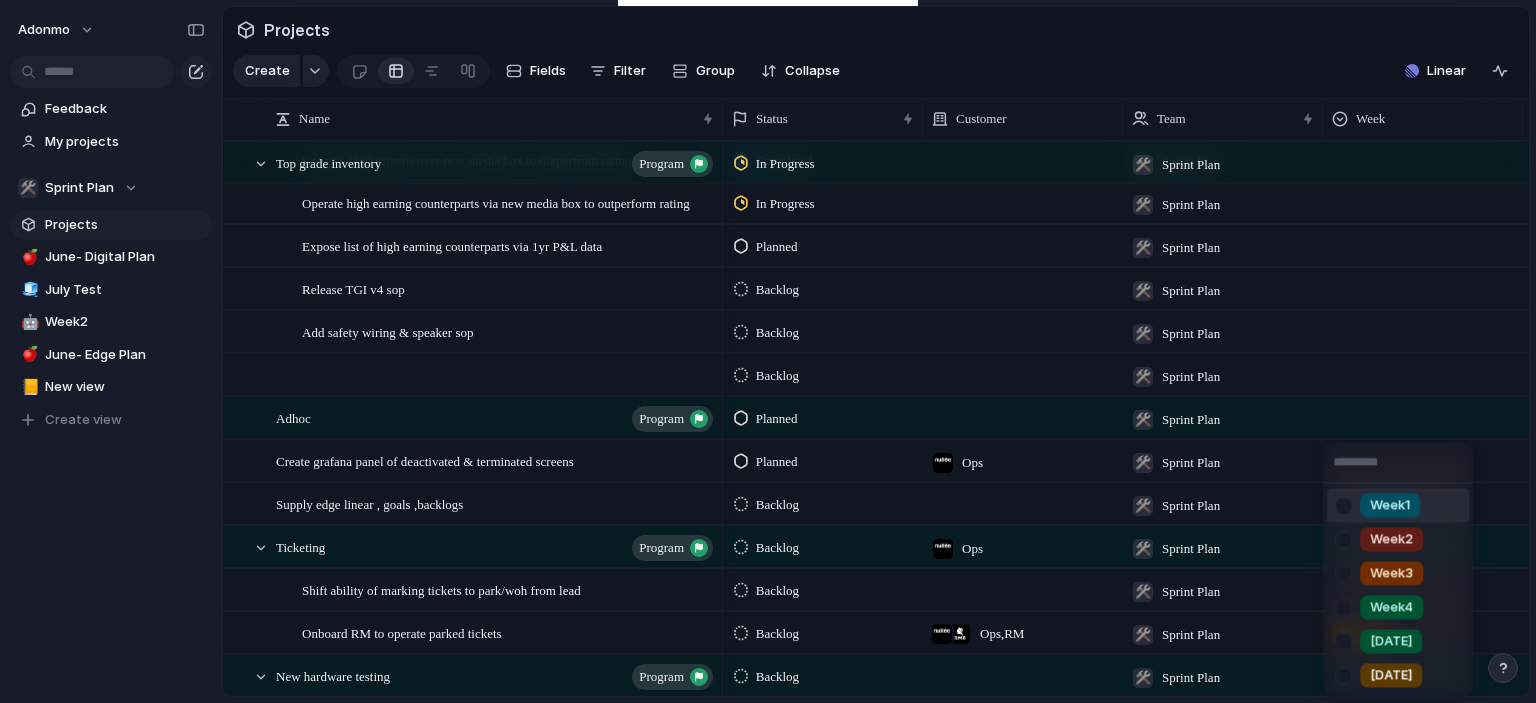 click on "Week1   Week2   Week3   Week4   [DATE]   [DATE]" at bounding box center (1398, 590) 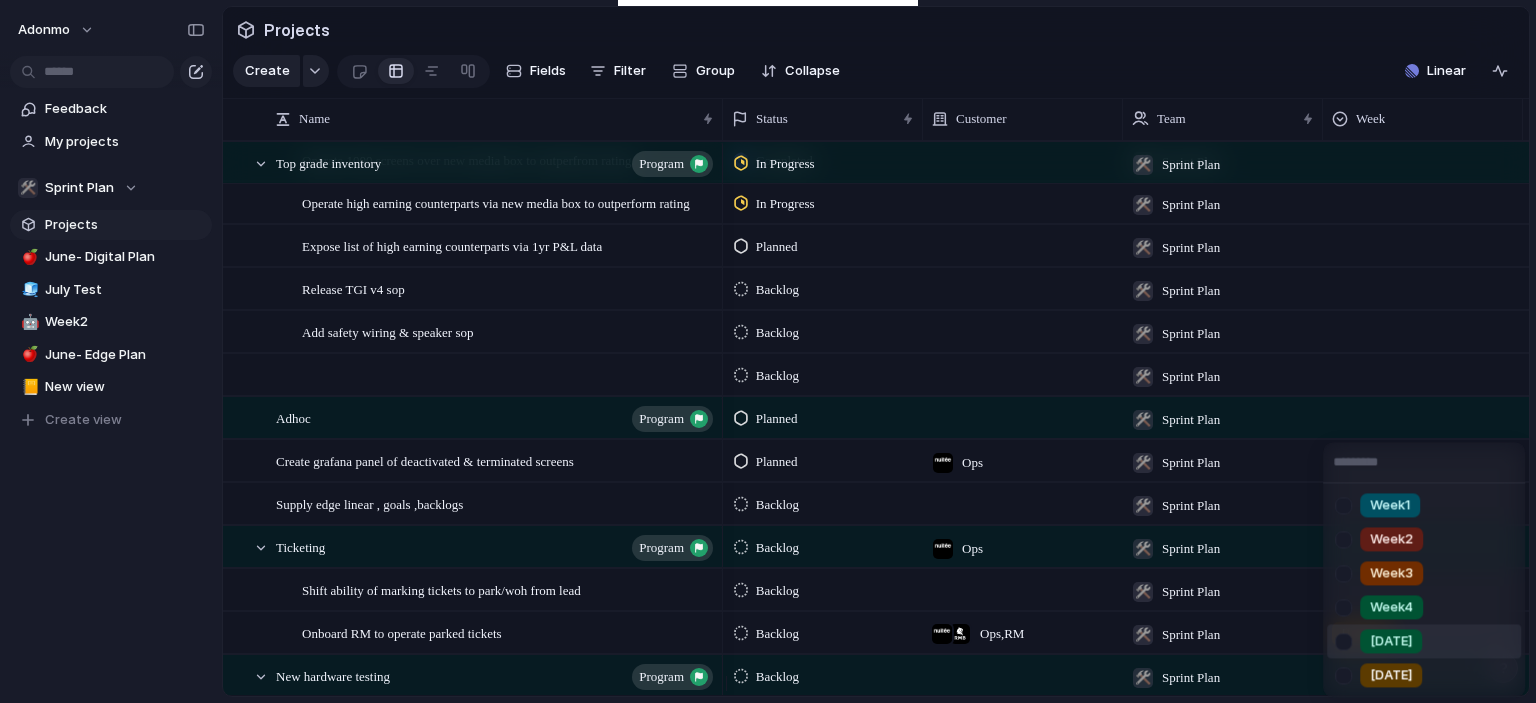 click on "[DATE]" at bounding box center (1391, 641) 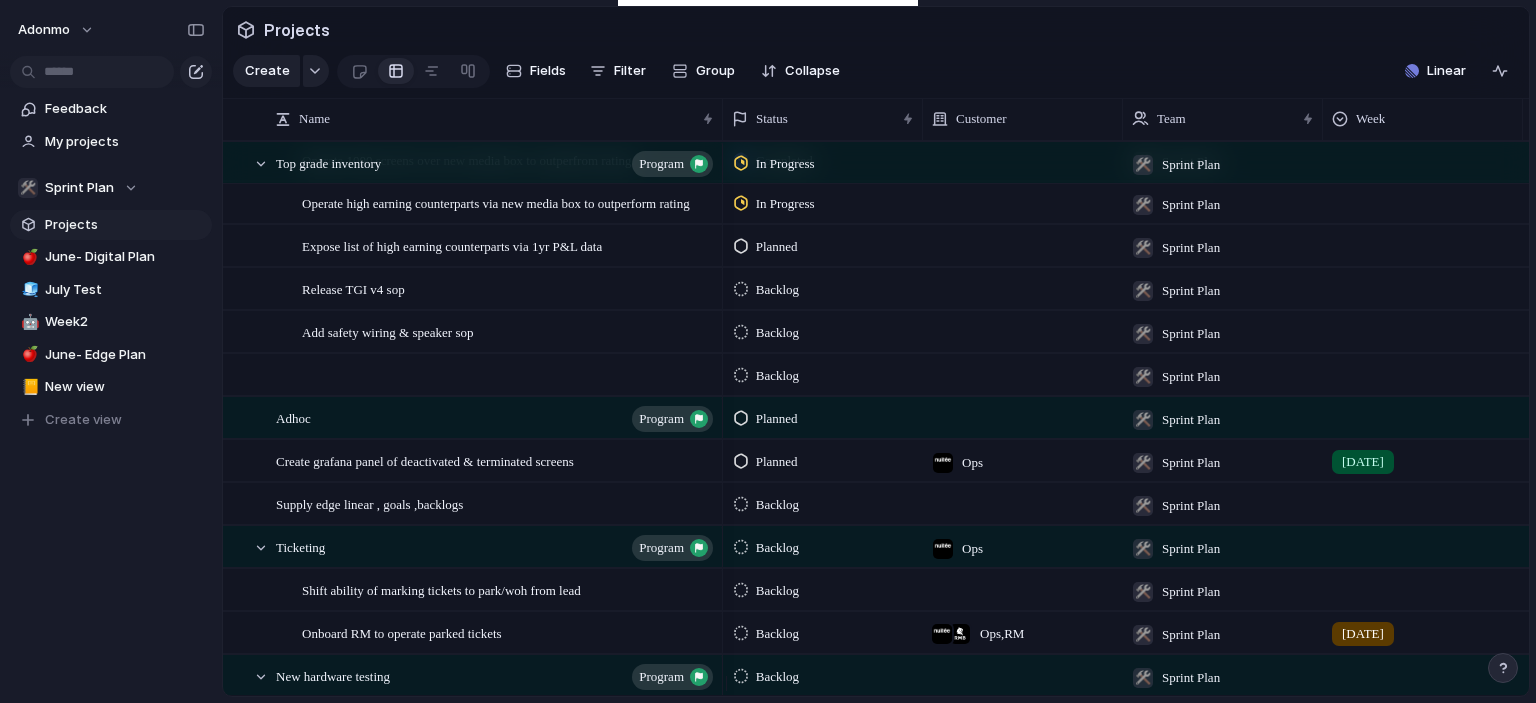 click at bounding box center (1423, 285) 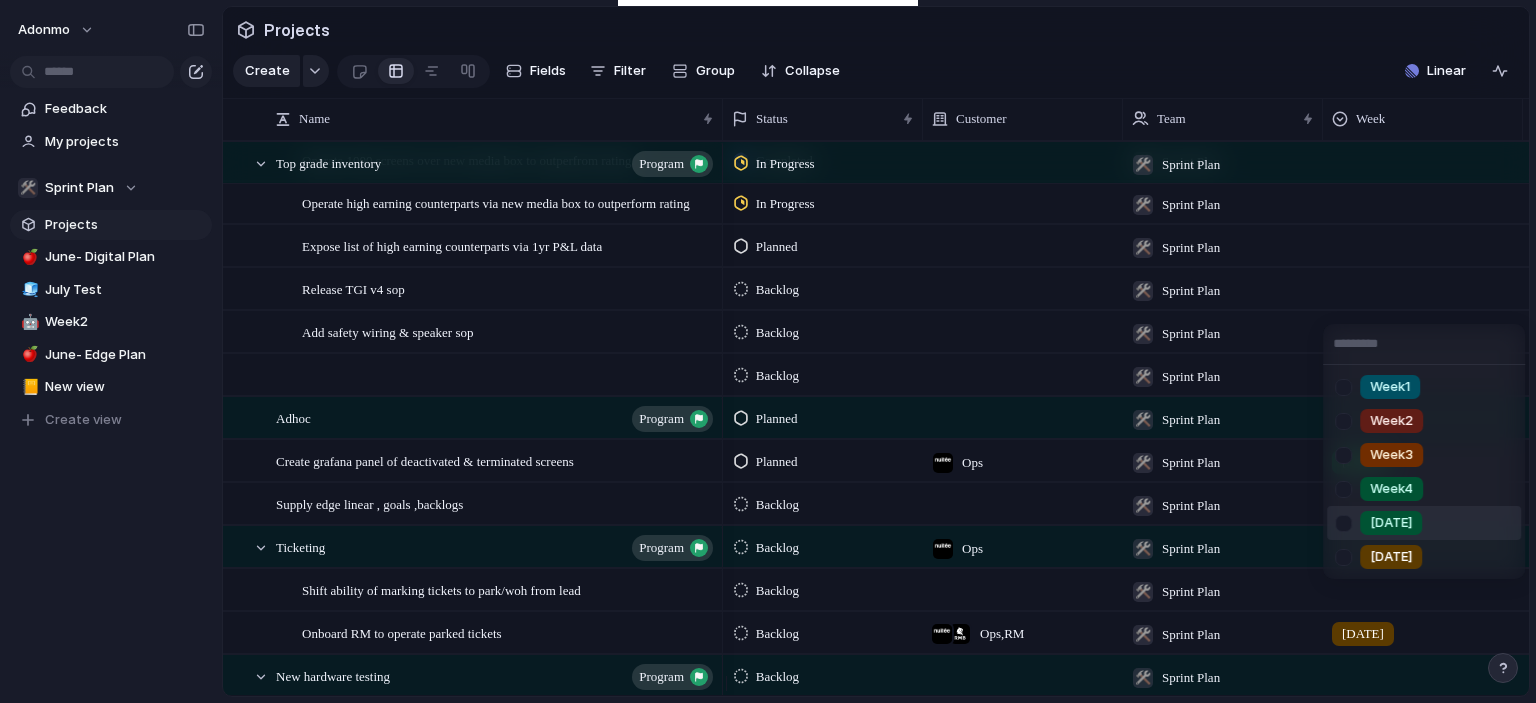 click on "[DATE]" at bounding box center (1424, 523) 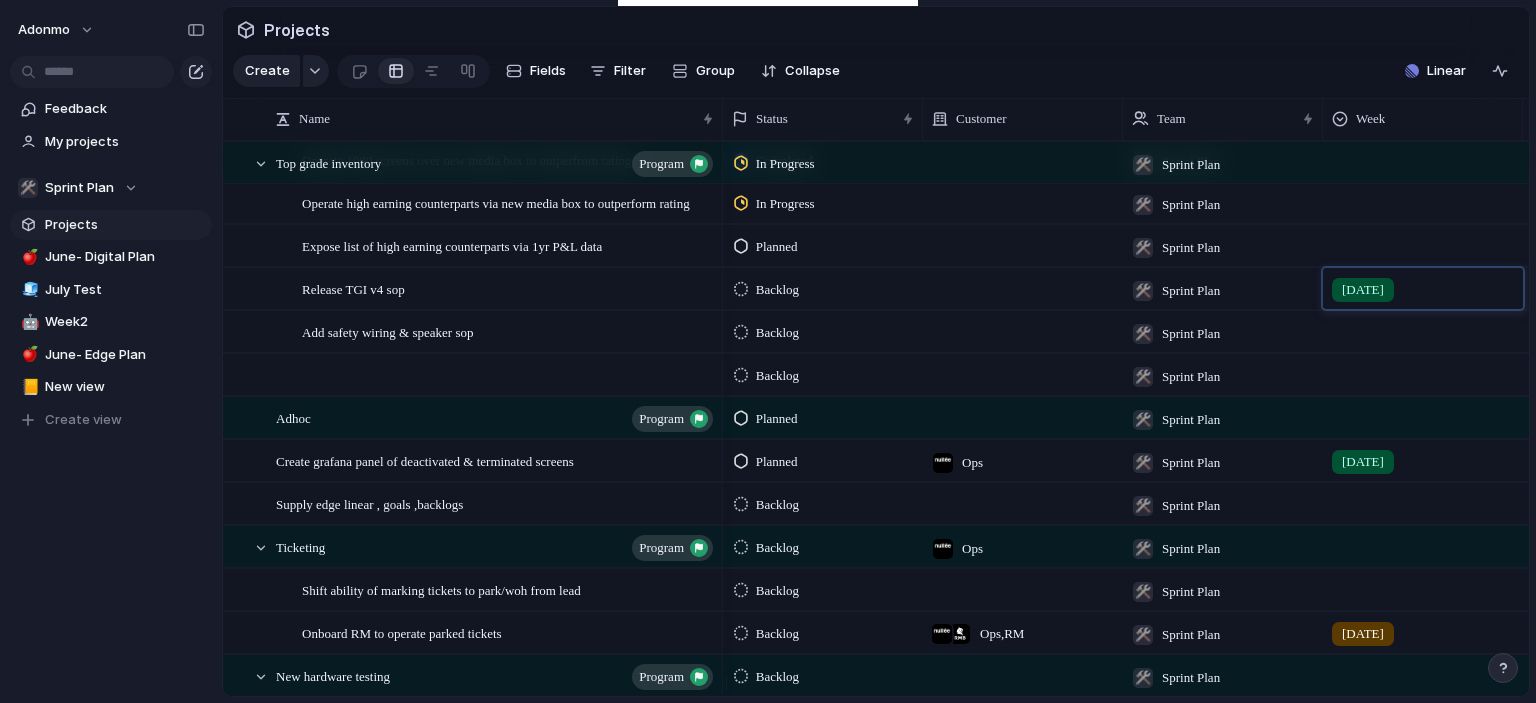 click at bounding box center [1423, 328] 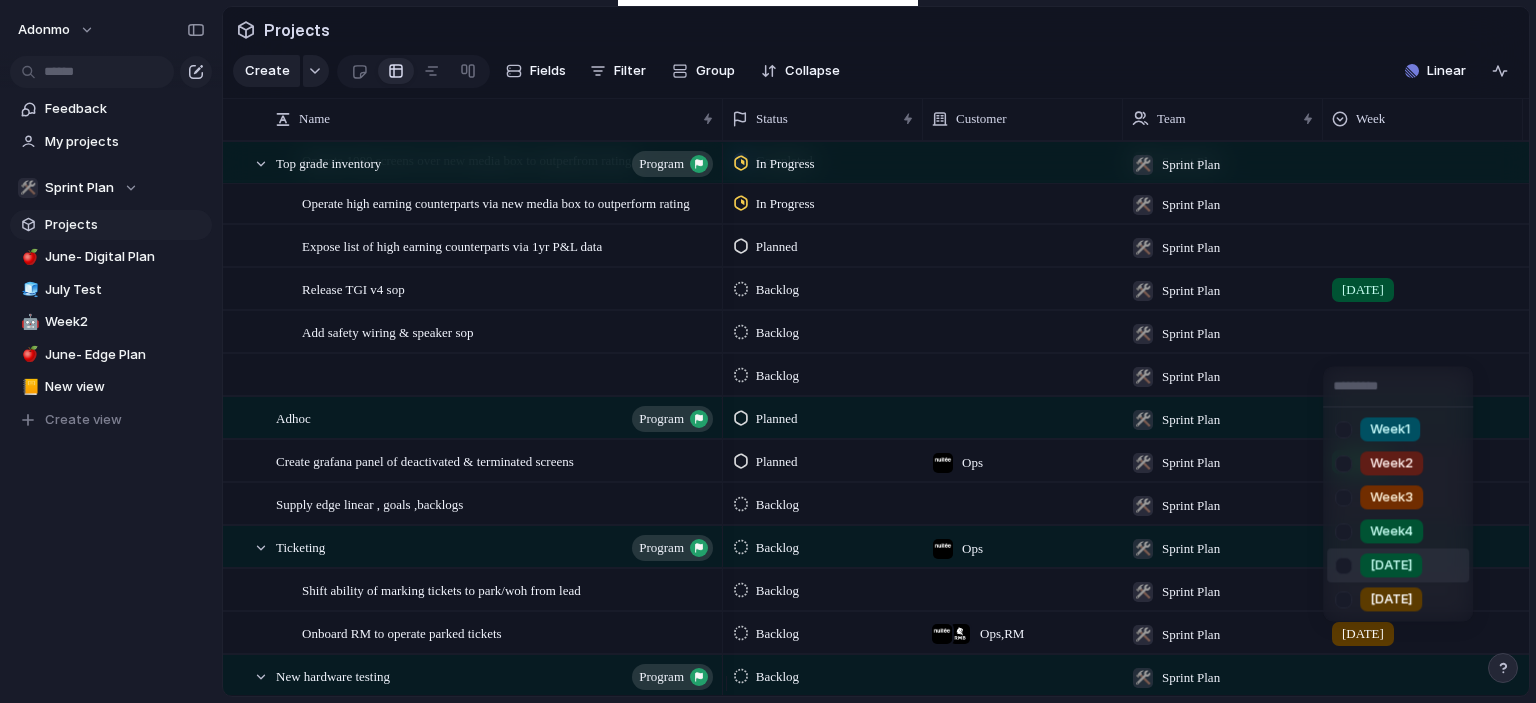 click on "[DATE]" at bounding box center (1391, 566) 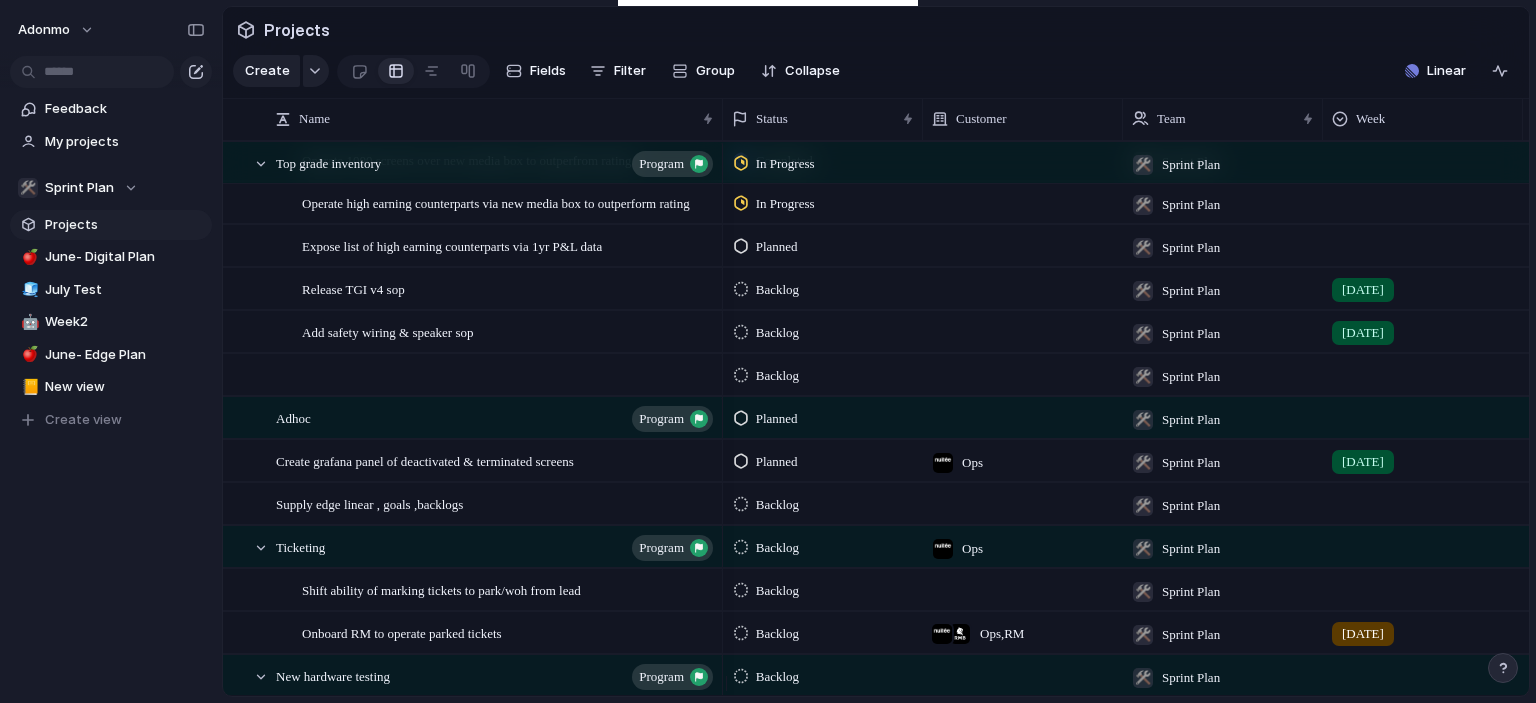 click at bounding box center (1023, 288) 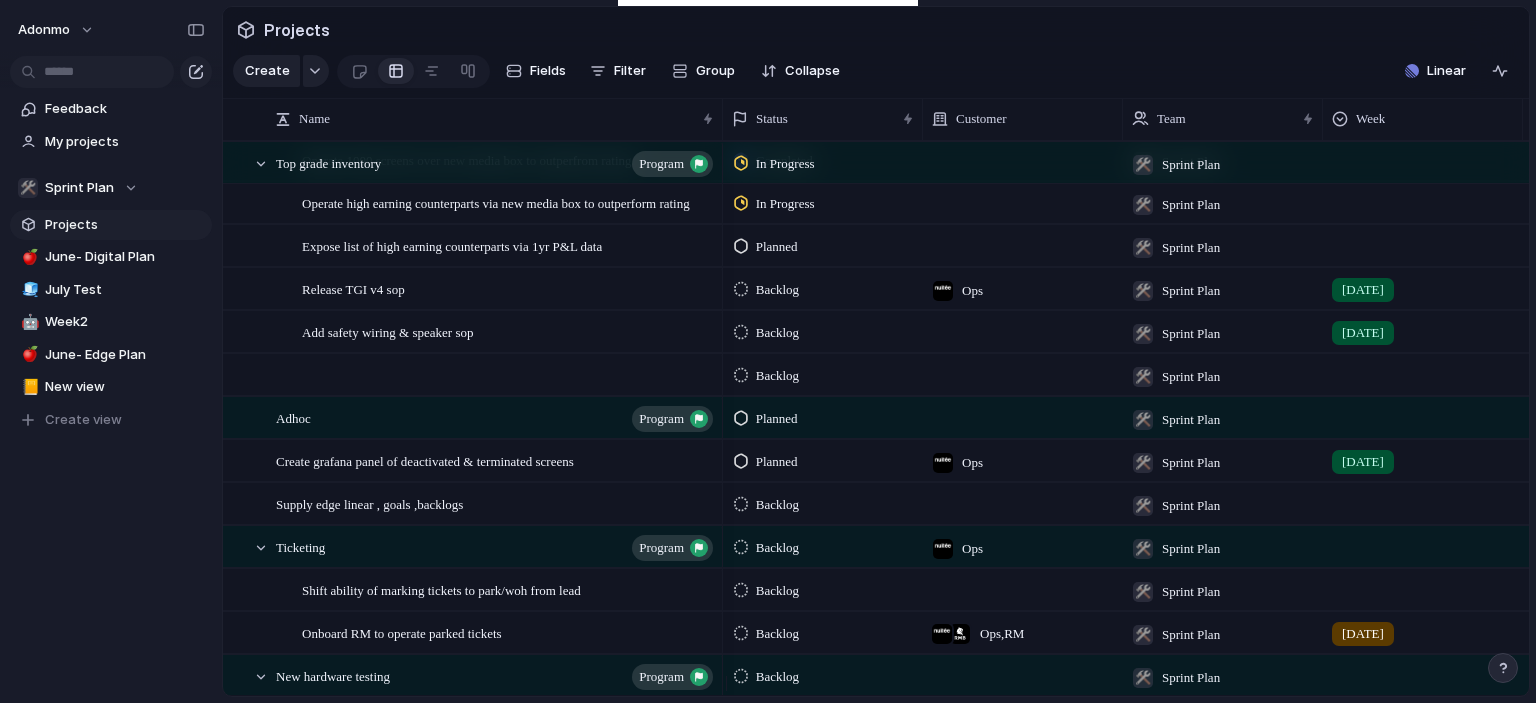 click at bounding box center [1023, 331] 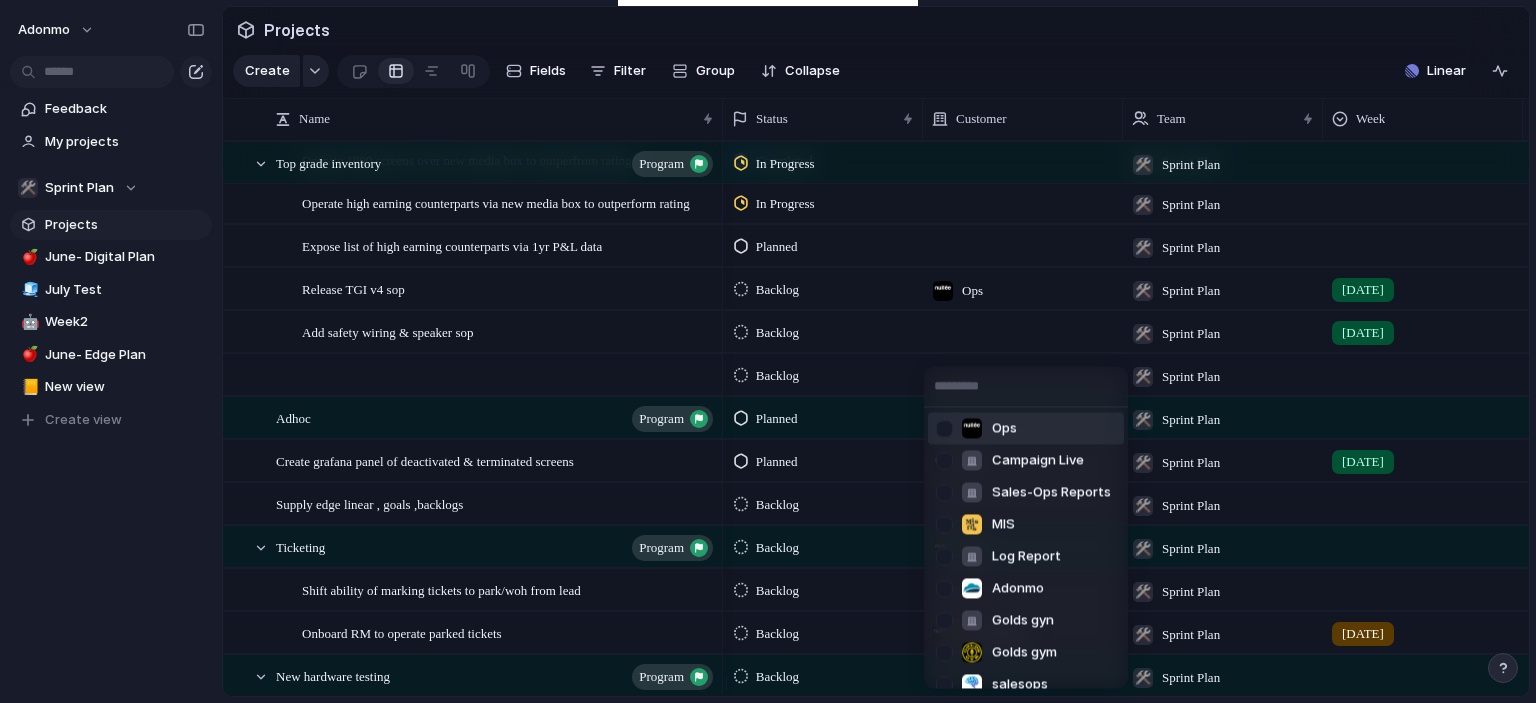 click on "Ops" at bounding box center [1004, 429] 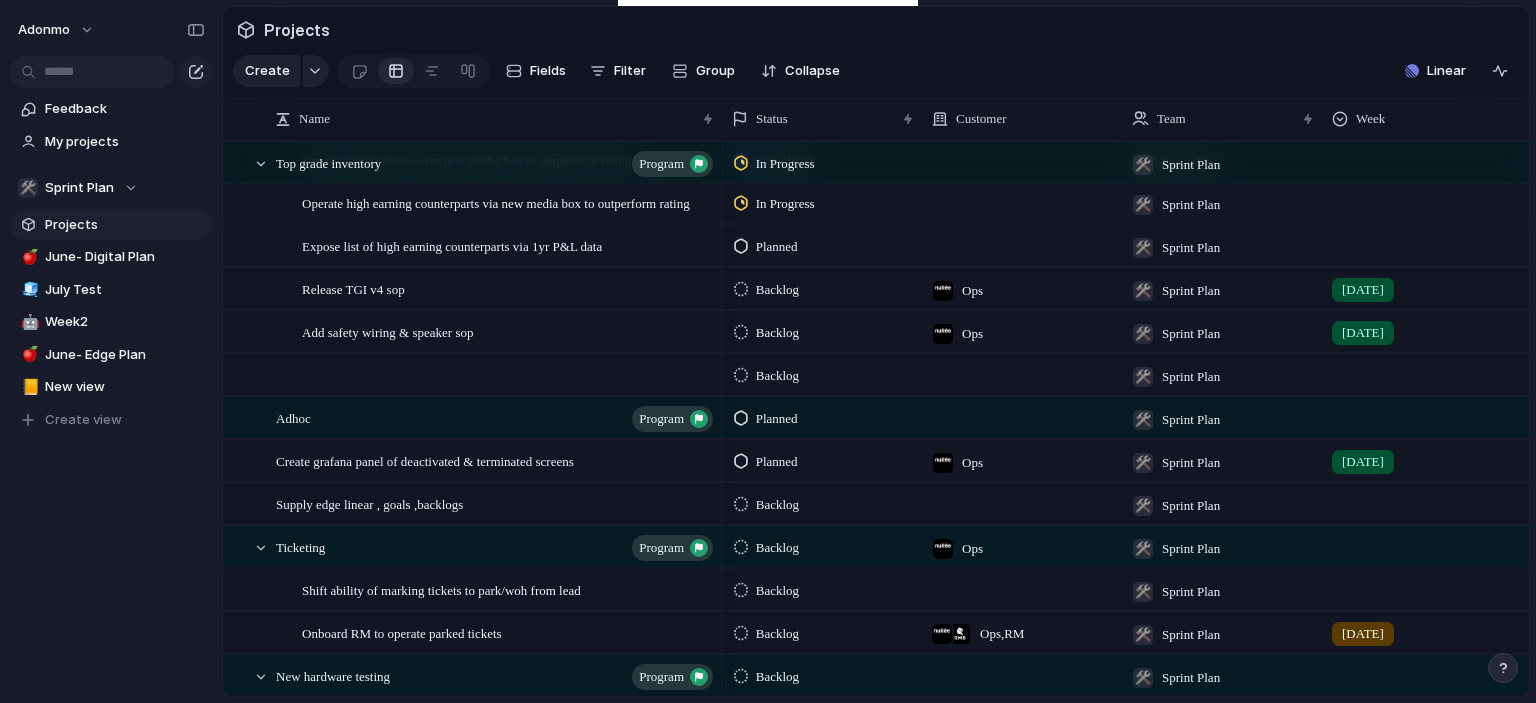 click at bounding box center [1023, 245] 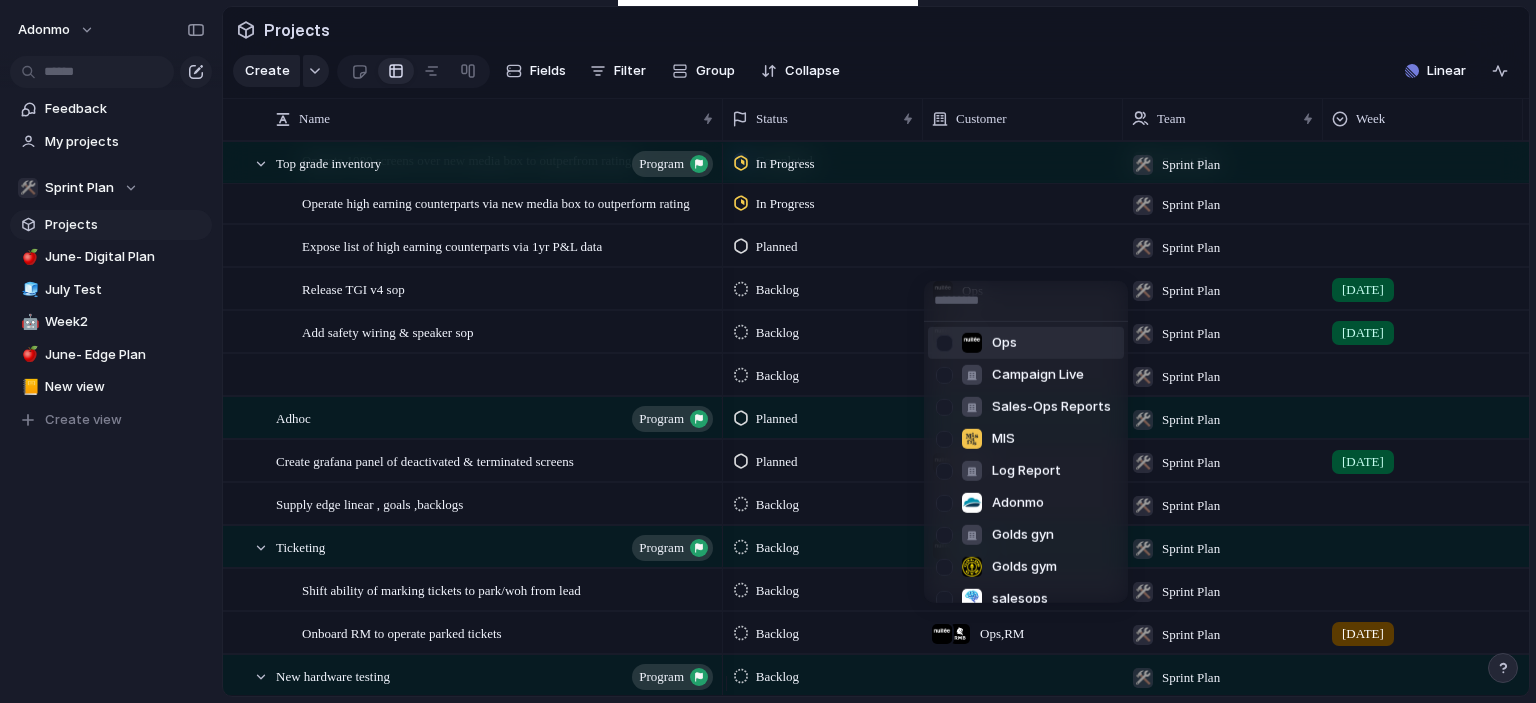 click on "Ops" at bounding box center (1026, 343) 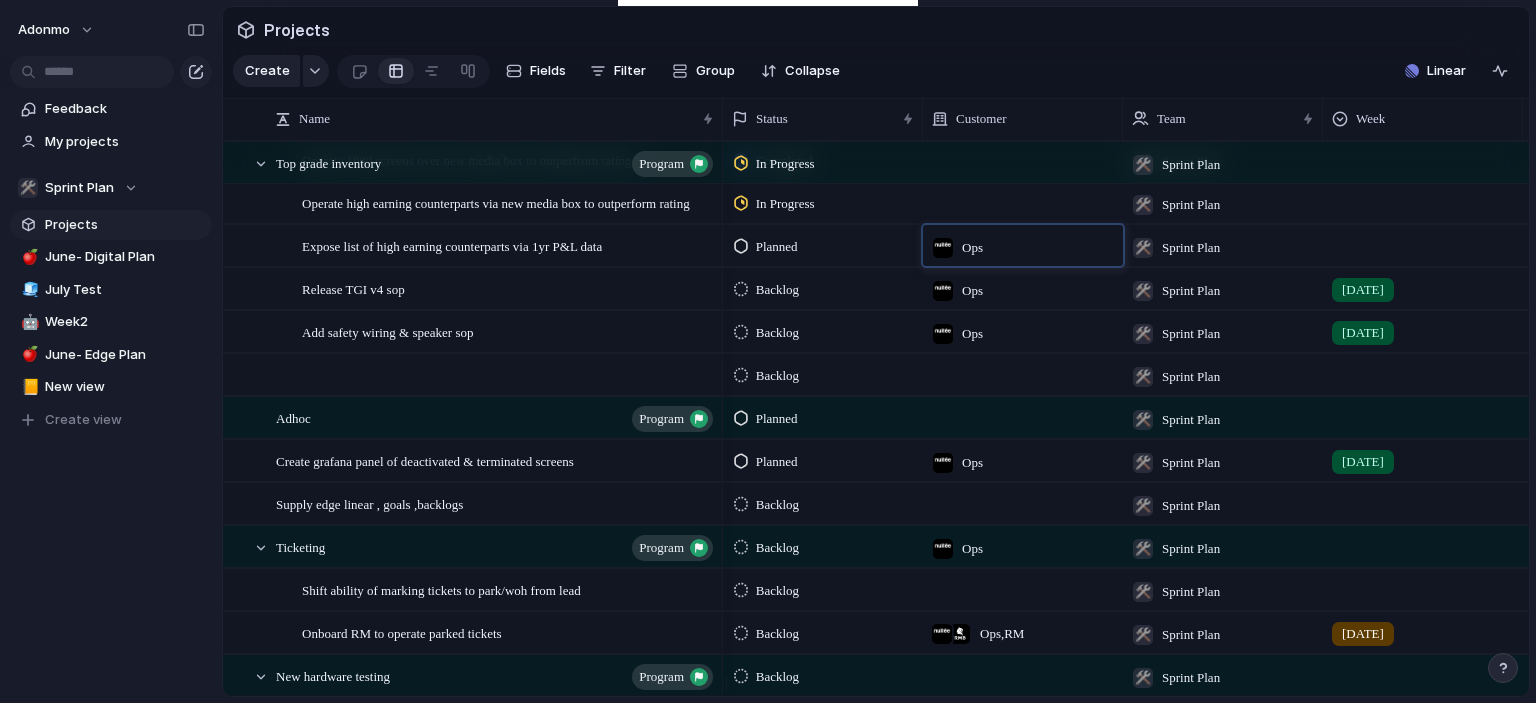 click at bounding box center (1423, 242) 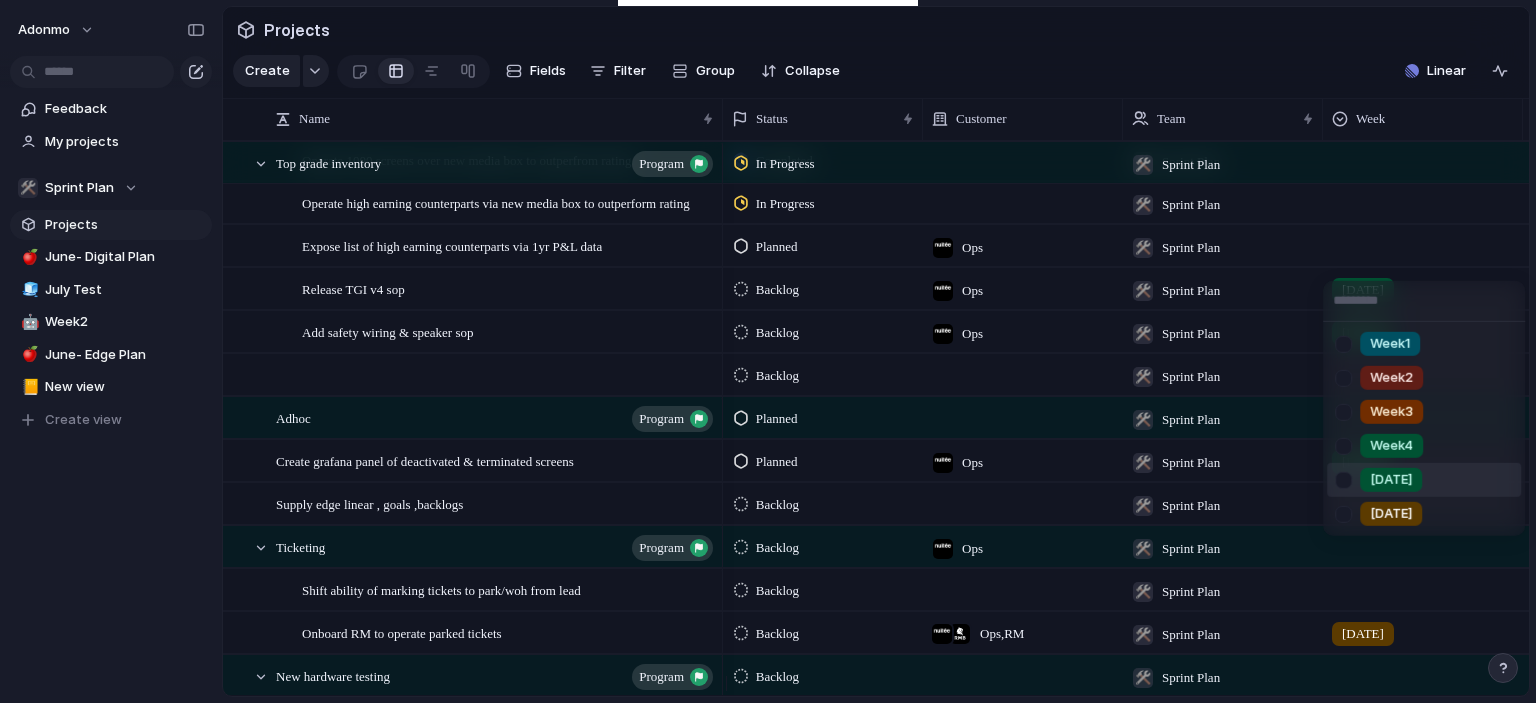 click on "[DATE]" at bounding box center [1391, 480] 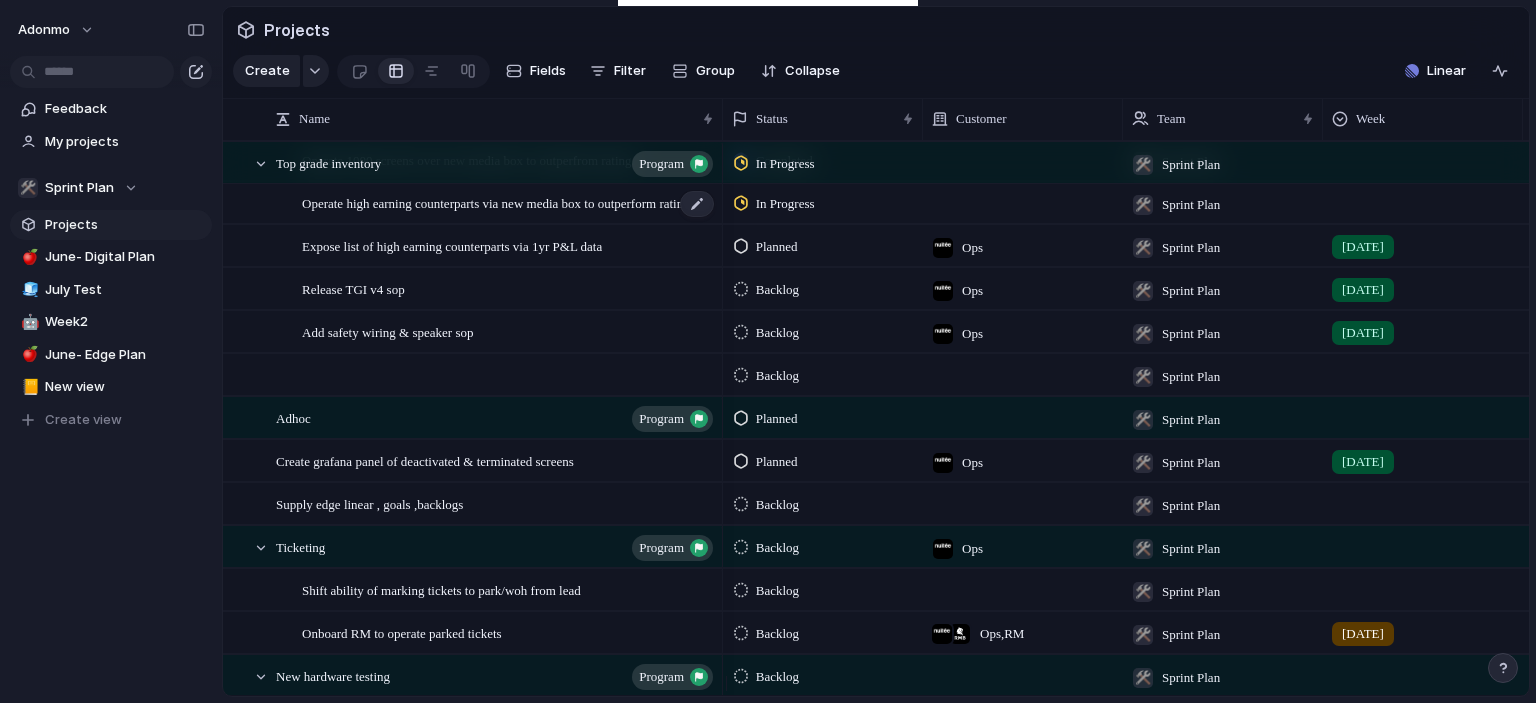 click on "Operate high earning counterparts via new media box to outperform rating" at bounding box center [496, 202] 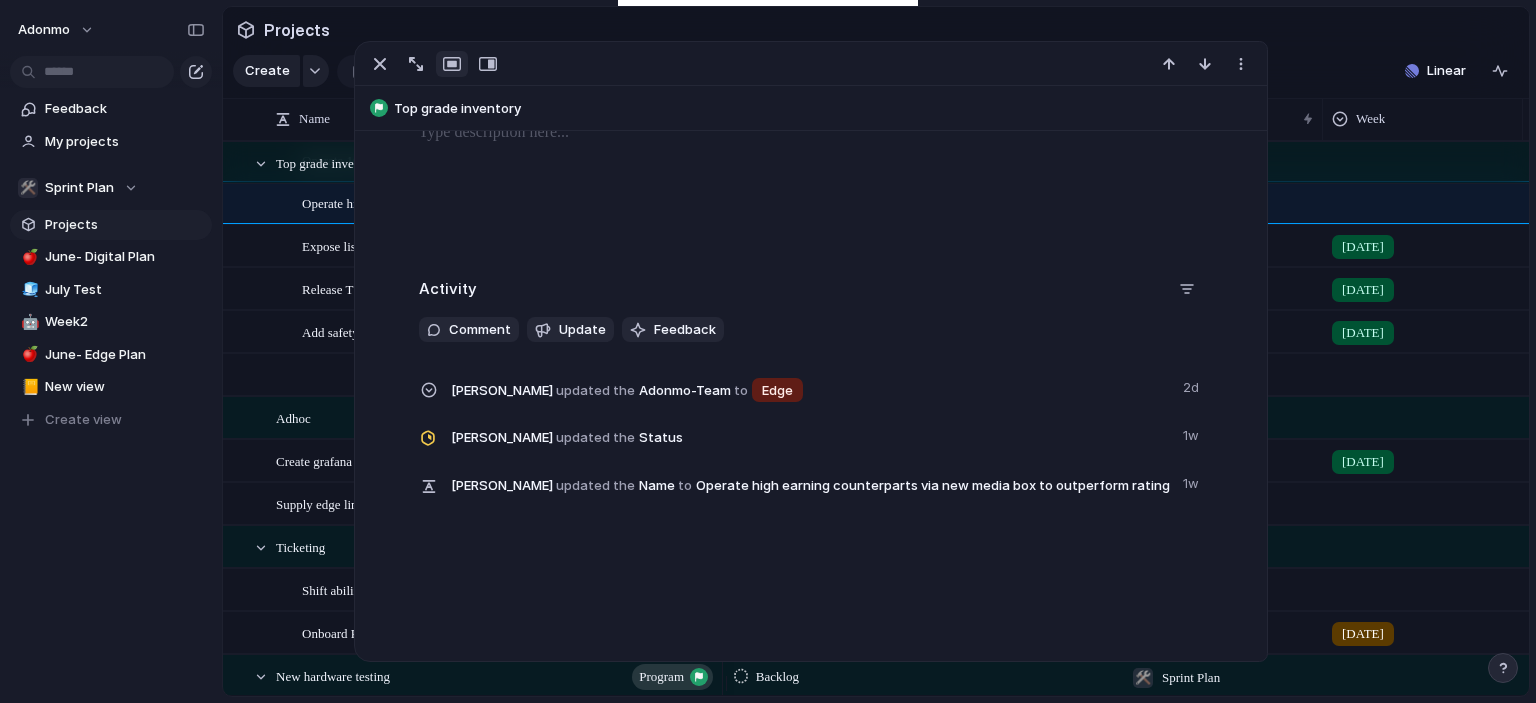 scroll, scrollTop: 0, scrollLeft: 0, axis: both 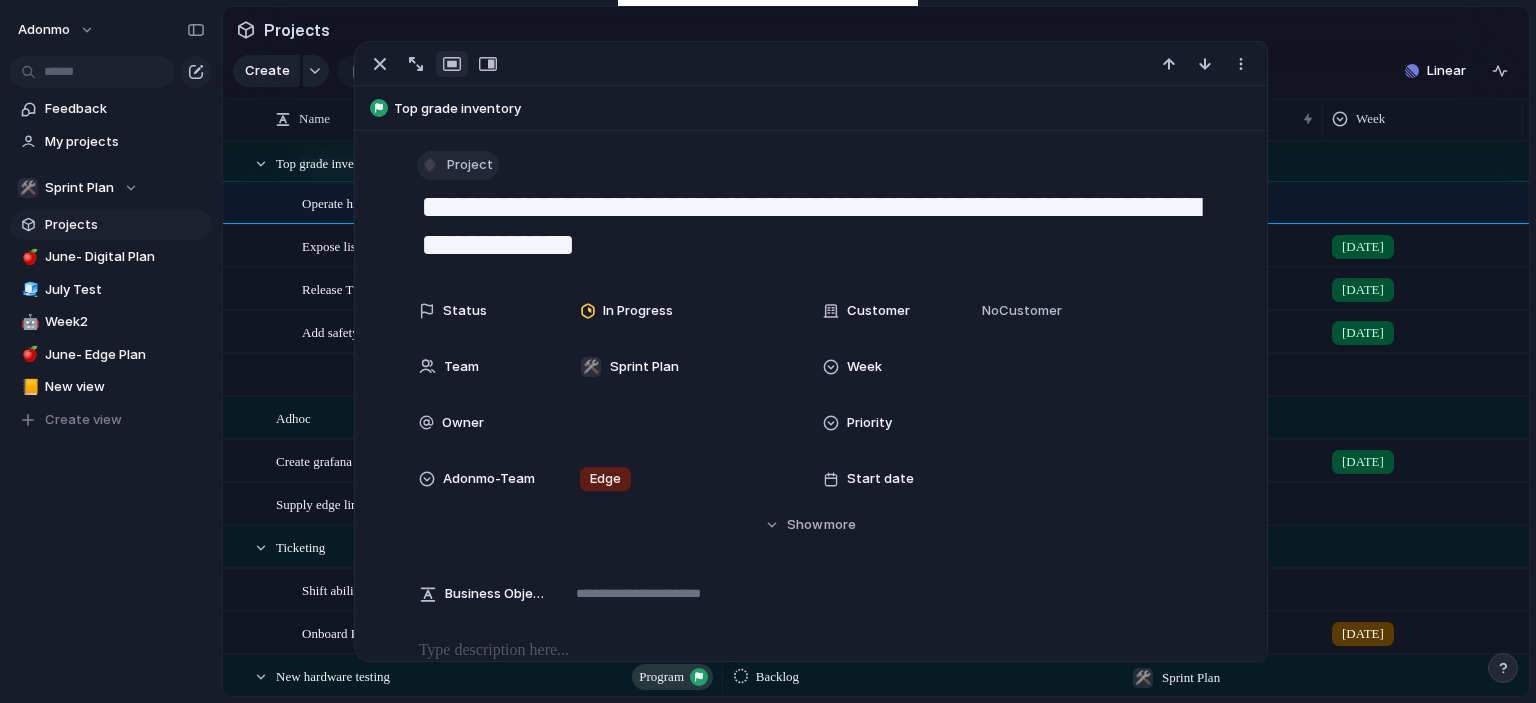 click on "Project" at bounding box center (458, 165) 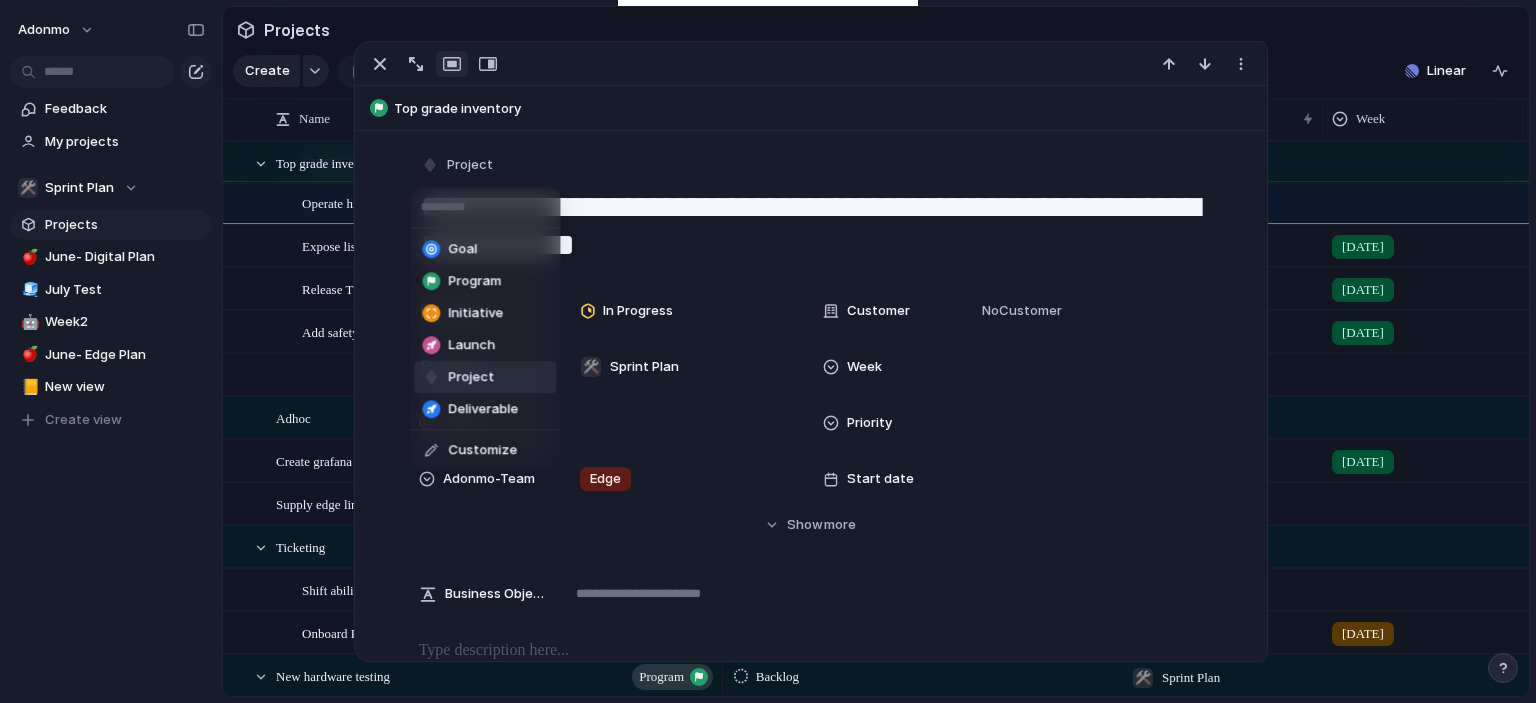 click on "Program" at bounding box center (485, 281) 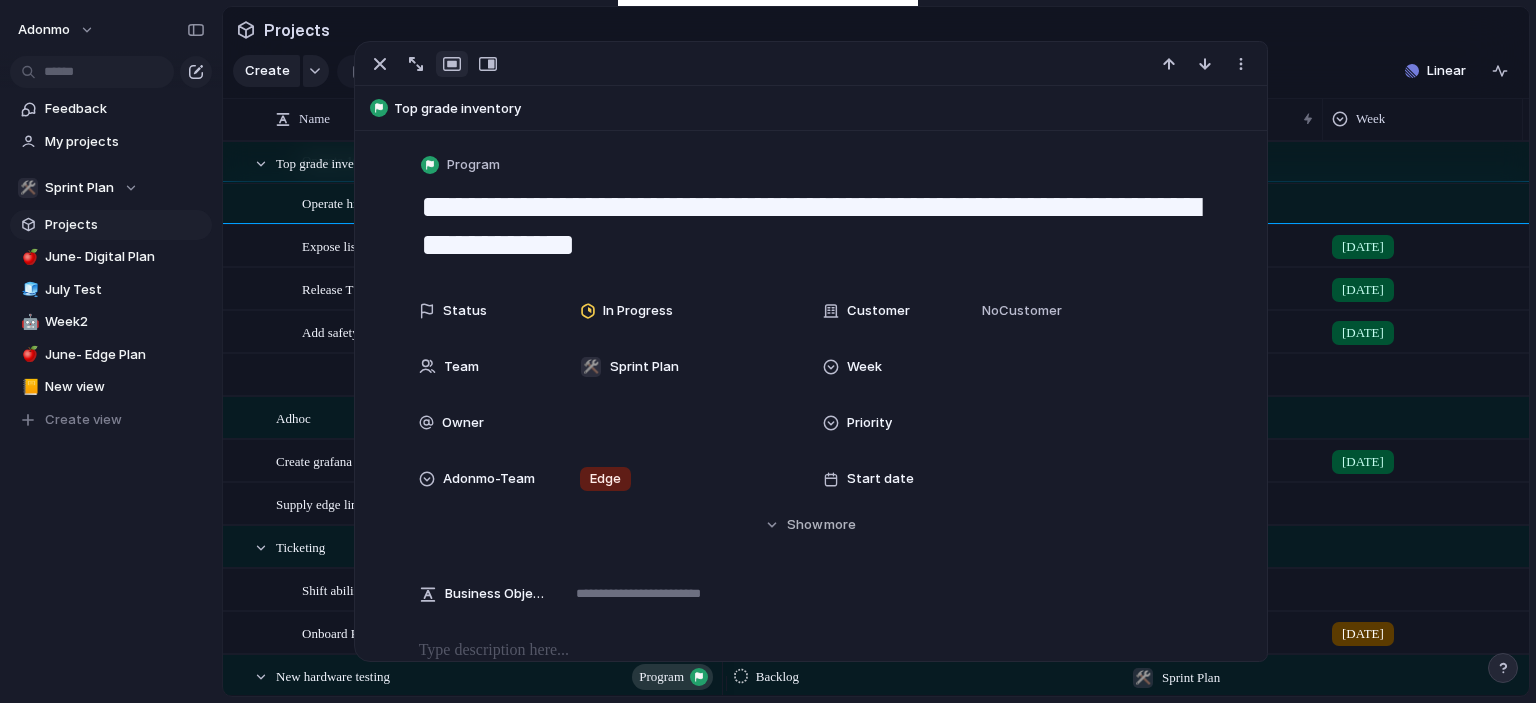 click on "Add safety wiring & speaker sop" at bounding box center [473, 332] 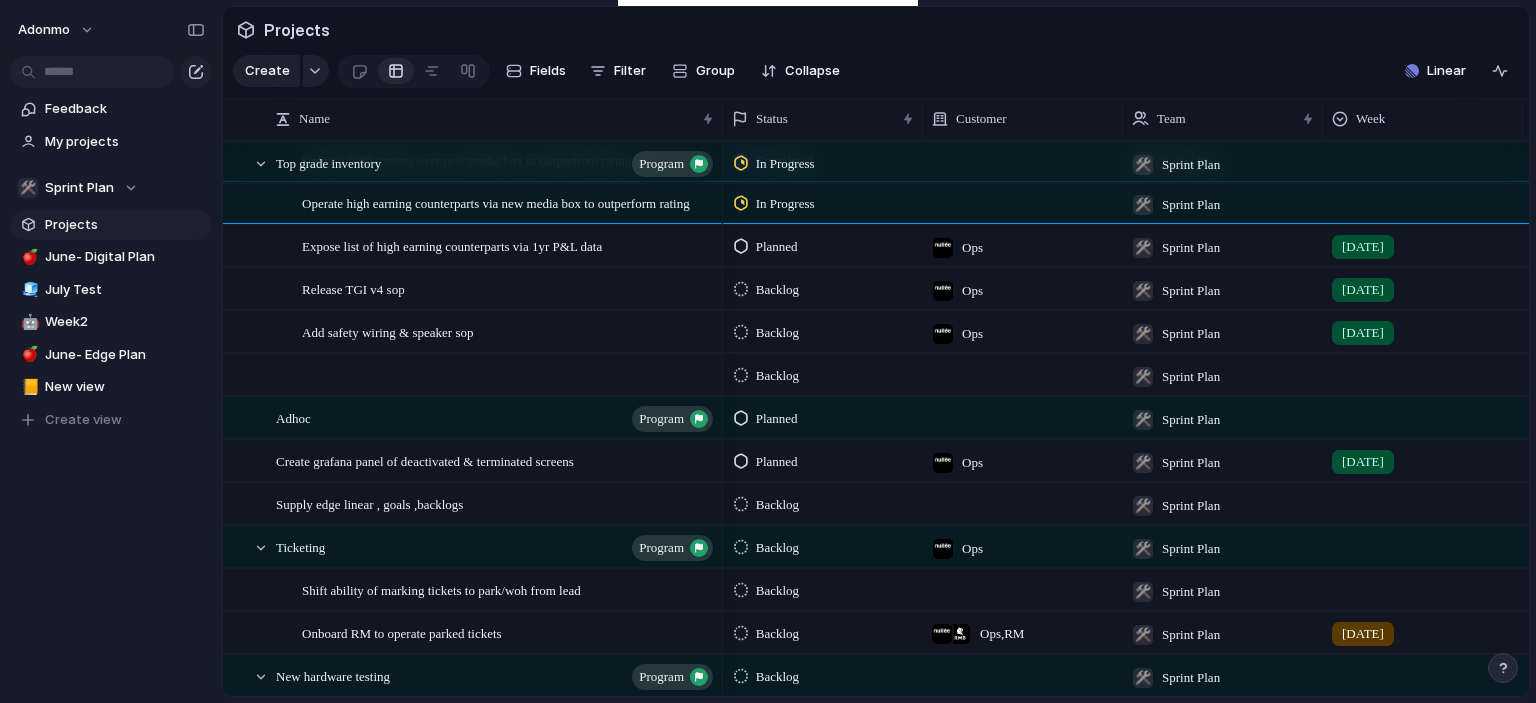 click on "Program" at bounding box center (811, 184) 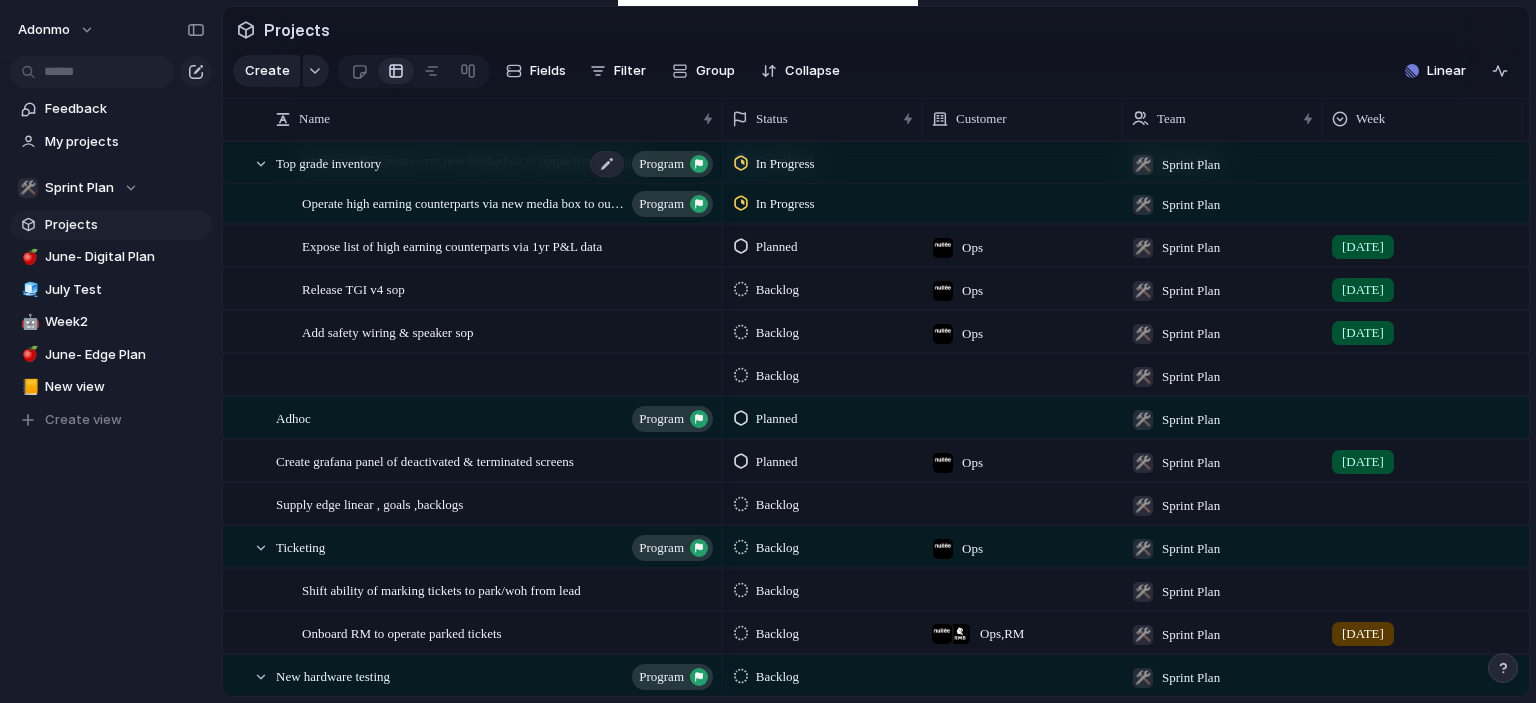 click on "program" at bounding box center [661, 164] 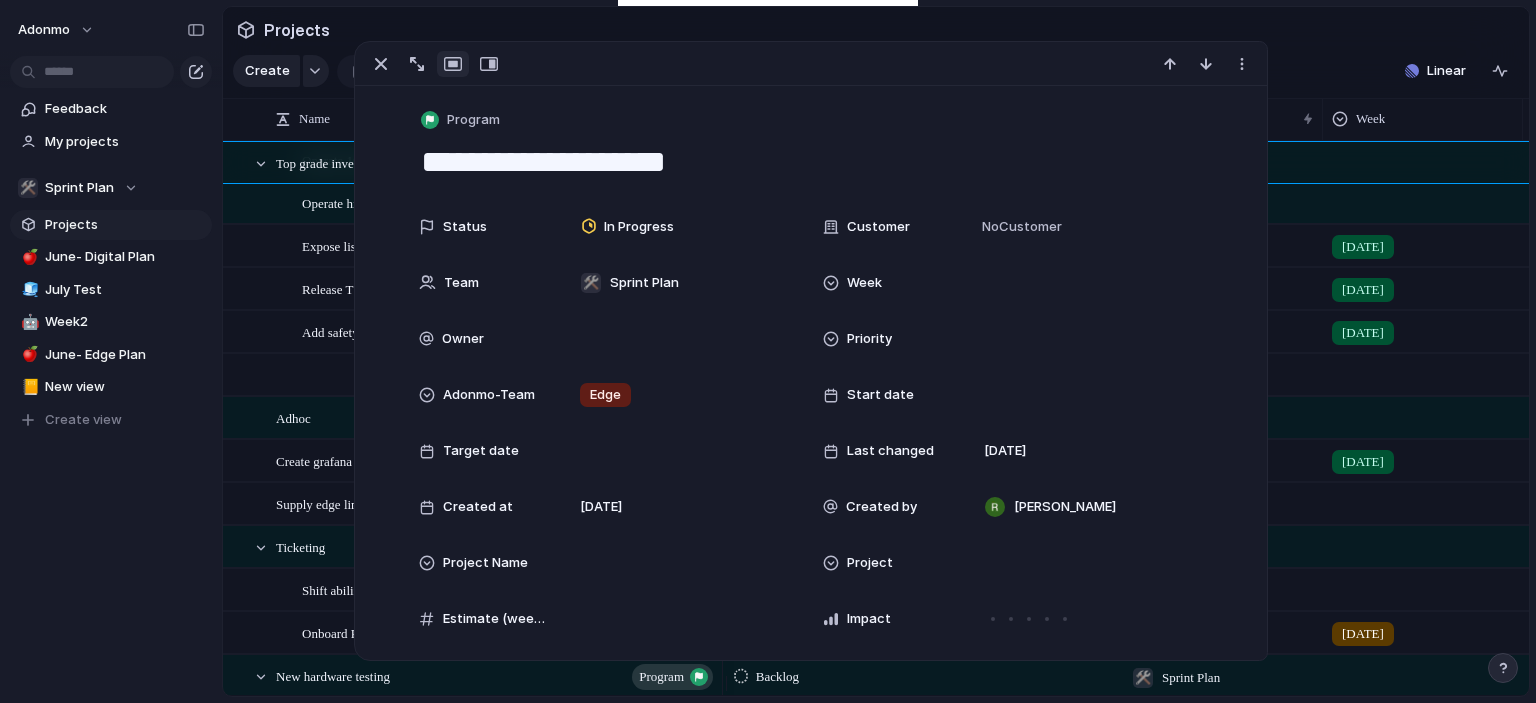 click on "Program" at bounding box center [473, 120] 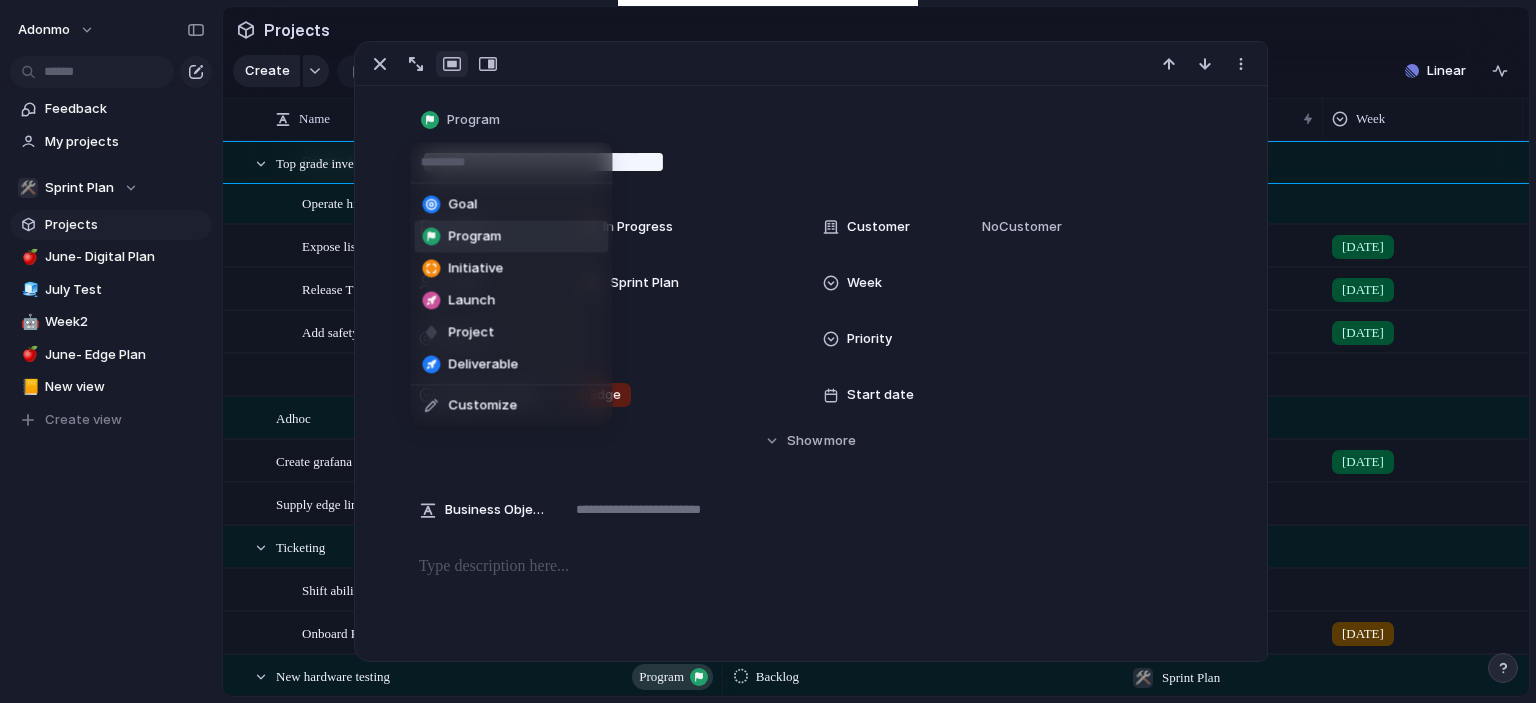 click on "Initiative" at bounding box center [511, 268] 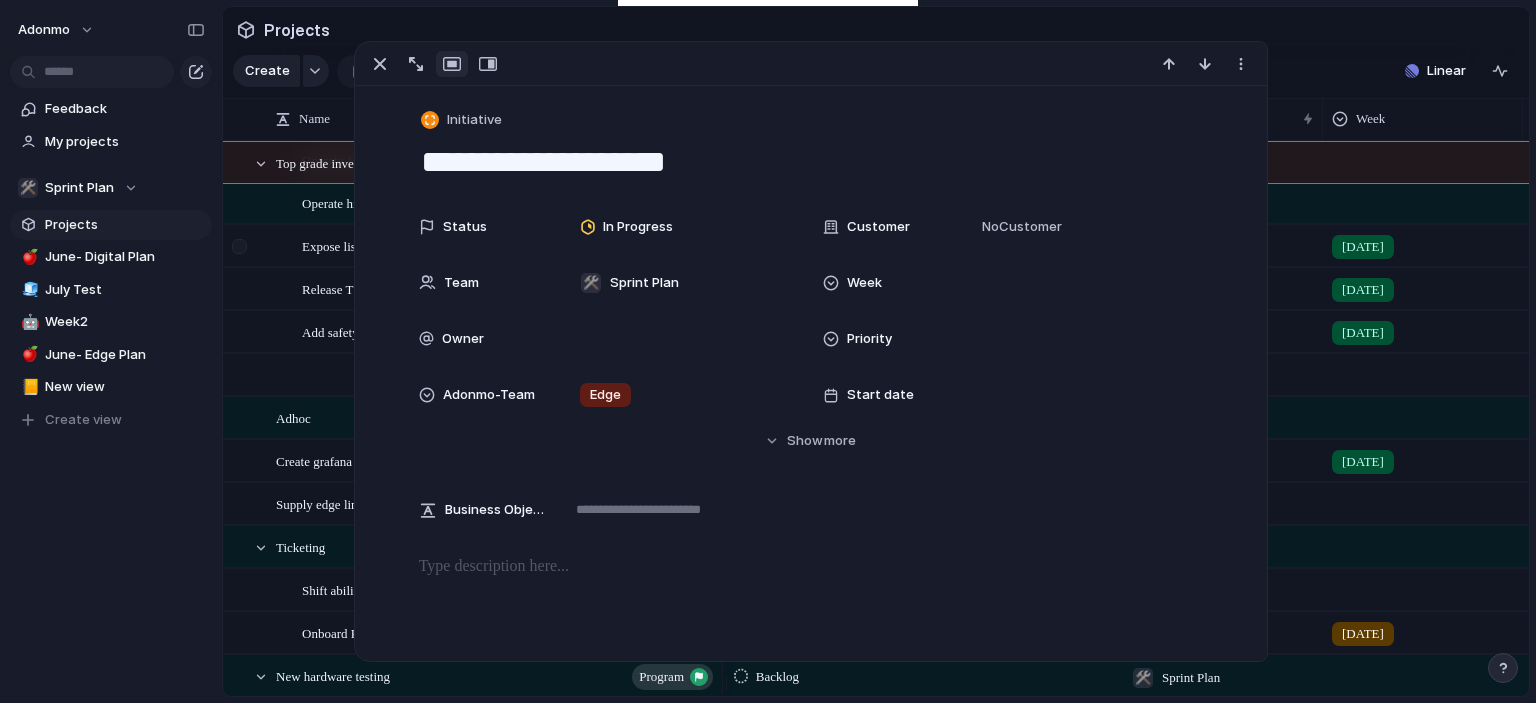 click at bounding box center (242, 253) 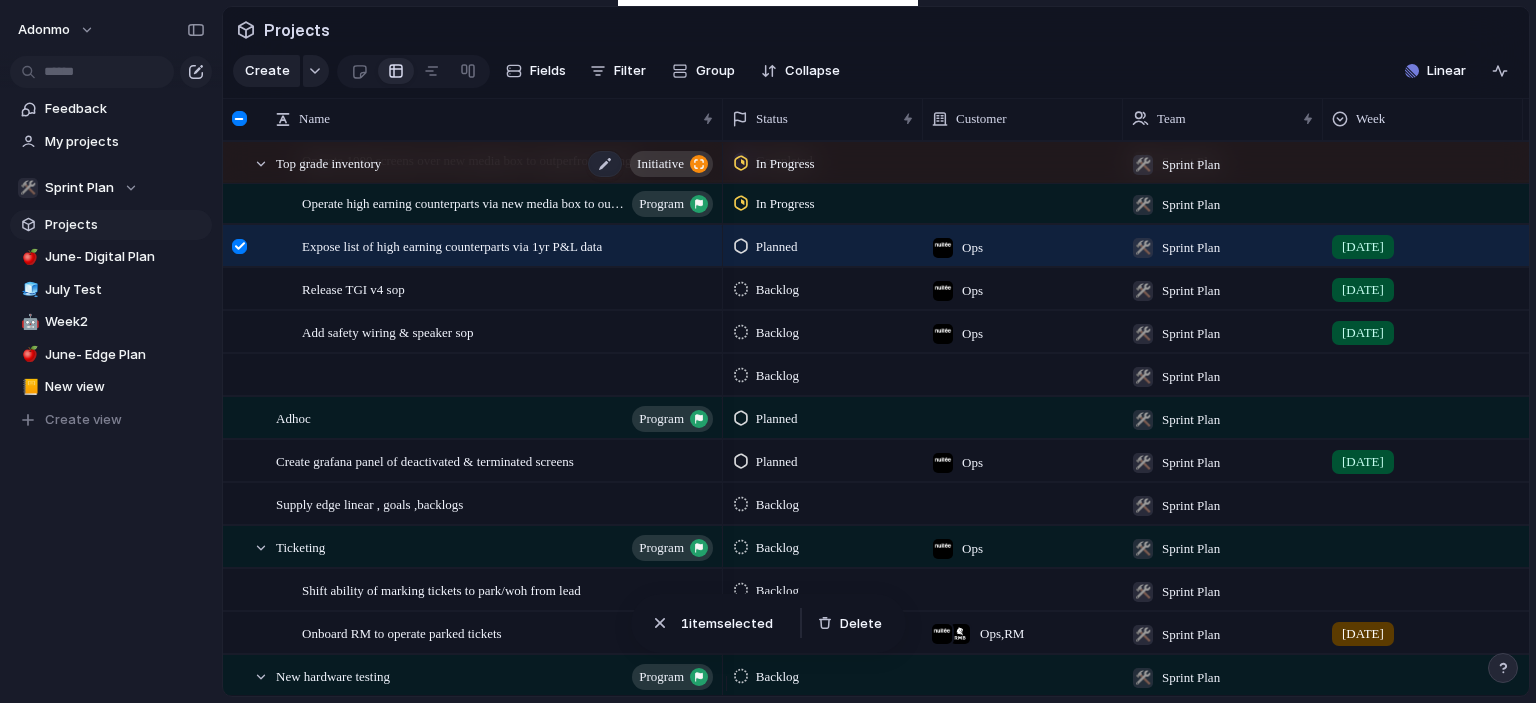 click on "initiative" at bounding box center [660, 164] 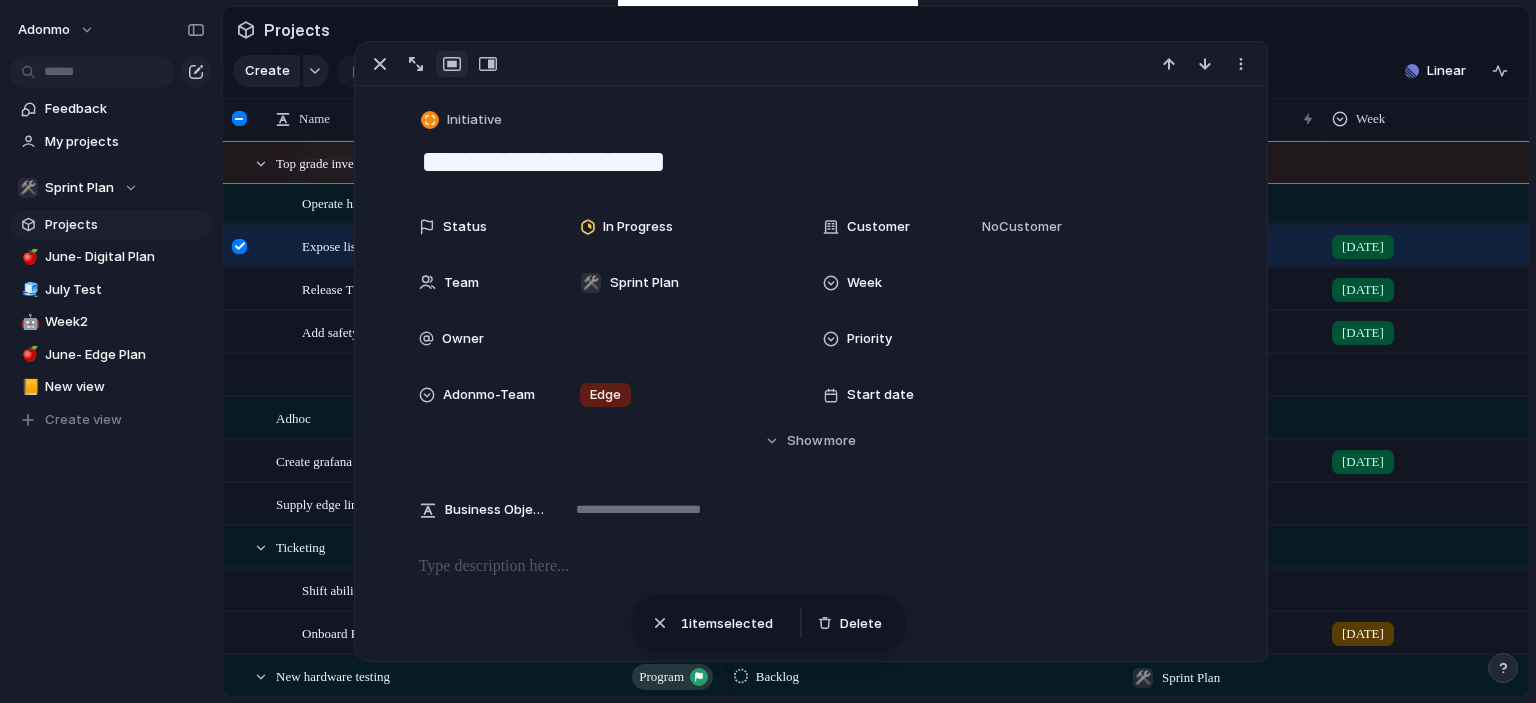 click on "Feedback My projects 🛠️ Sprint Plan Projects 🍎 June- Digital Plan 🧊 July Test 🤖 Week2 🍎 June- Edge Plan 📒 New view
To pick up a draggable item, press the space bar.
While dragging, use the arrow keys to move the item.
Press space again to drop the item in its new position, or press escape to cancel.
Create view" at bounding box center (111, 253) 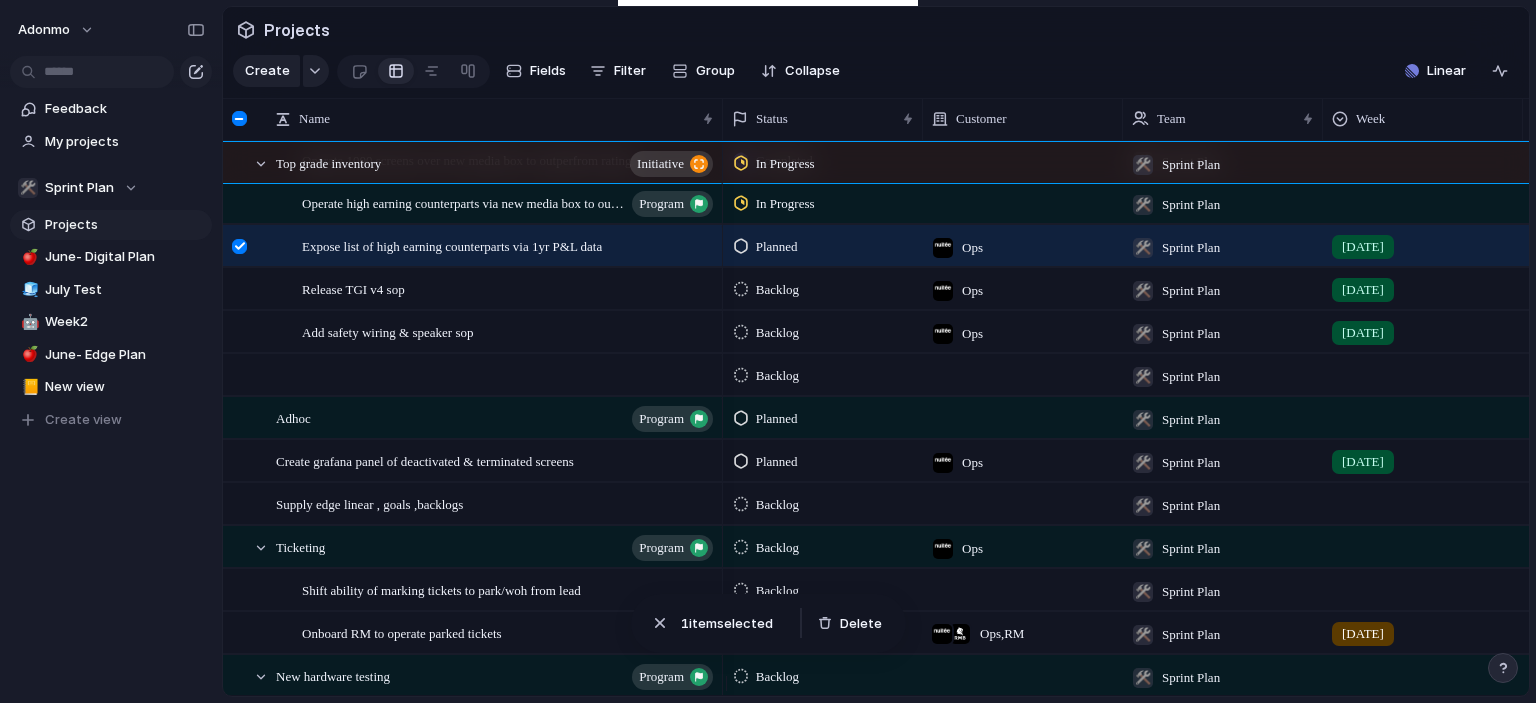 click on "**********" at bounding box center [811, 181] 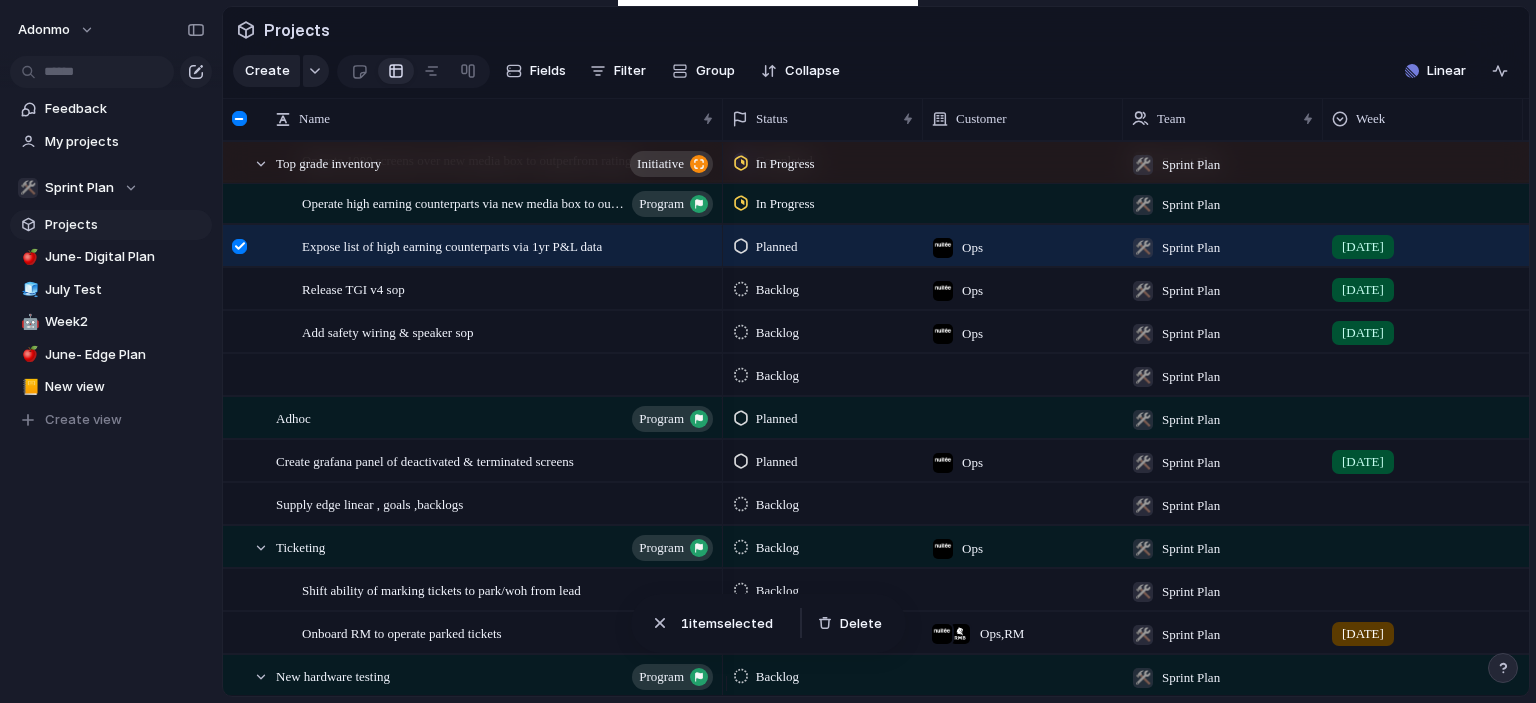 click at bounding box center [1023, 162] 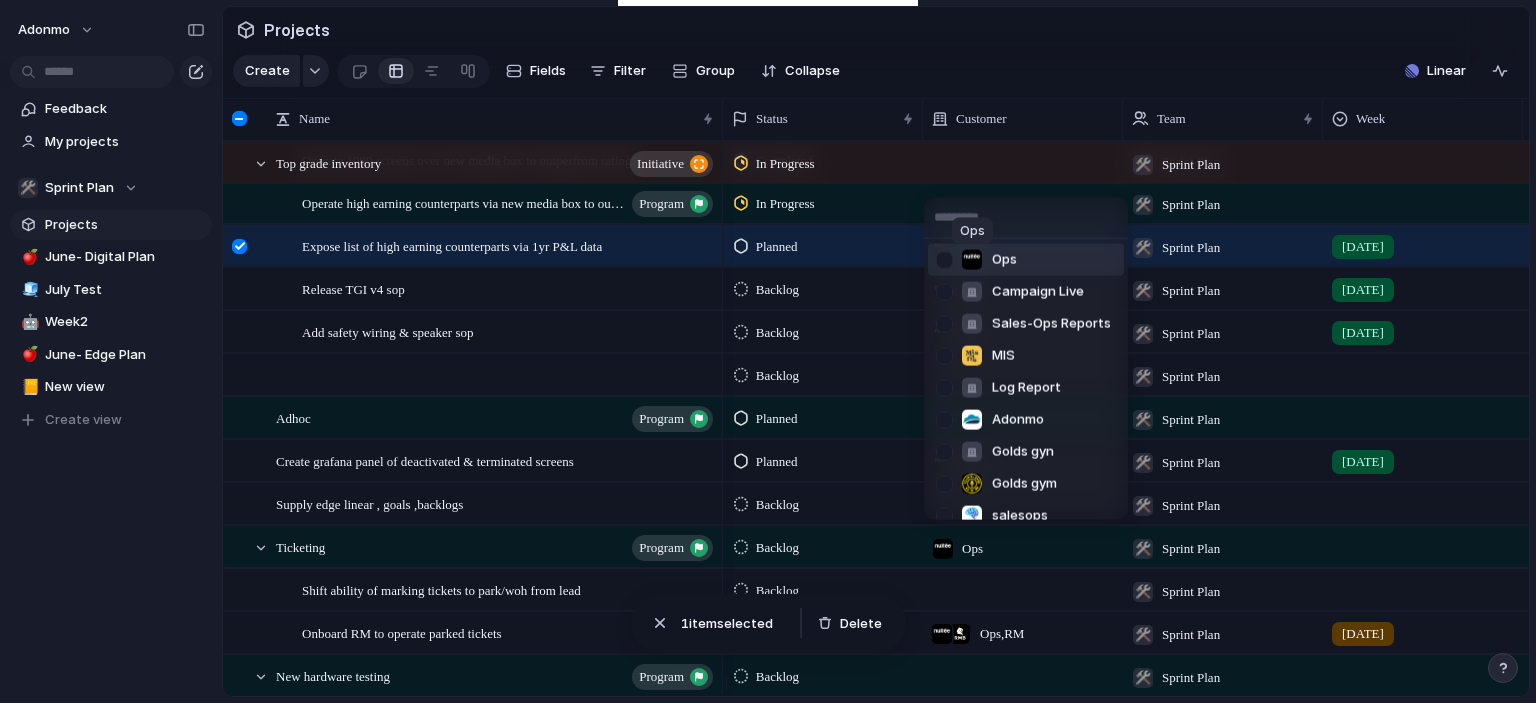 click at bounding box center (972, 260) 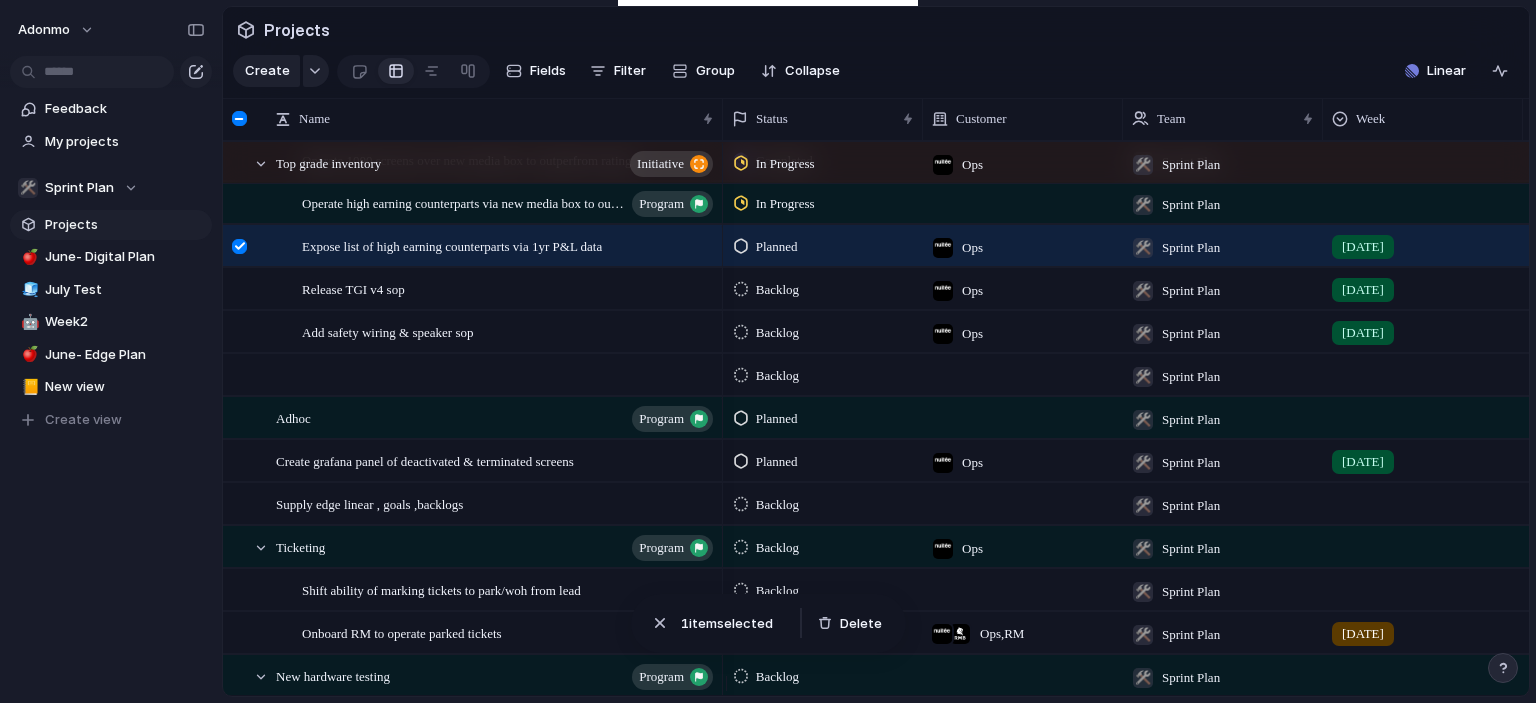 click at bounding box center (239, 118) 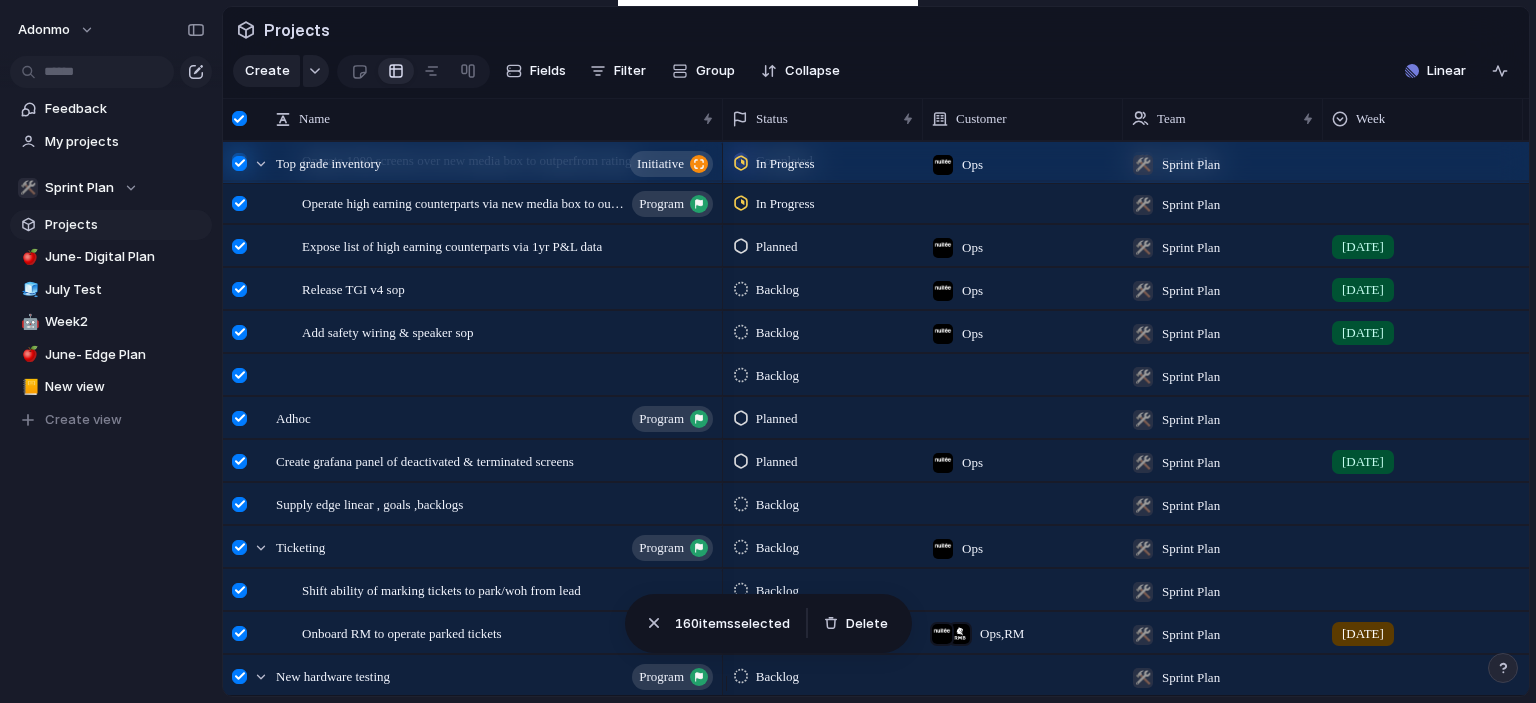 click at bounding box center [239, 118] 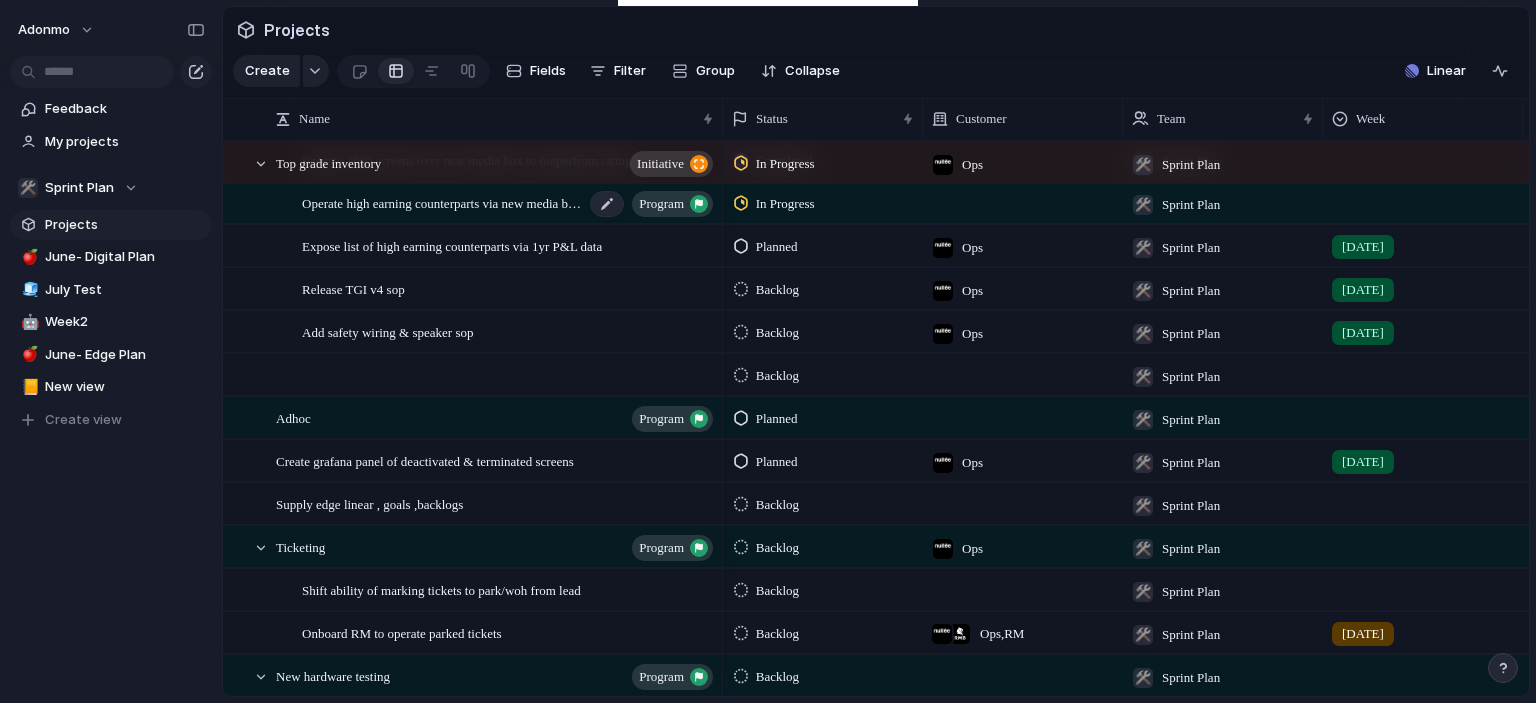 click on "Operate high earning counterparts via new media box to outperform rating" at bounding box center (443, 202) 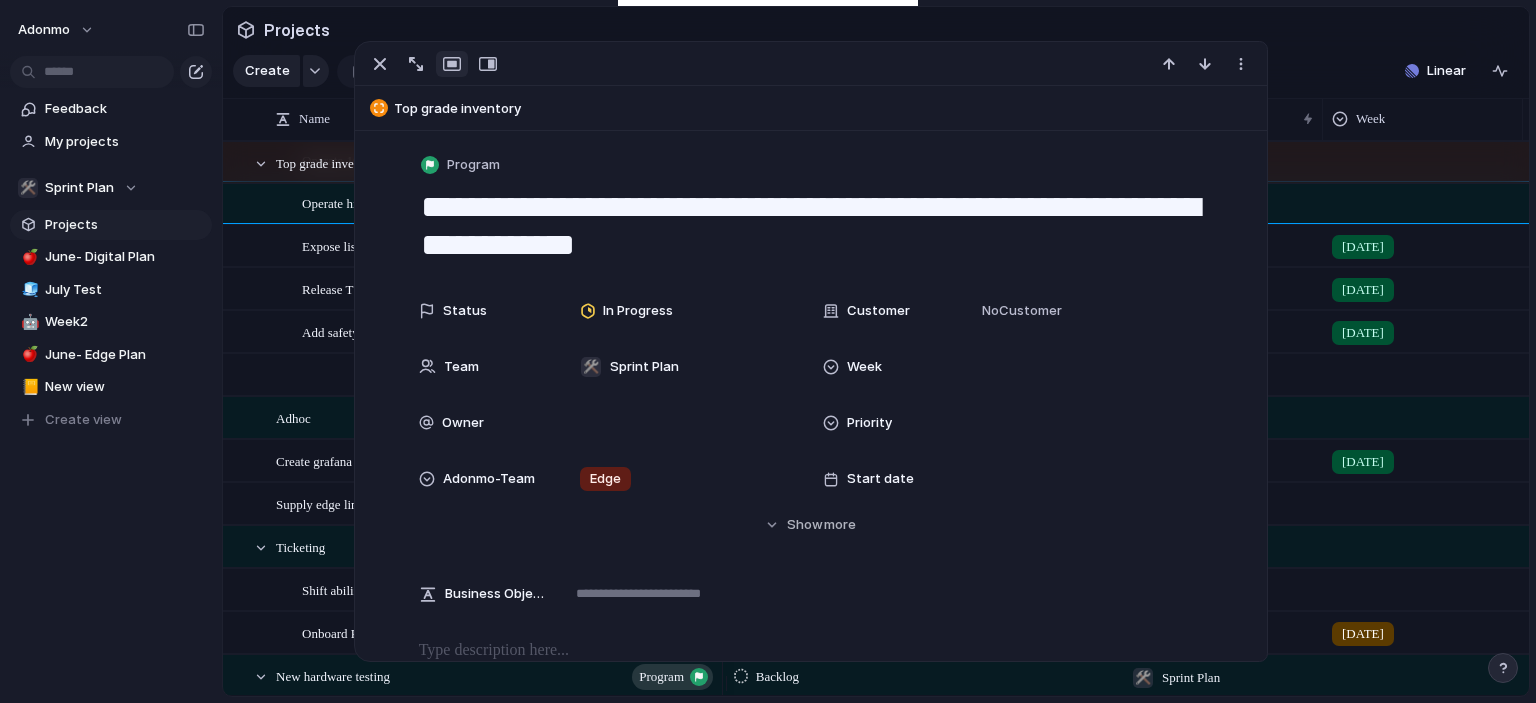 click on "**********" at bounding box center [811, 226] 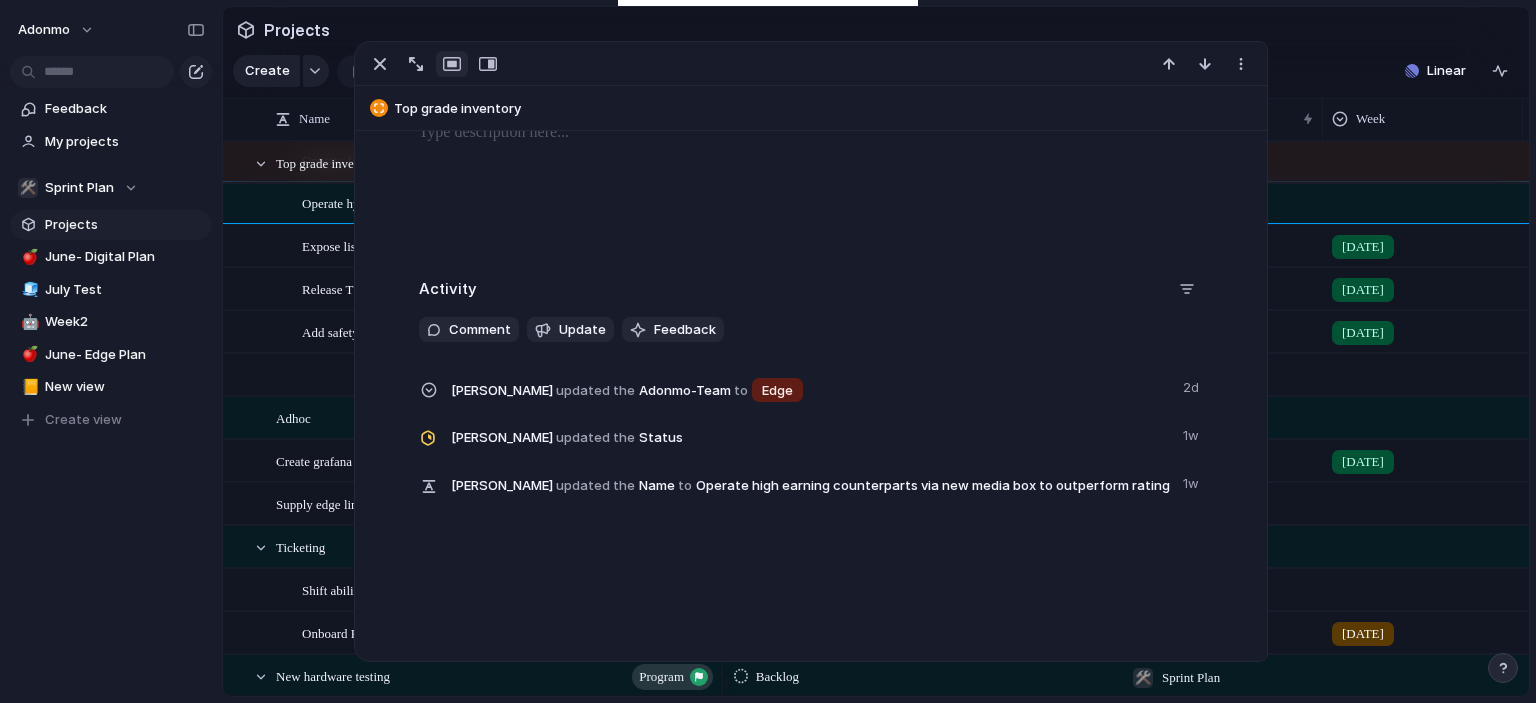 scroll, scrollTop: 0, scrollLeft: 0, axis: both 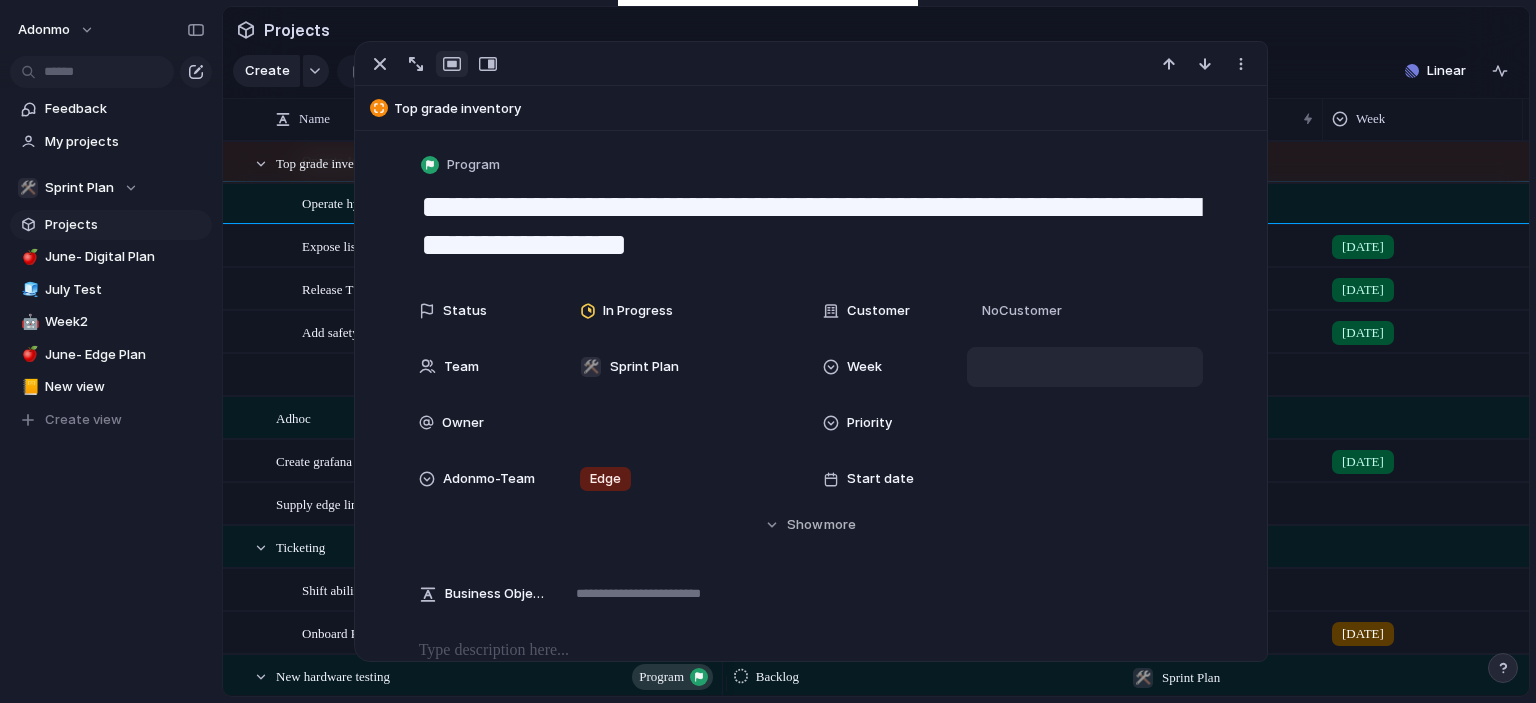 type on "**********" 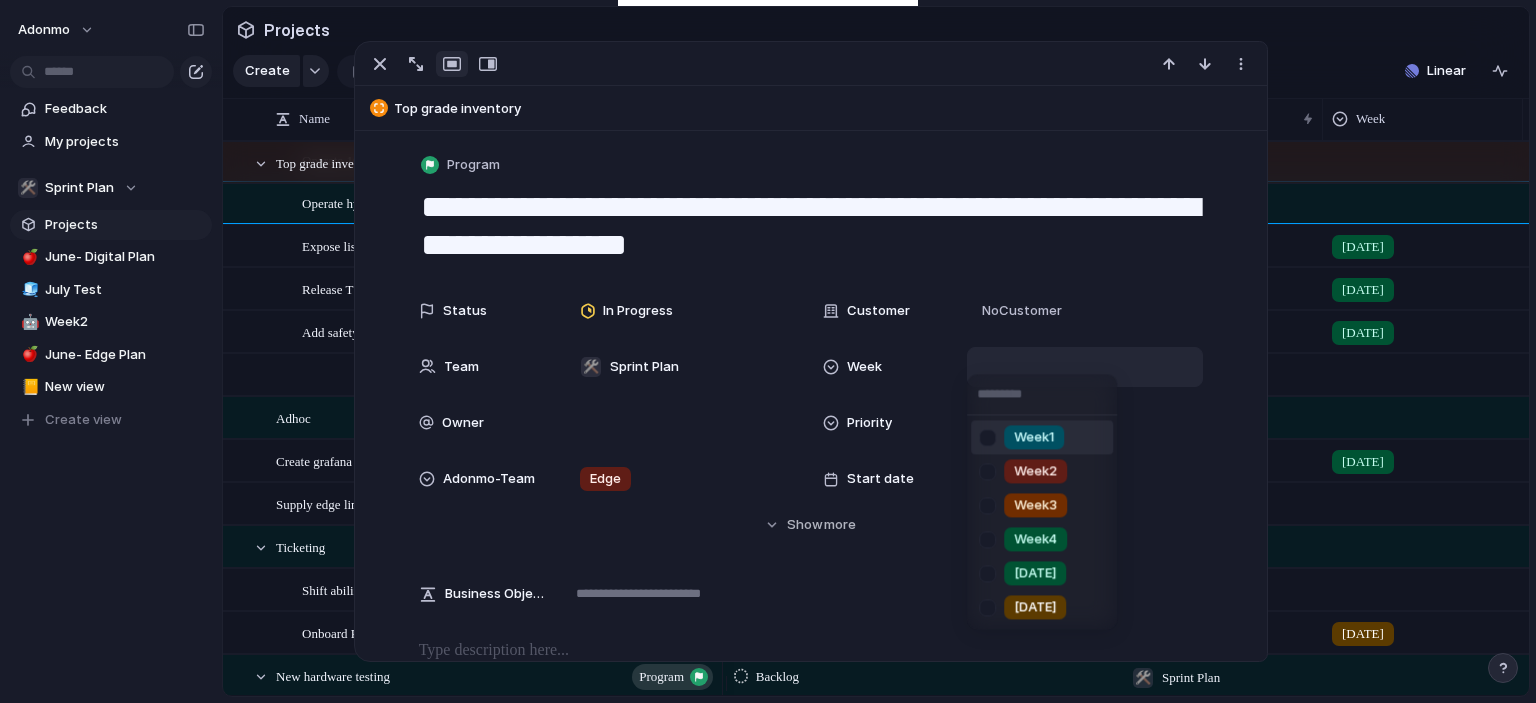 click on "[DATE]" at bounding box center (1035, 574) 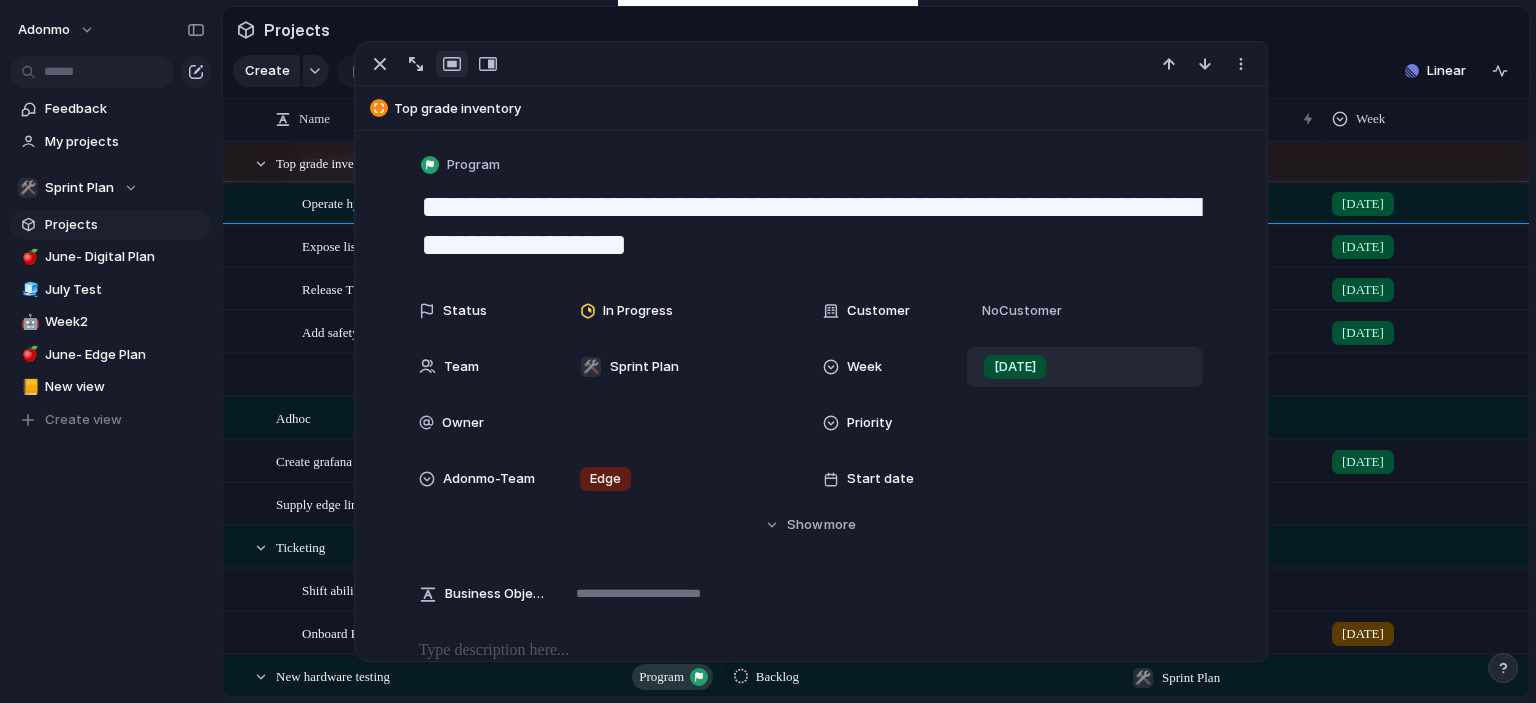 click on "[DATE]" at bounding box center [1085, 367] 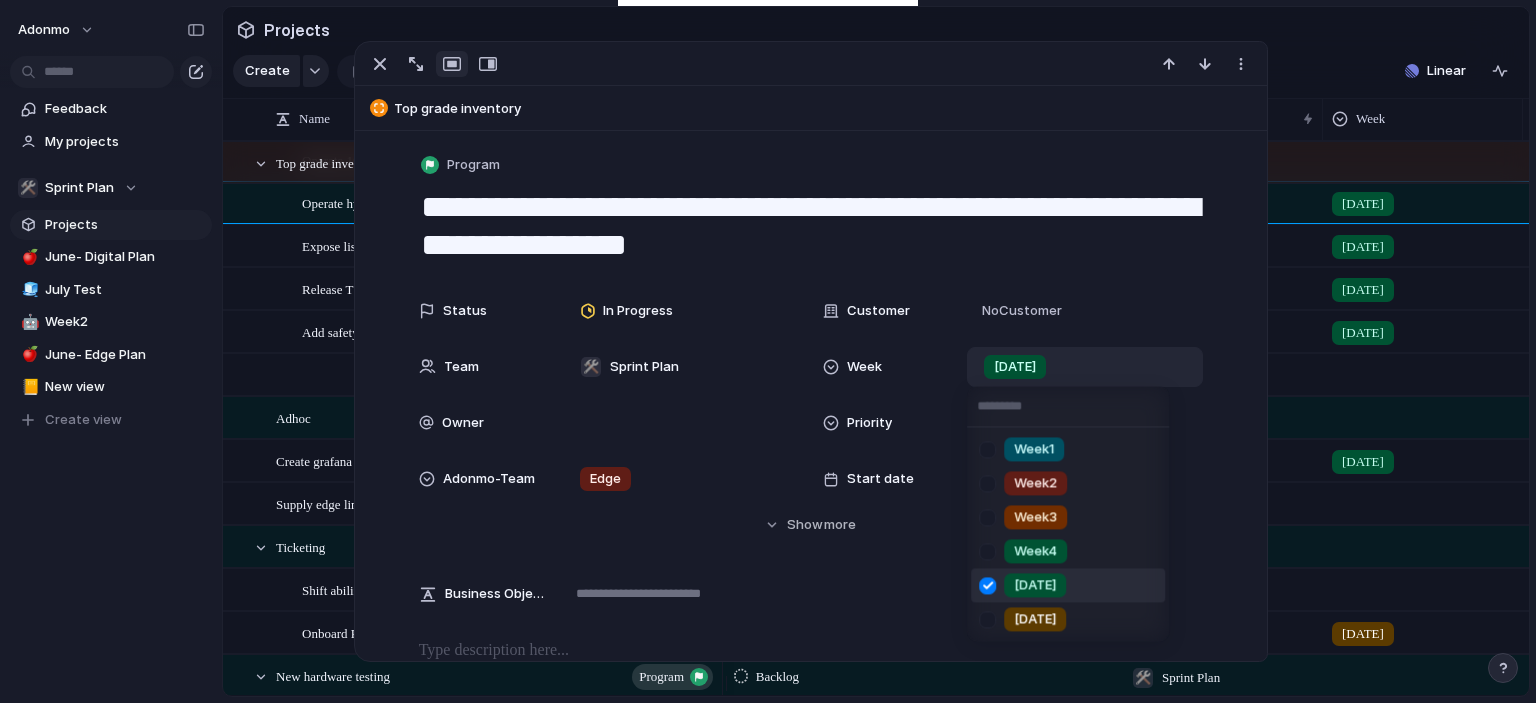 click on "[DATE]" at bounding box center [1035, 620] 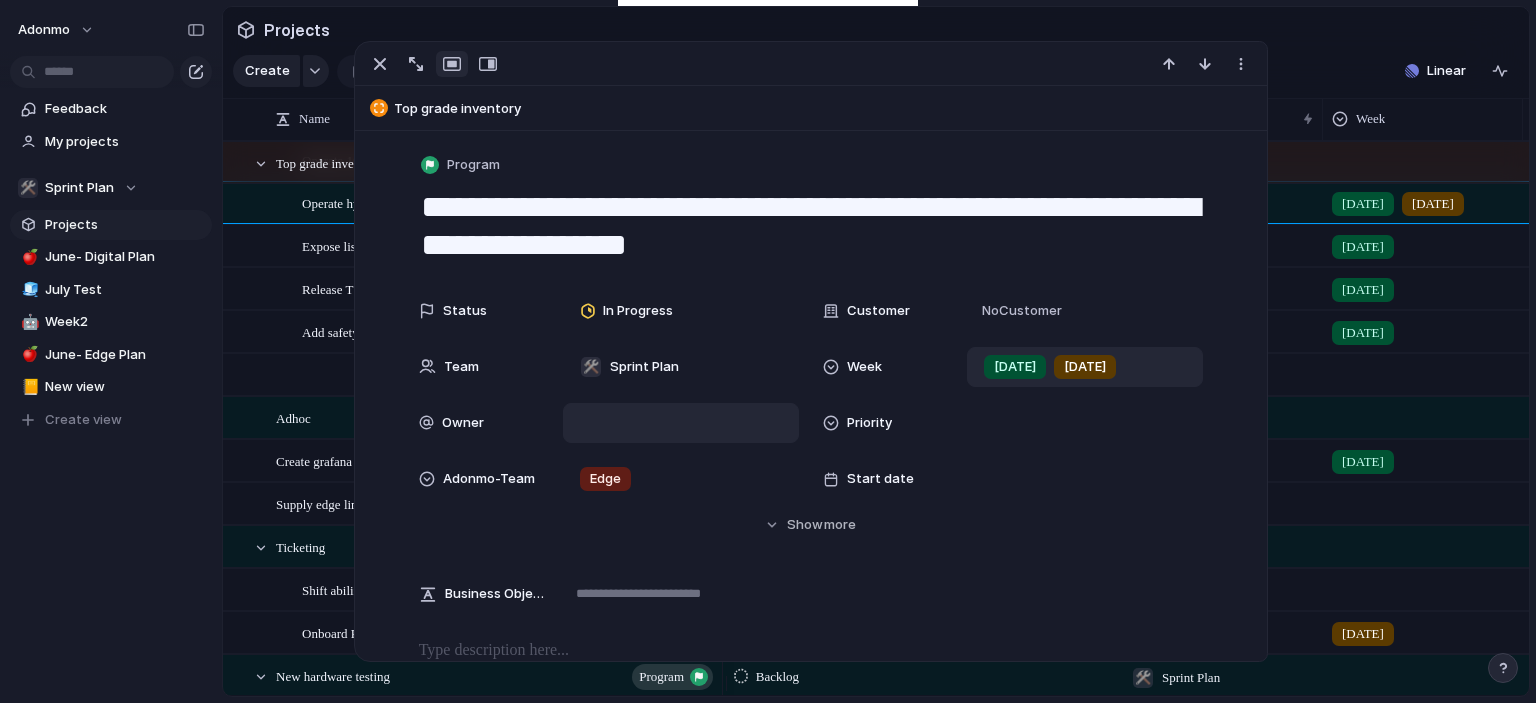 click at bounding box center [681, 423] 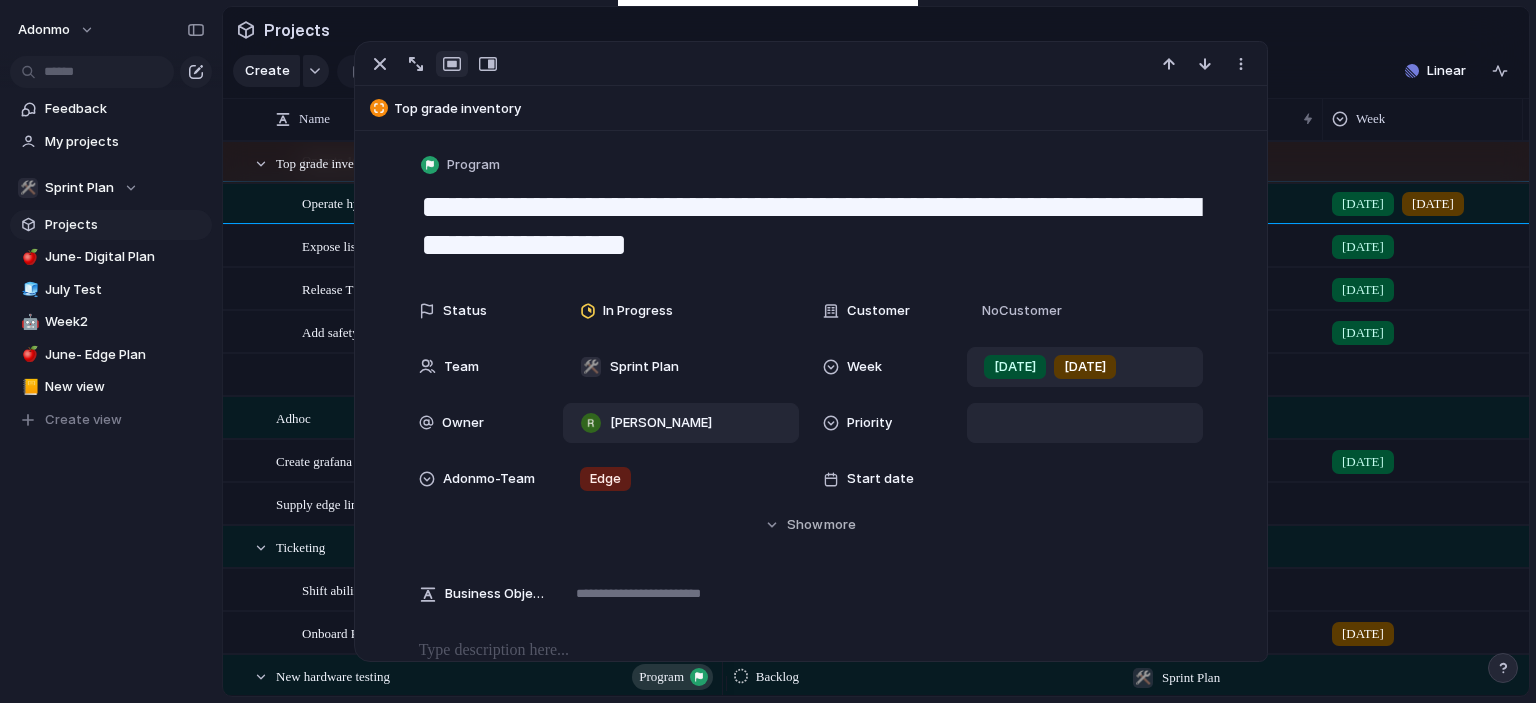 click at bounding box center [1085, 423] 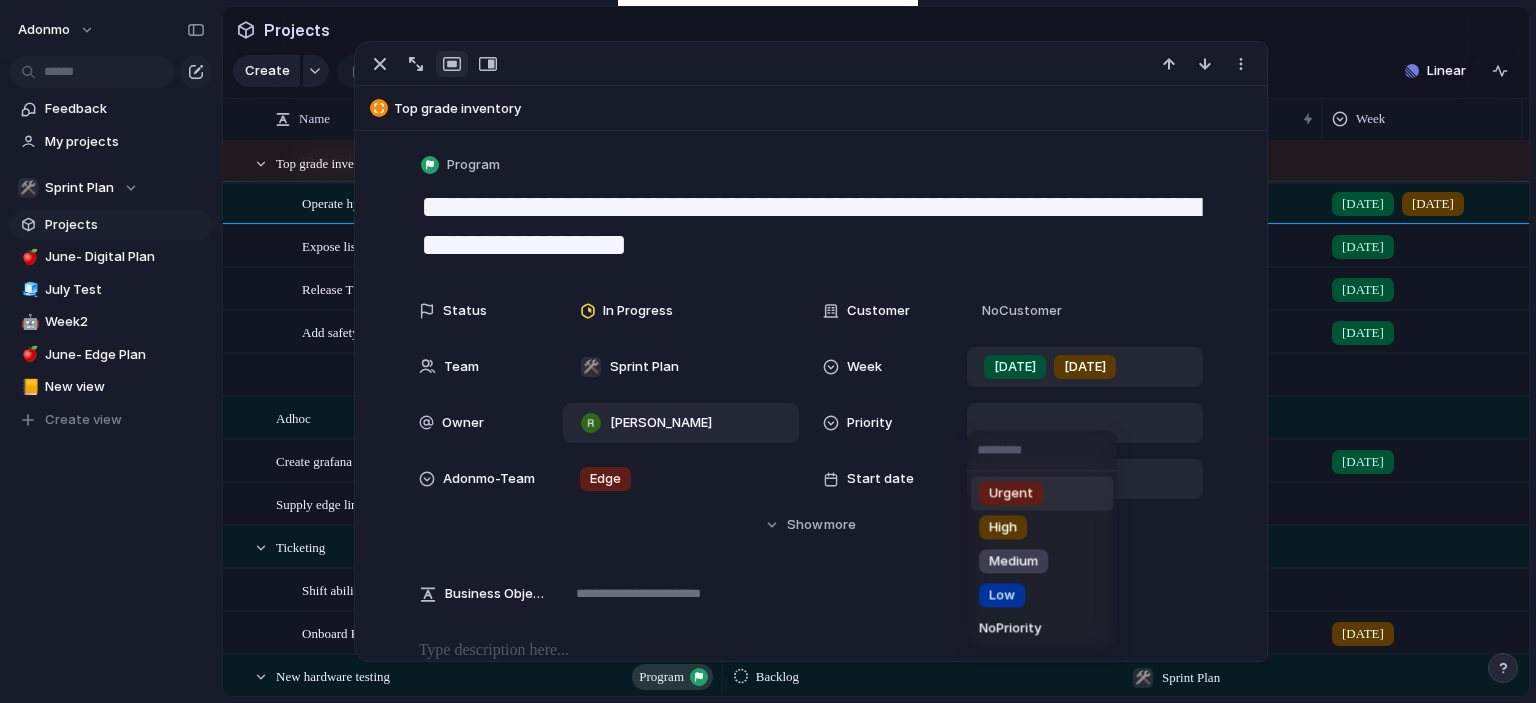 click on "High" at bounding box center [1003, 527] 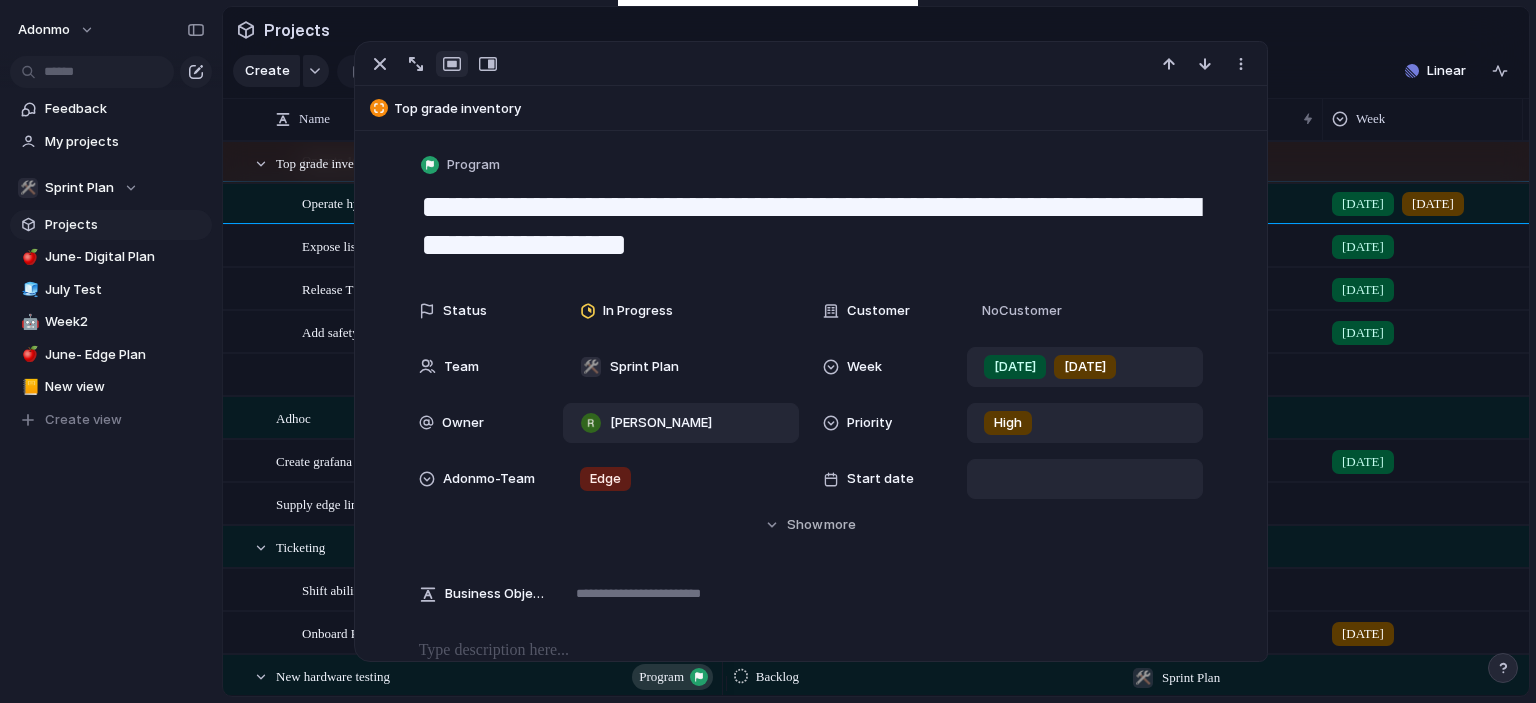 click at bounding box center (1085, 479) 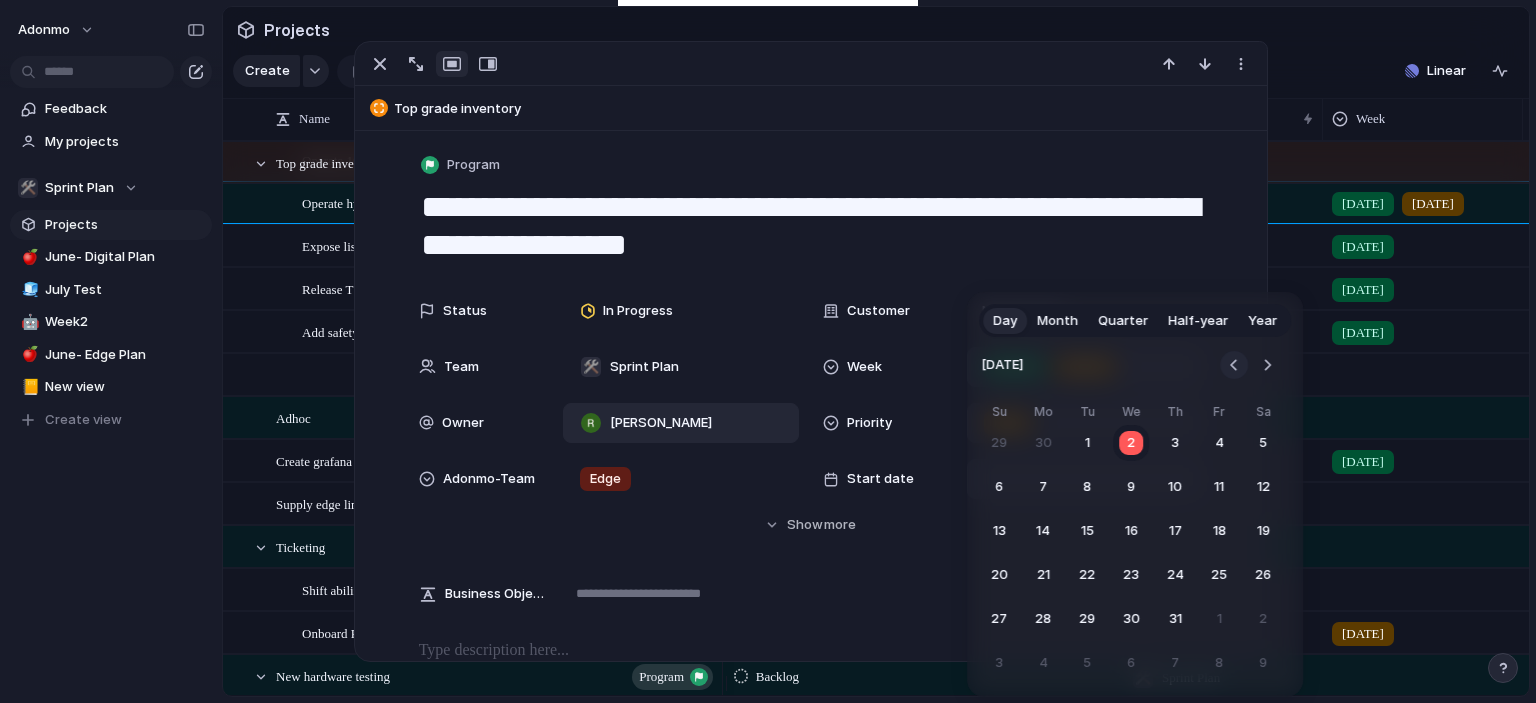 click at bounding box center [1234, 365] 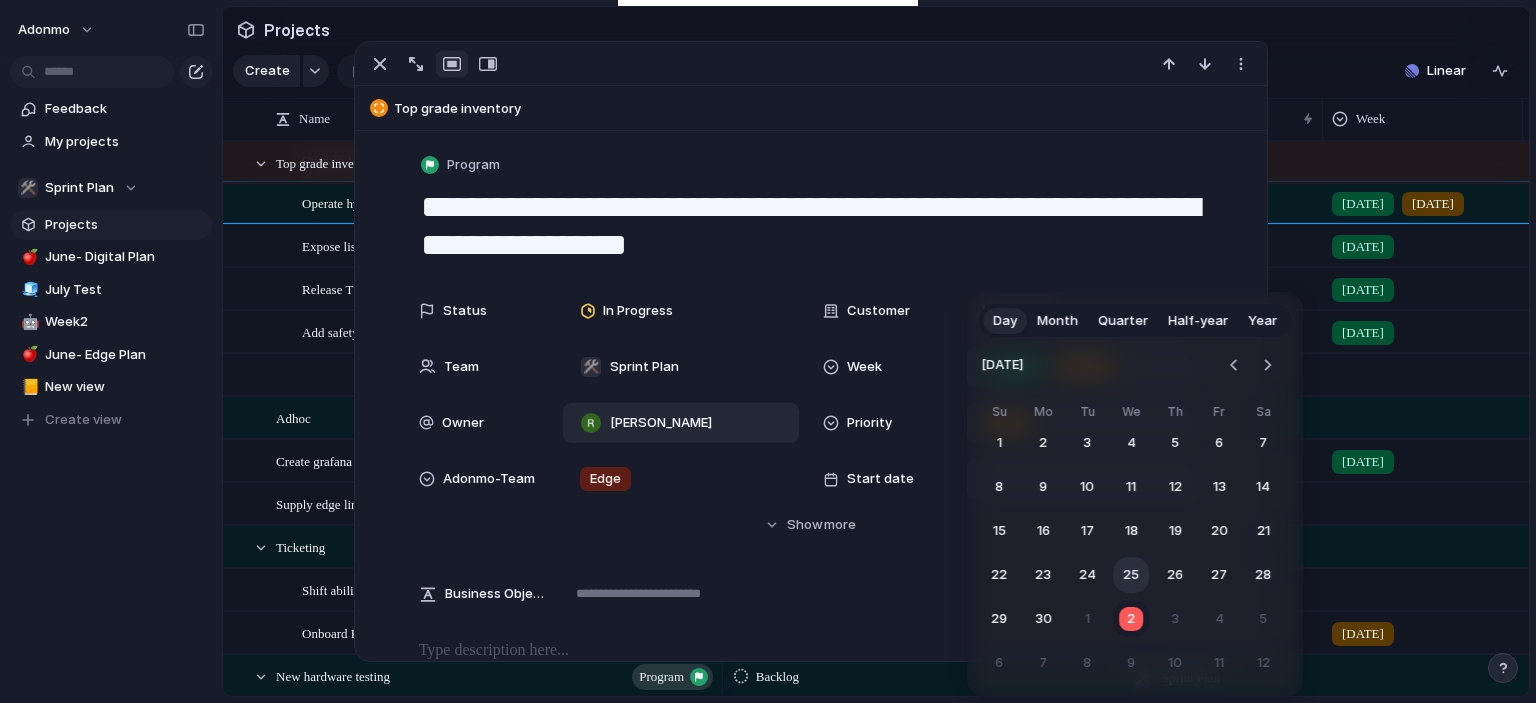 click on "25" at bounding box center [1131, 575] 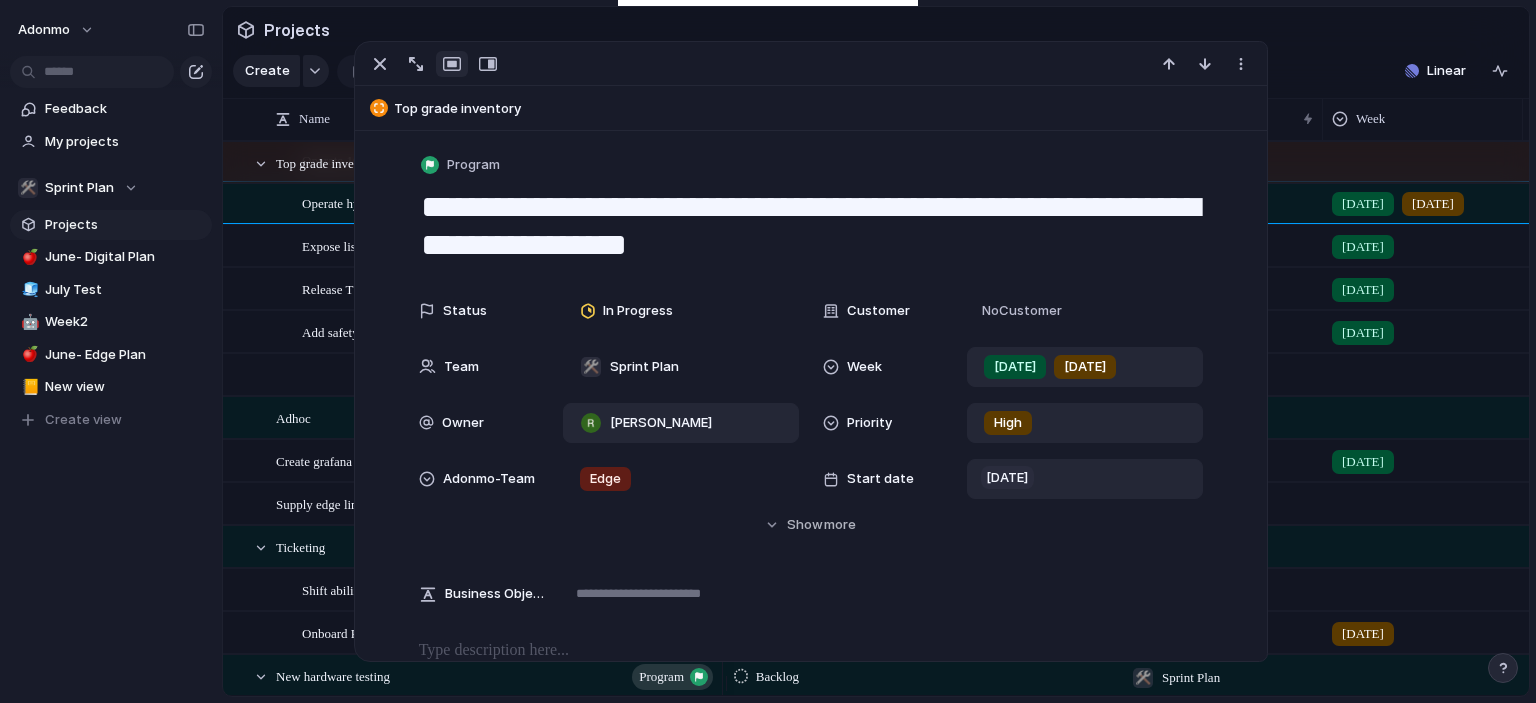 click on "[DATE]" at bounding box center [1007, 478] 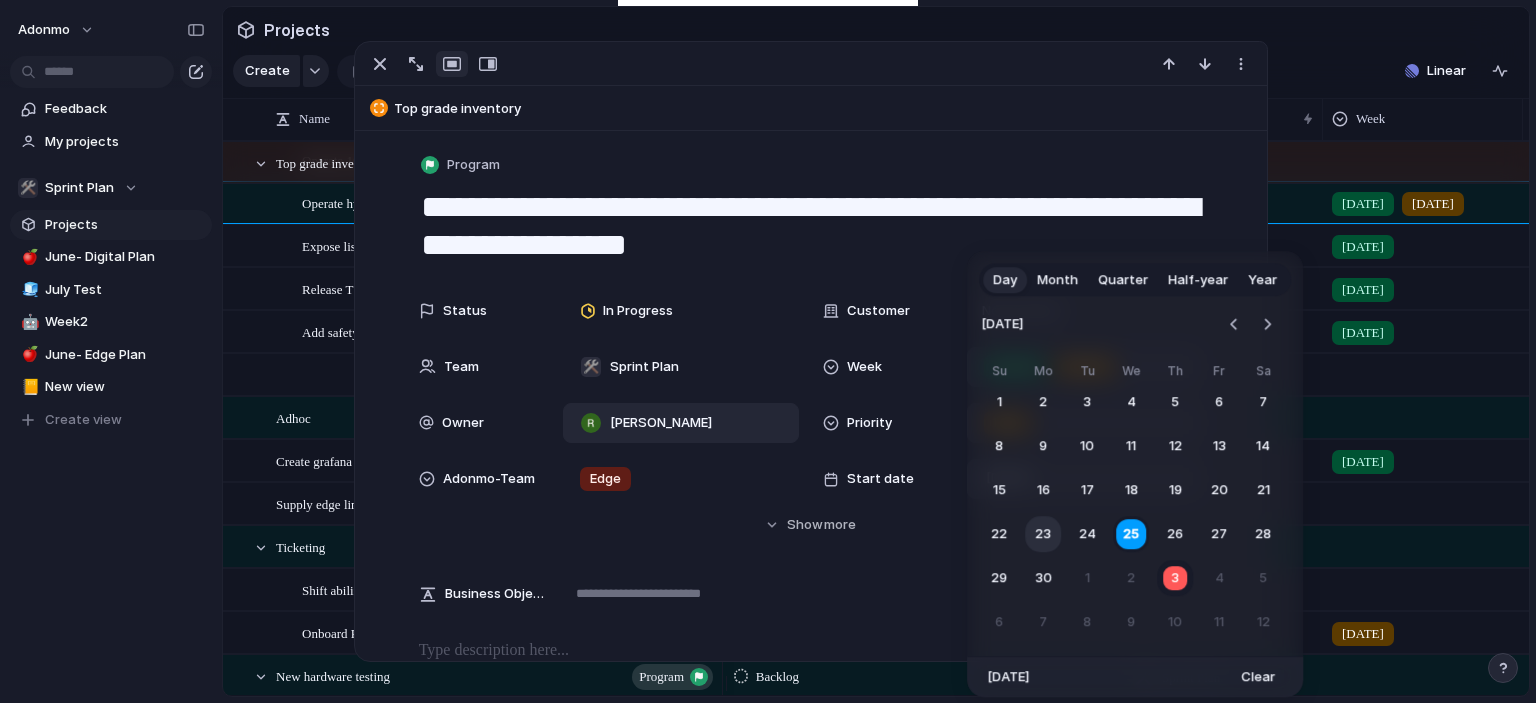 click on "23" at bounding box center [1043, 534] 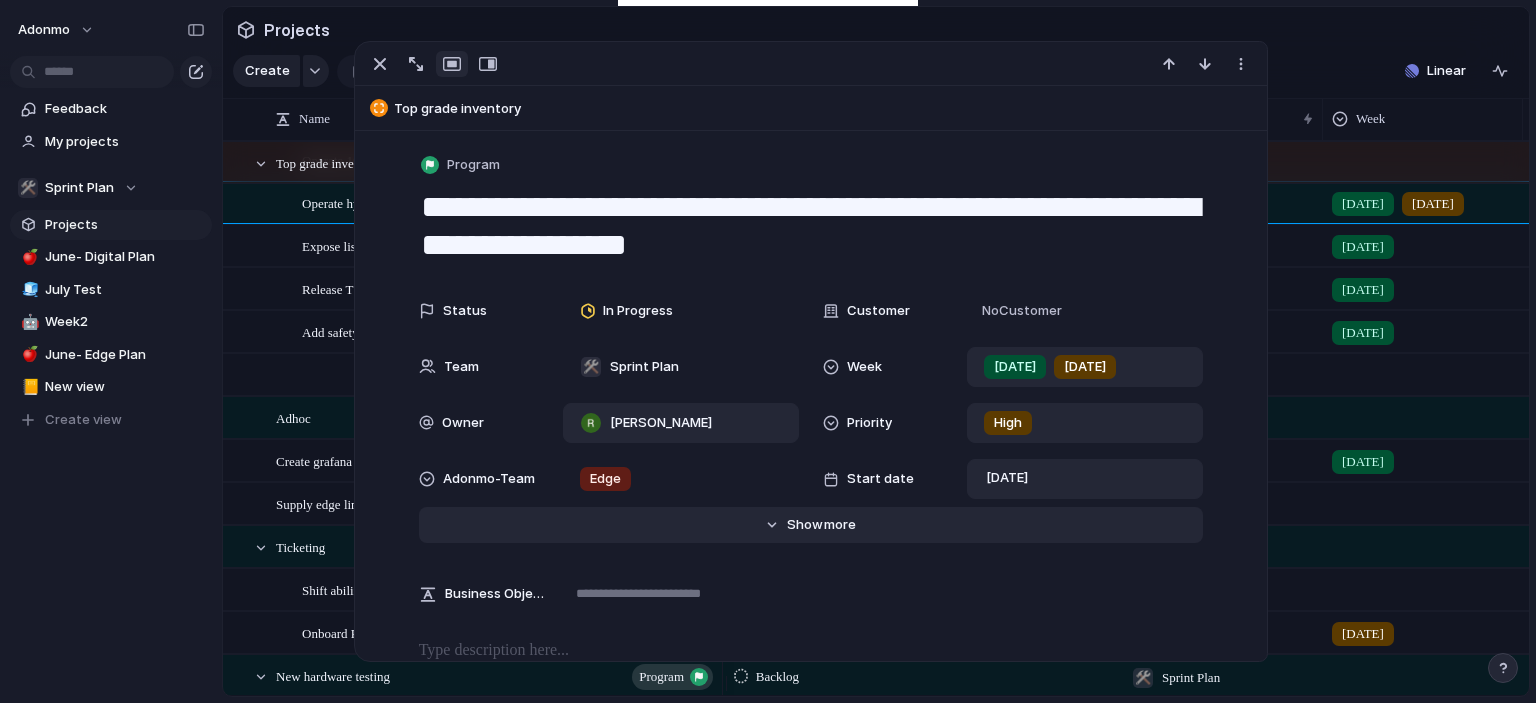 scroll, scrollTop: 272, scrollLeft: 0, axis: vertical 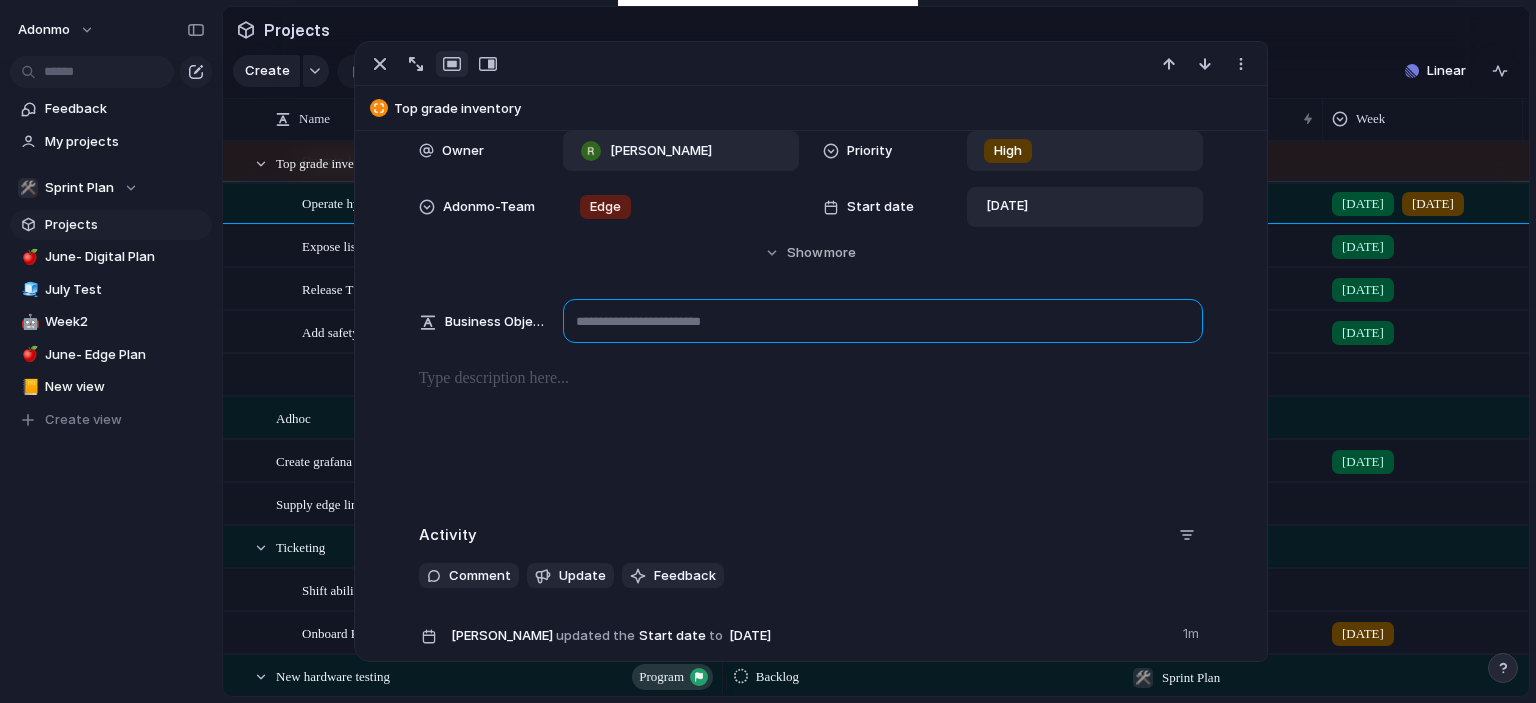 click at bounding box center [883, 321] 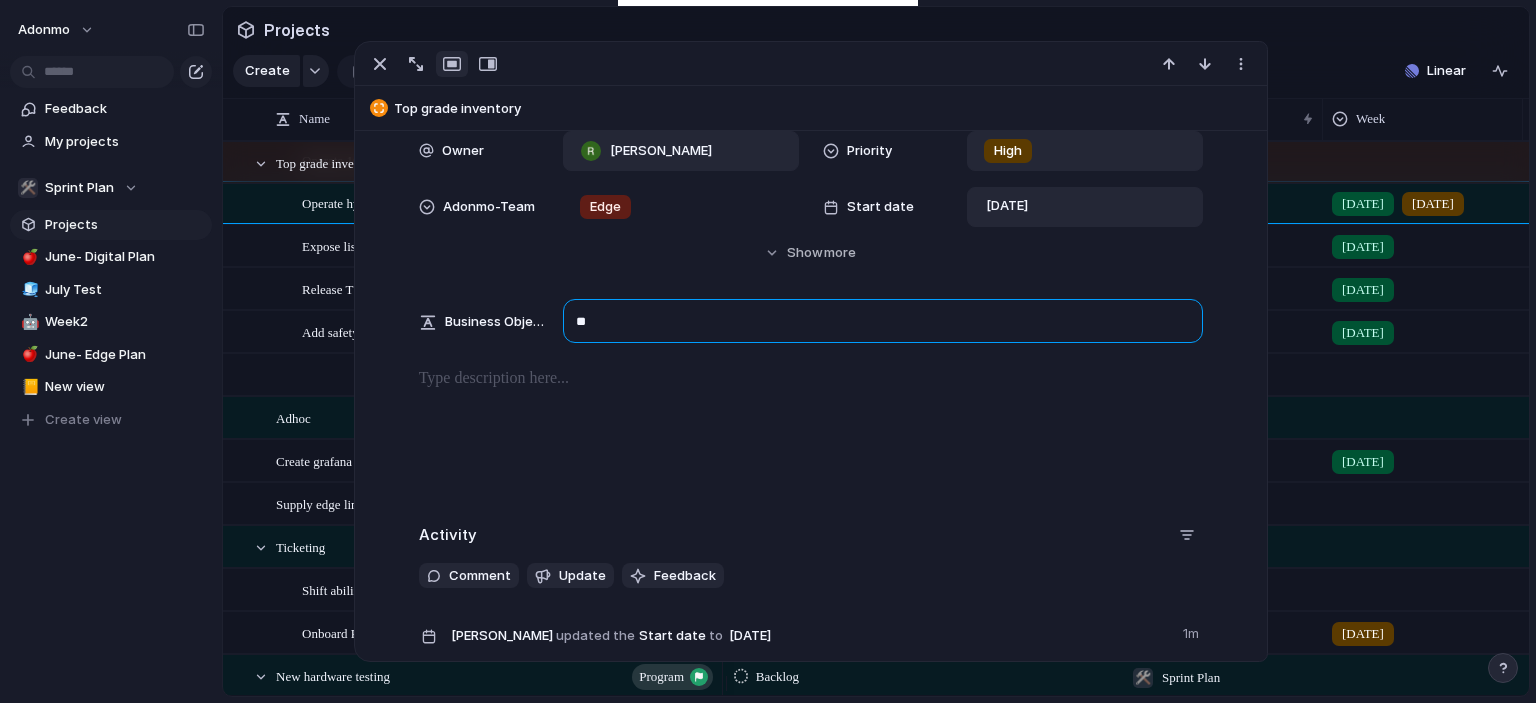 type on "*" 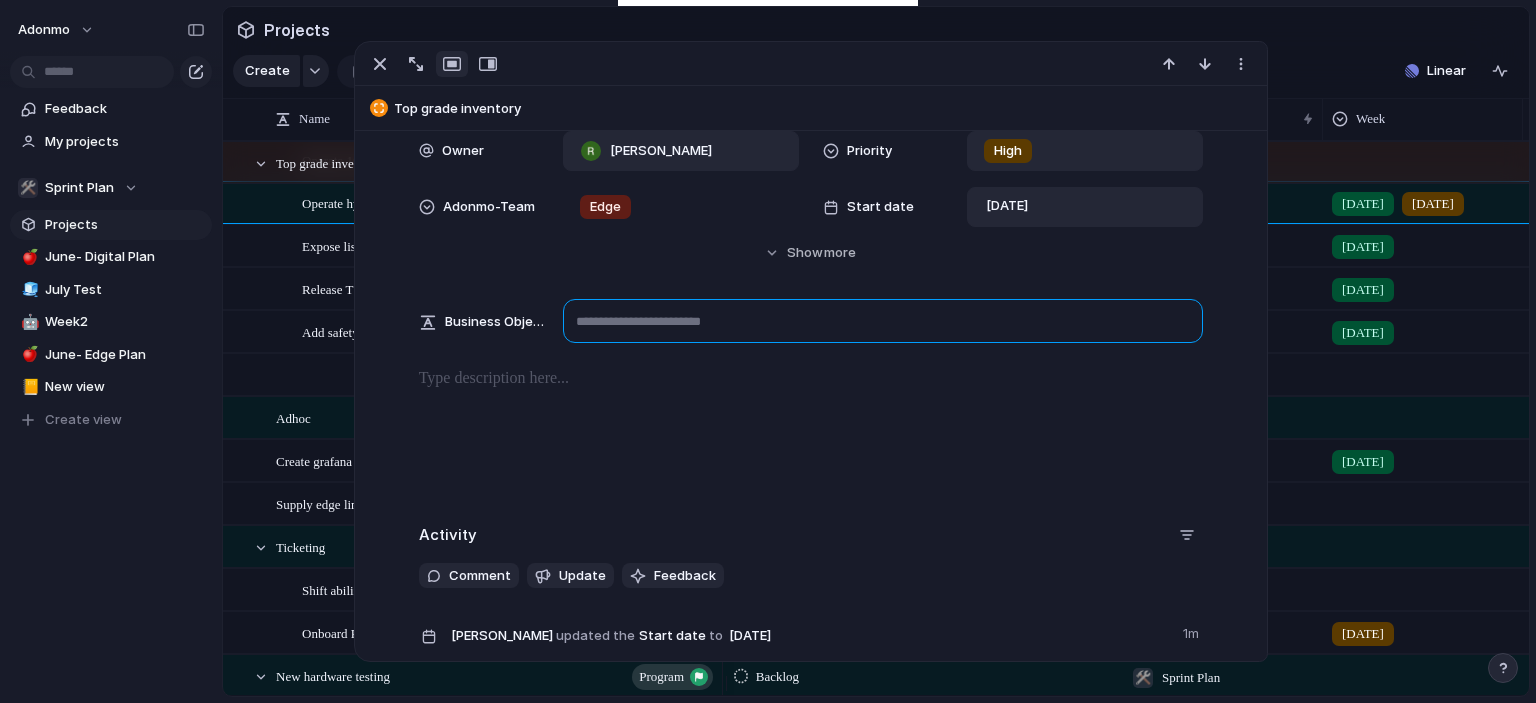 type on "*" 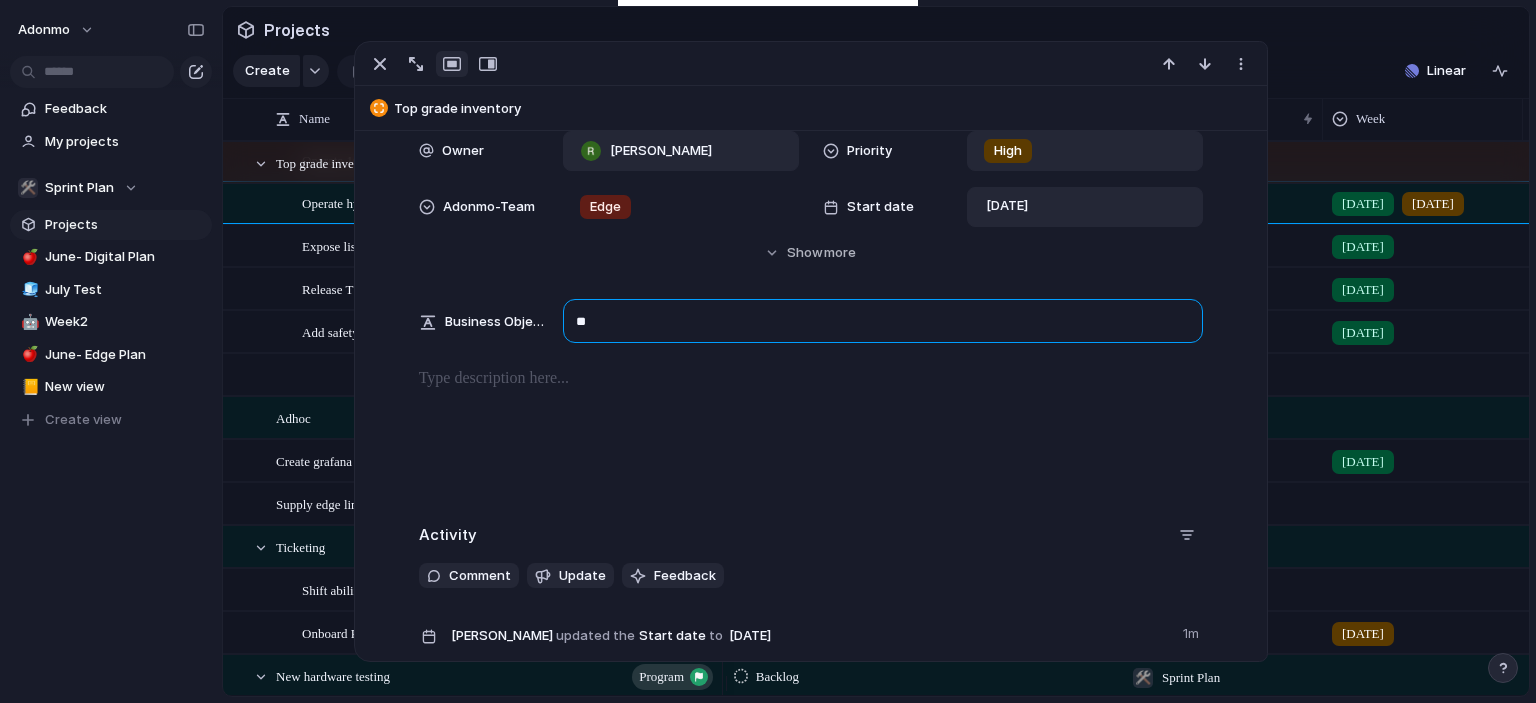 type on "*" 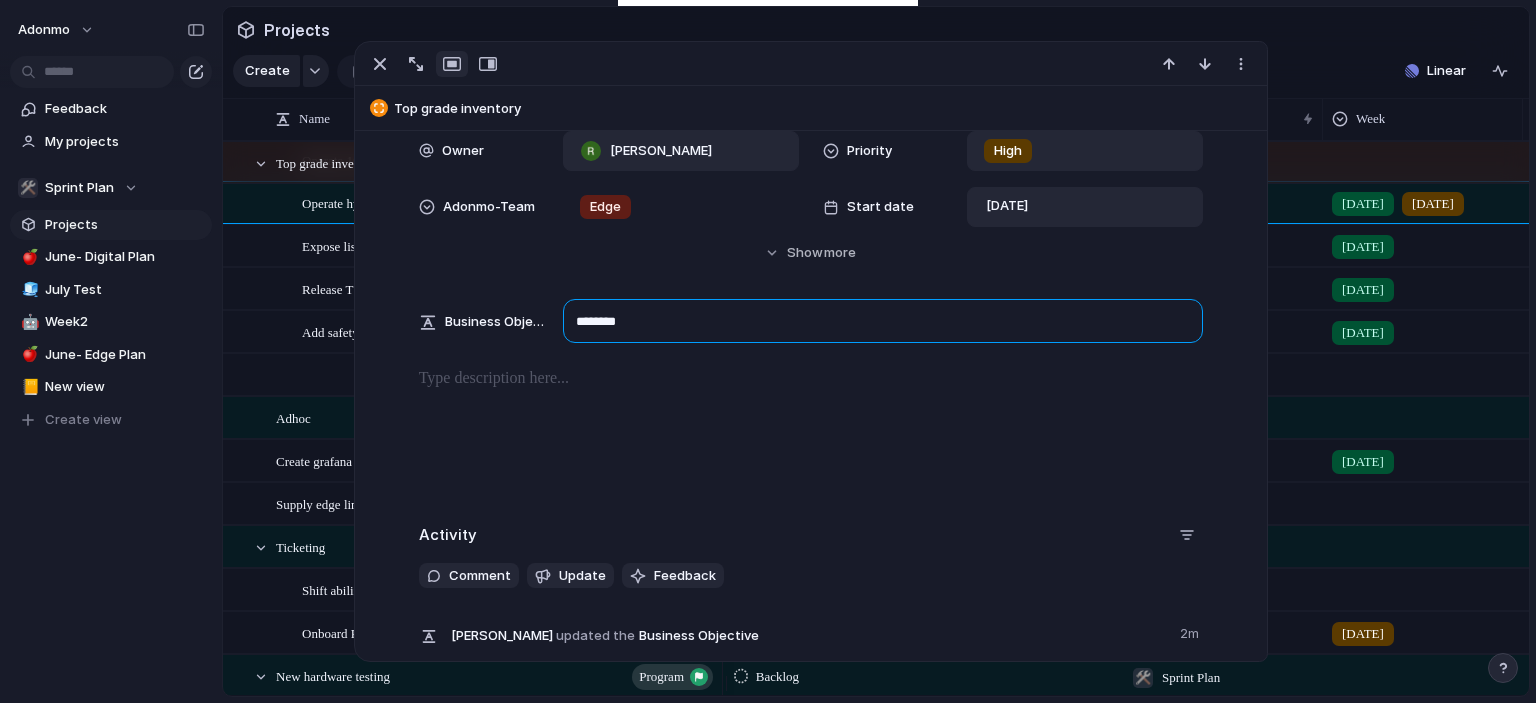 drag, startPoint x: 797, startPoint y: 317, endPoint x: 728, endPoint y: 19, distance: 305.88397 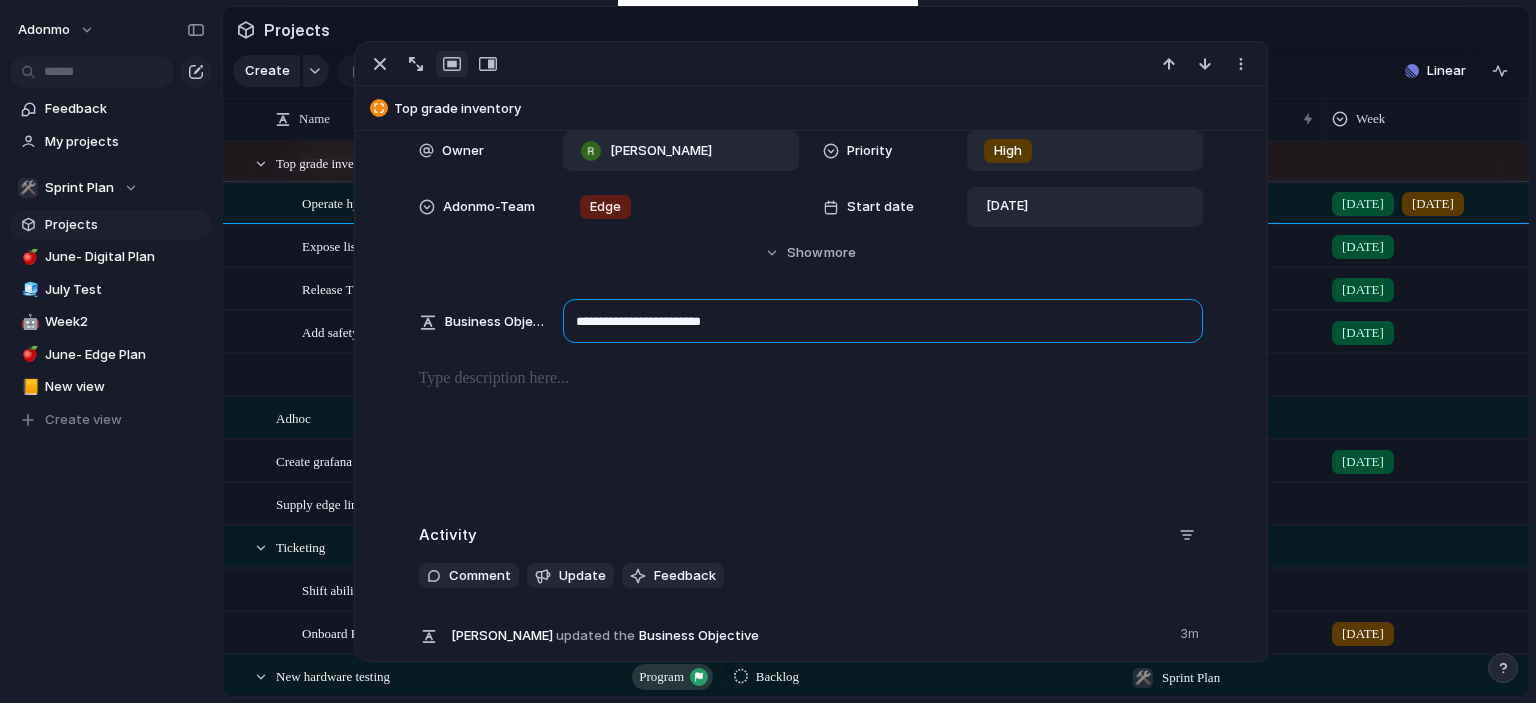 type on "**********" 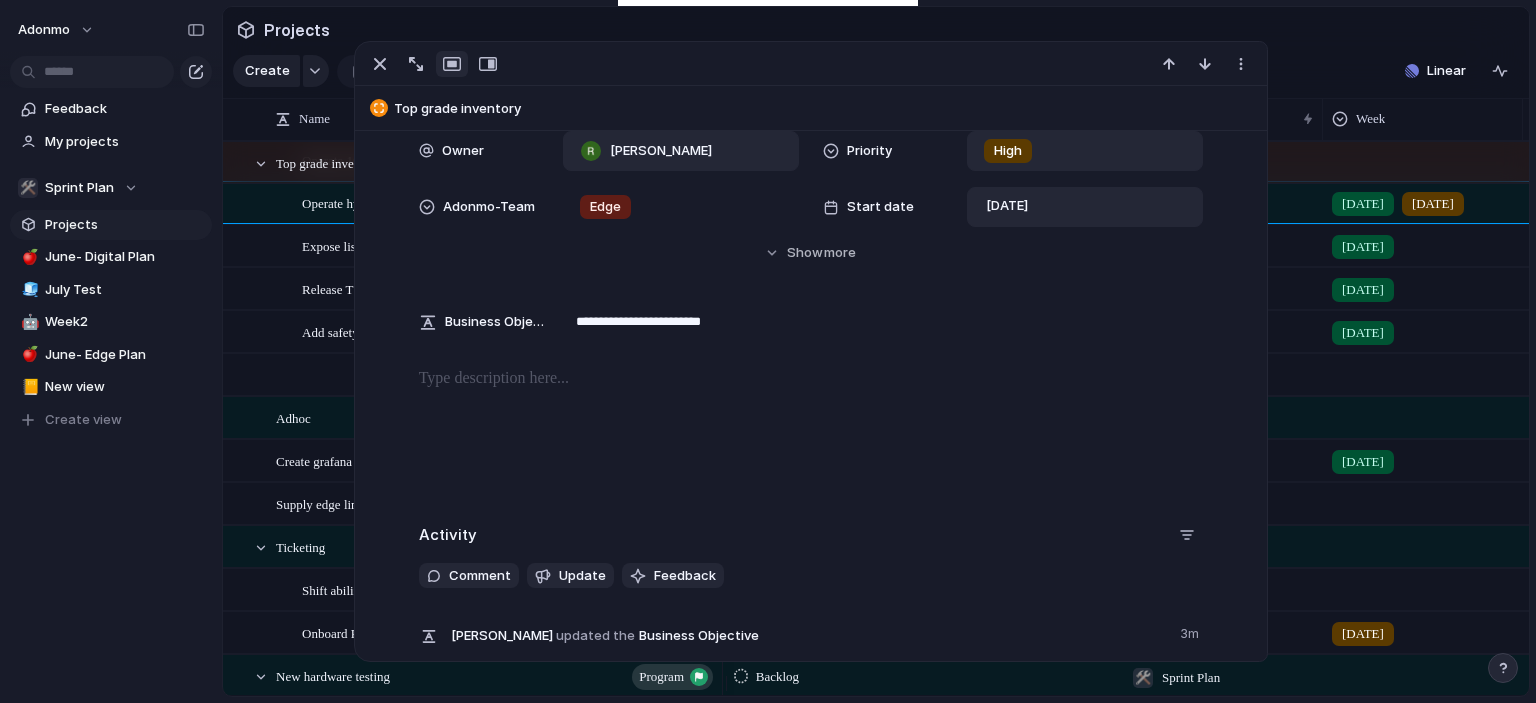 click at bounding box center (811, 431) 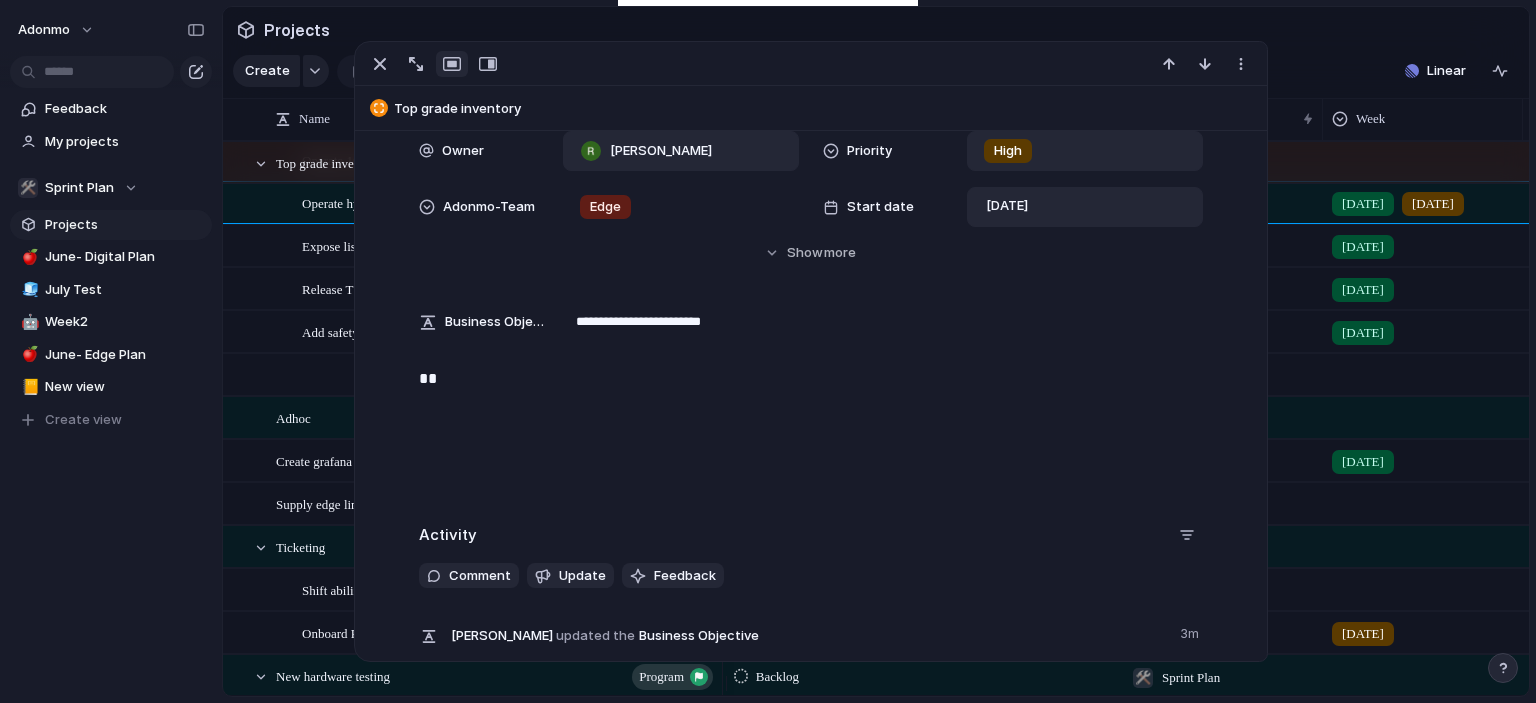 type 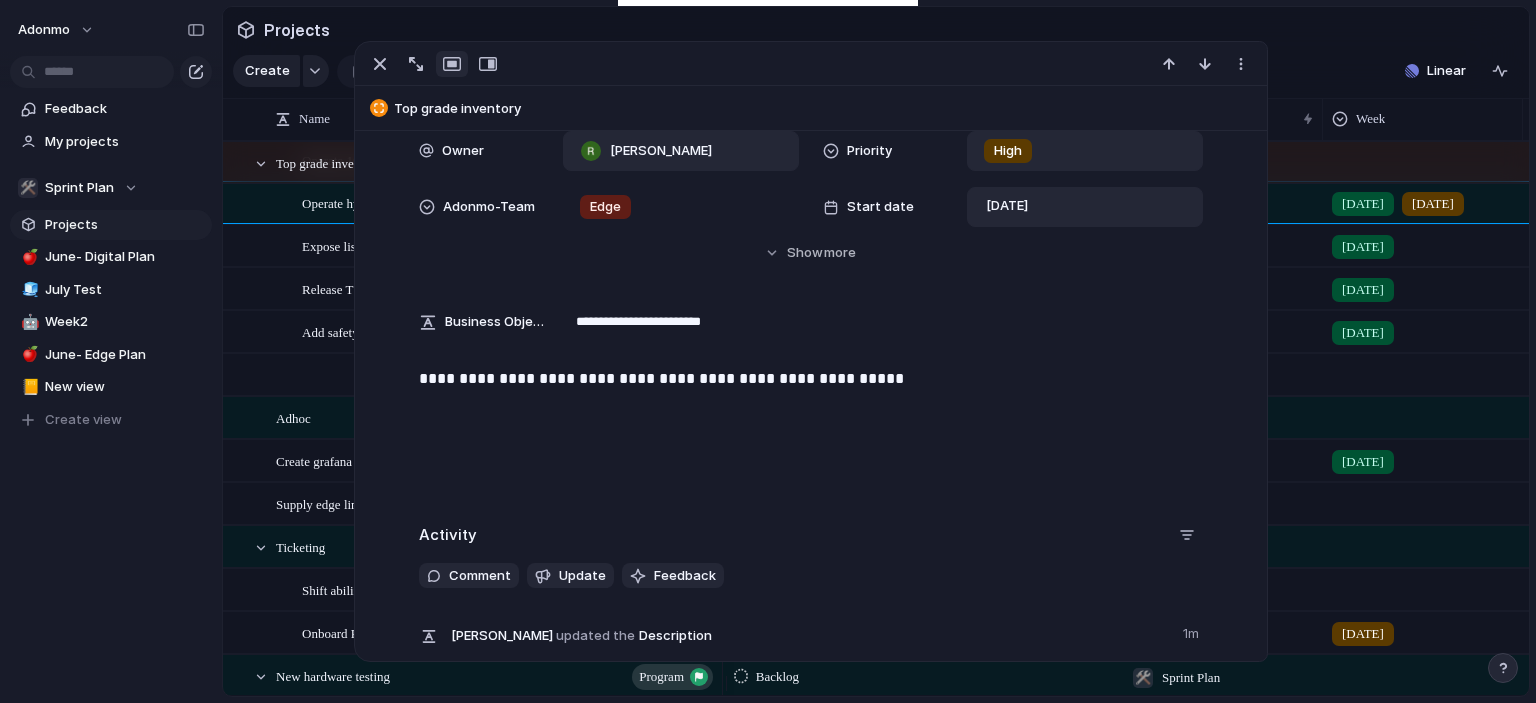 click on "**********" at bounding box center [811, 379] 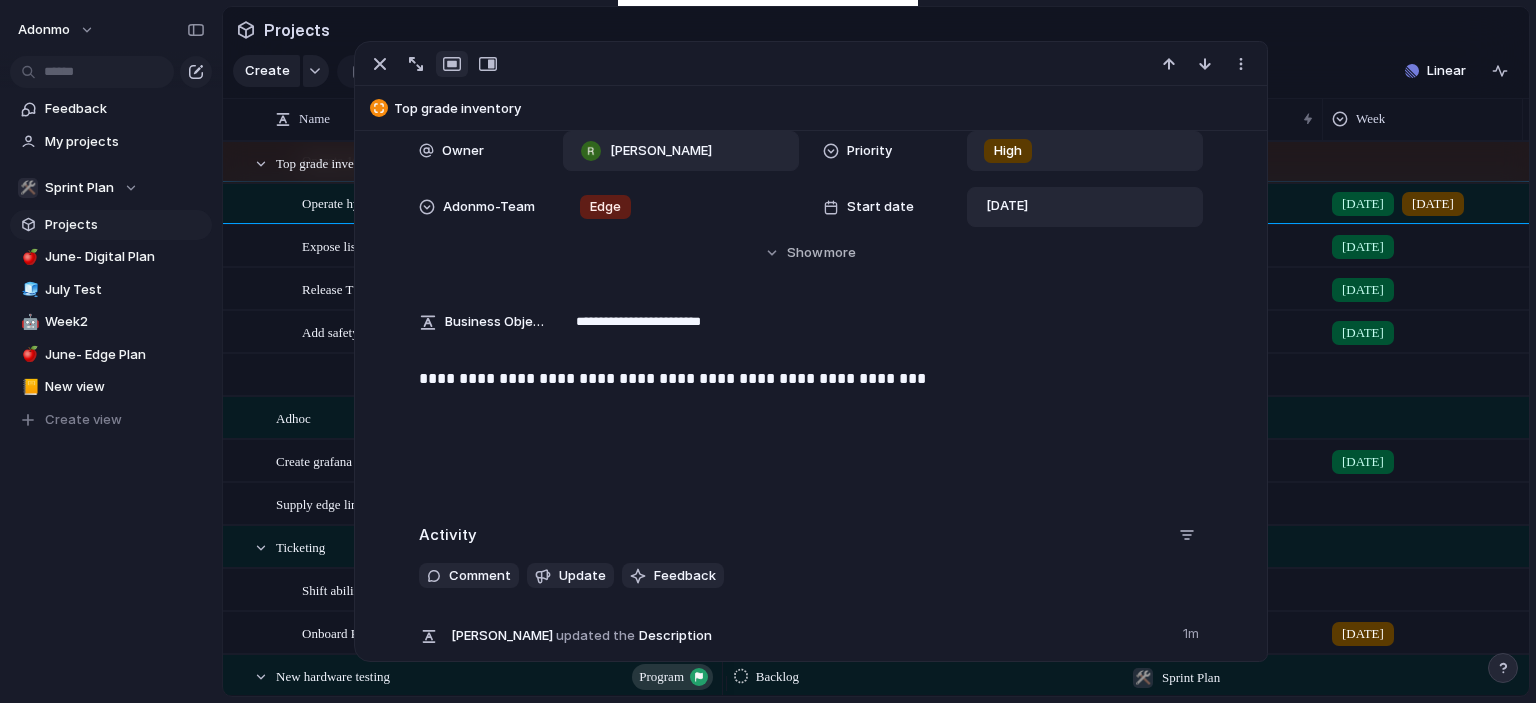 click on "**********" at bounding box center [811, 379] 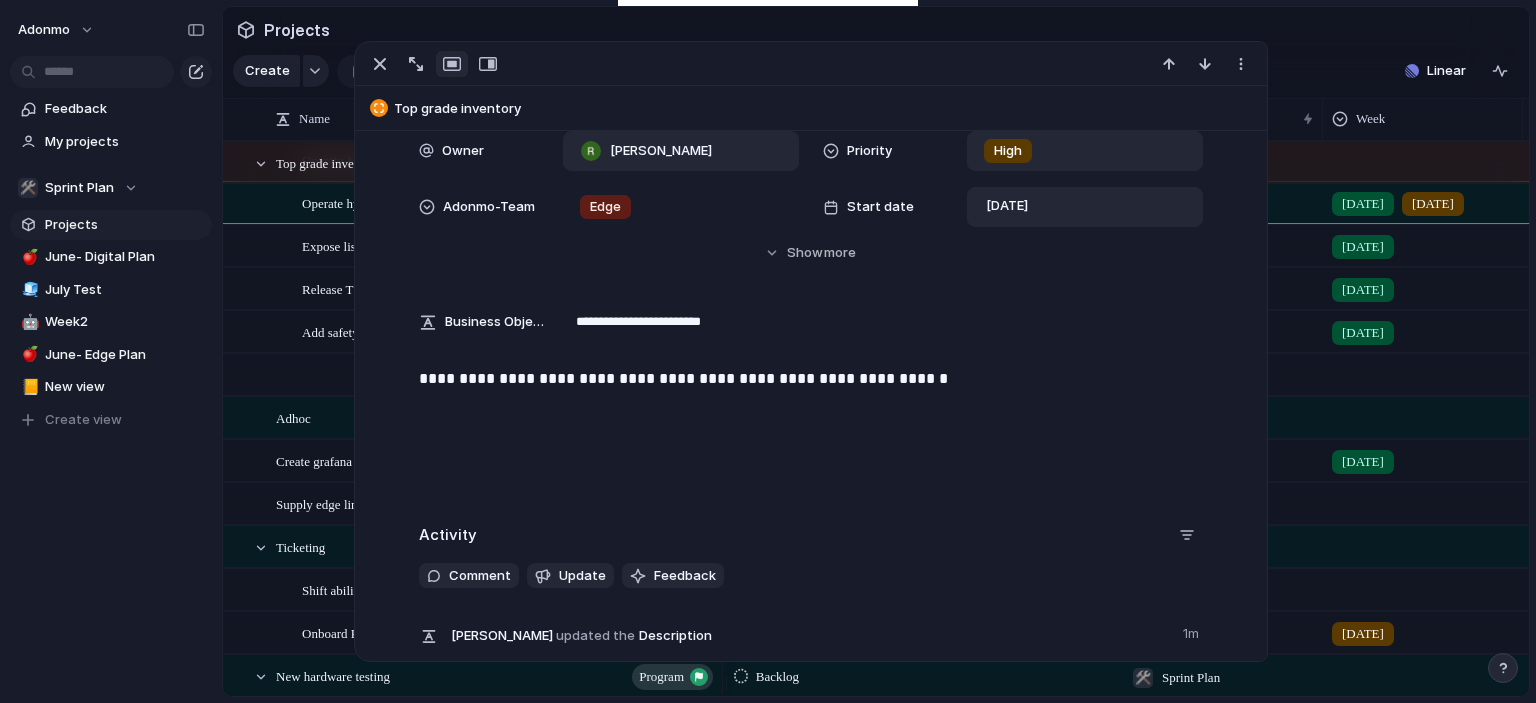 click on "**********" at bounding box center (811, 379) 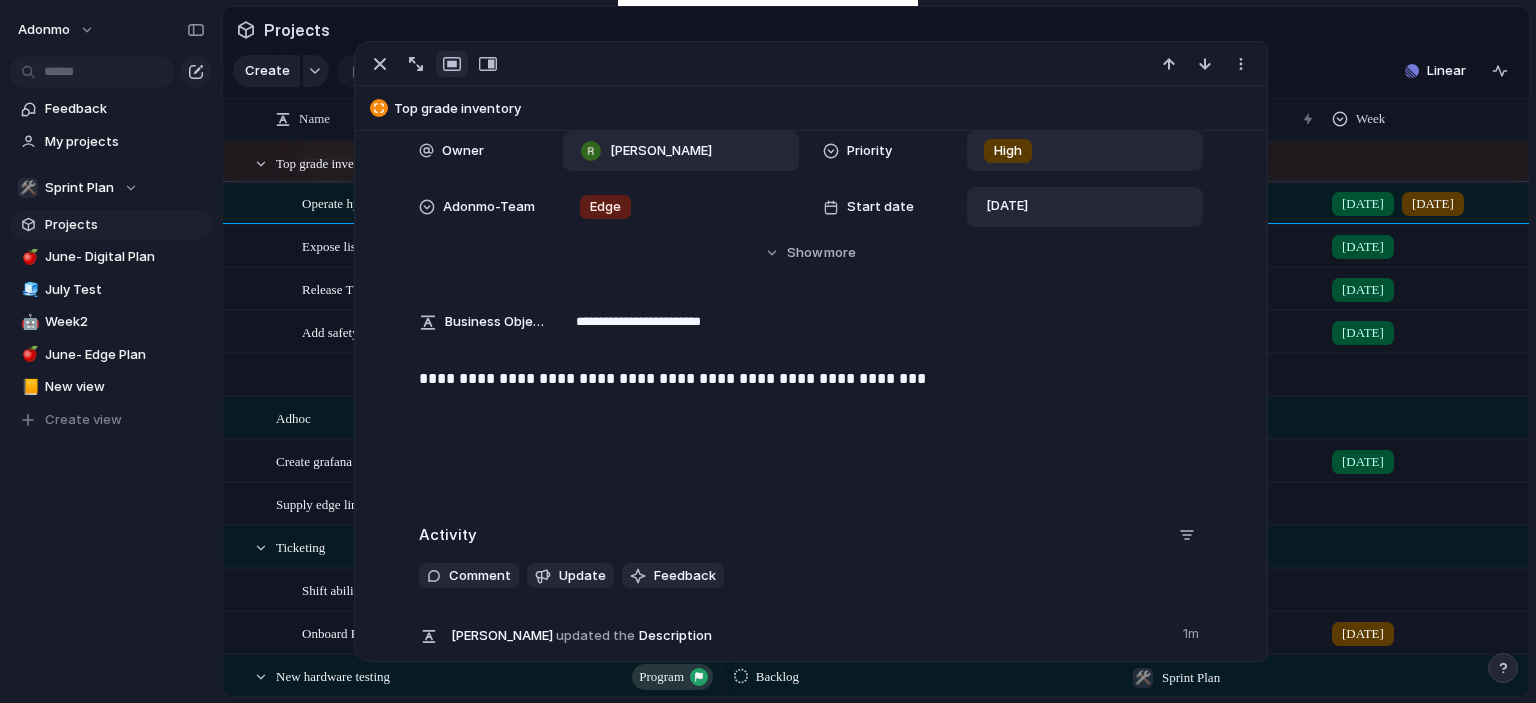click on "**********" at bounding box center [811, 486] 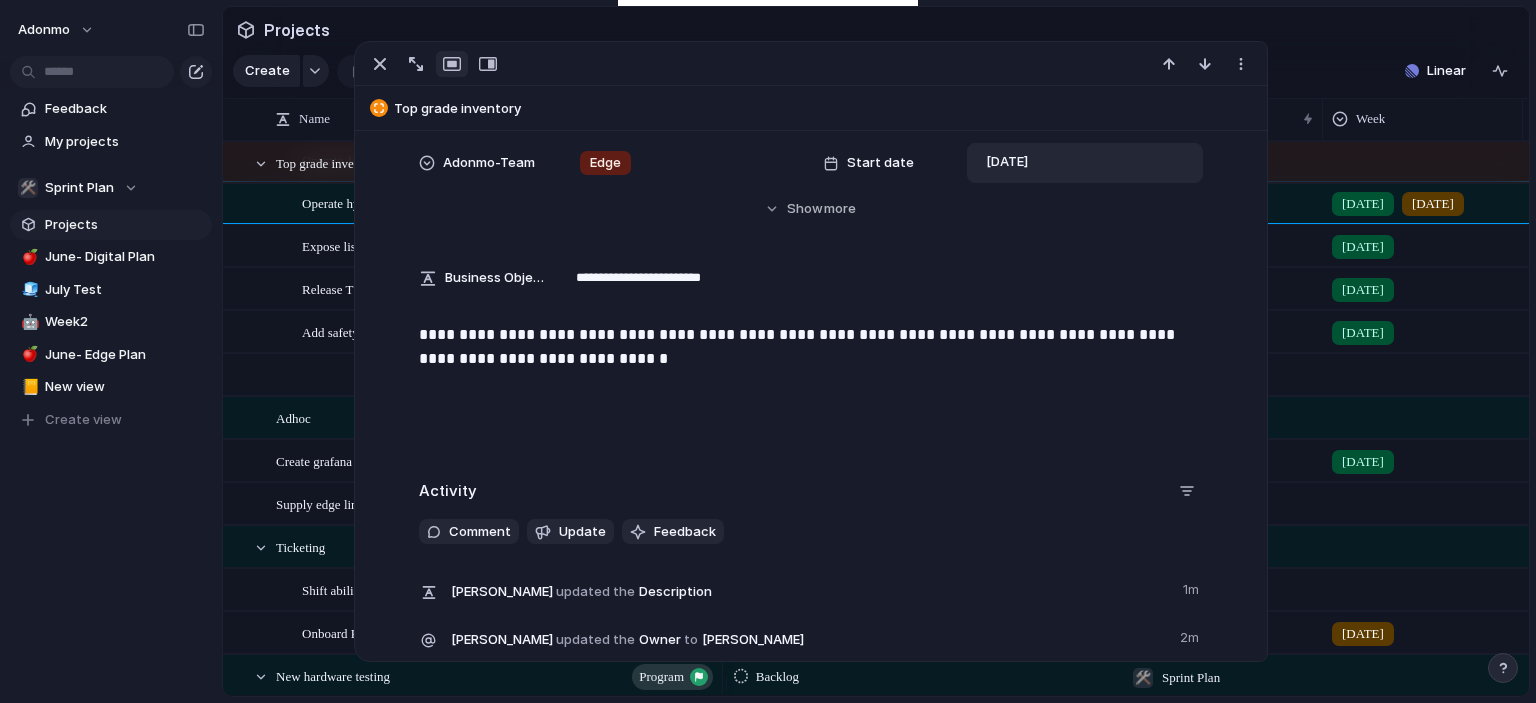 scroll, scrollTop: 327, scrollLeft: 0, axis: vertical 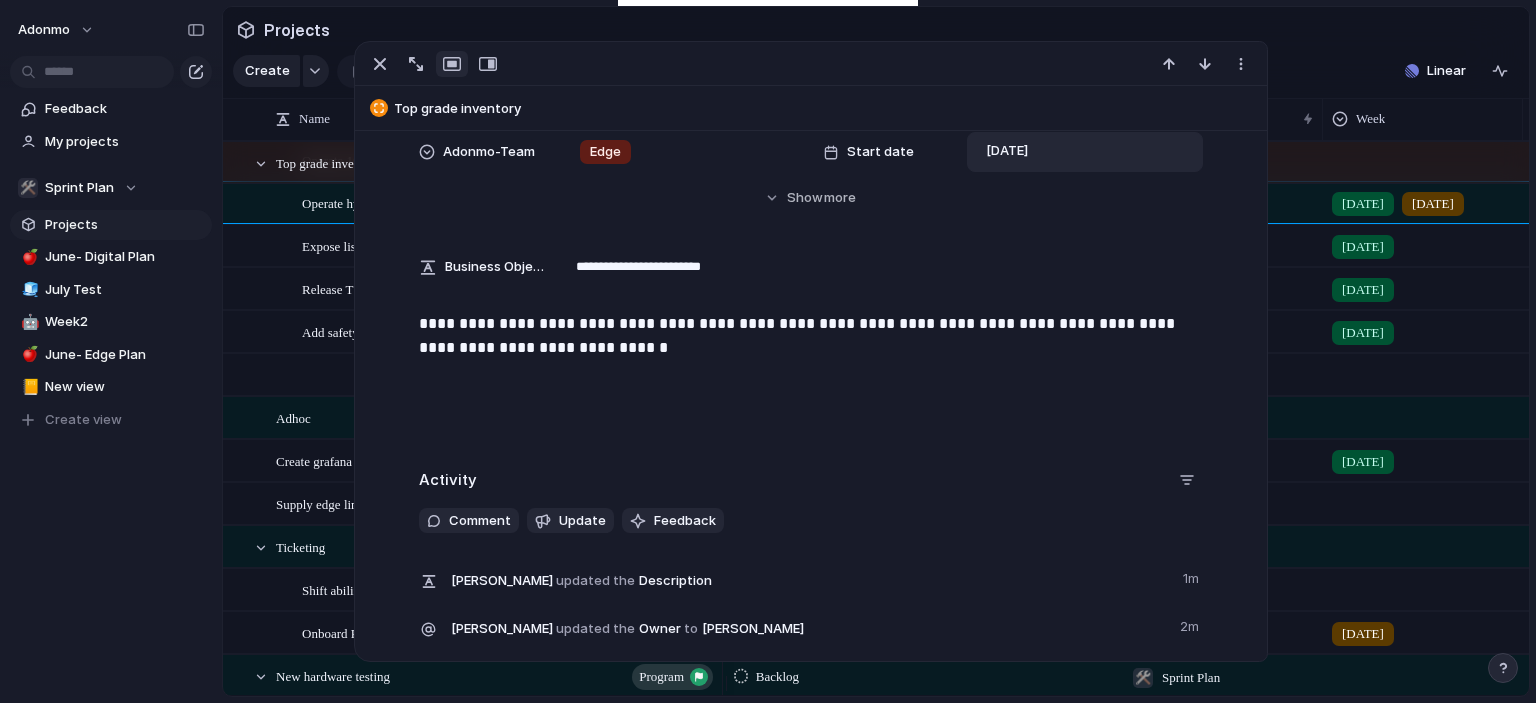 click on "Adonmo Feedback My projects 🛠️ Sprint Plan Projects 🍎 June- Digital Plan 🧊 July Test 🤖 Week2 🍎 June- Edge Plan 📒 New view
To pick up a draggable item, press the space bar.
While dragging, use the arrow keys to move the item.
Press space again to drop the item in its new position, or press escape to cancel.
Create view" at bounding box center (111, 351) 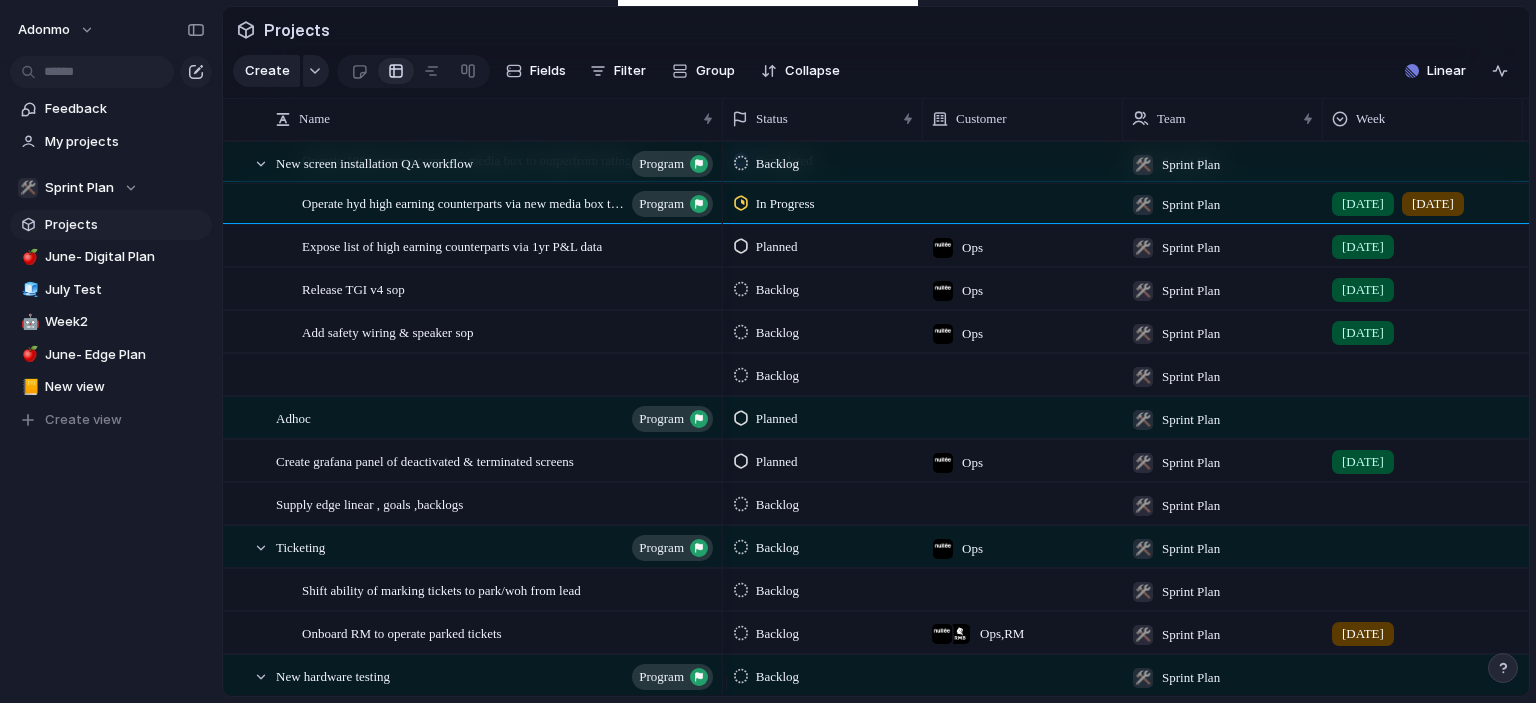 click on "**********" at bounding box center [810, 423] 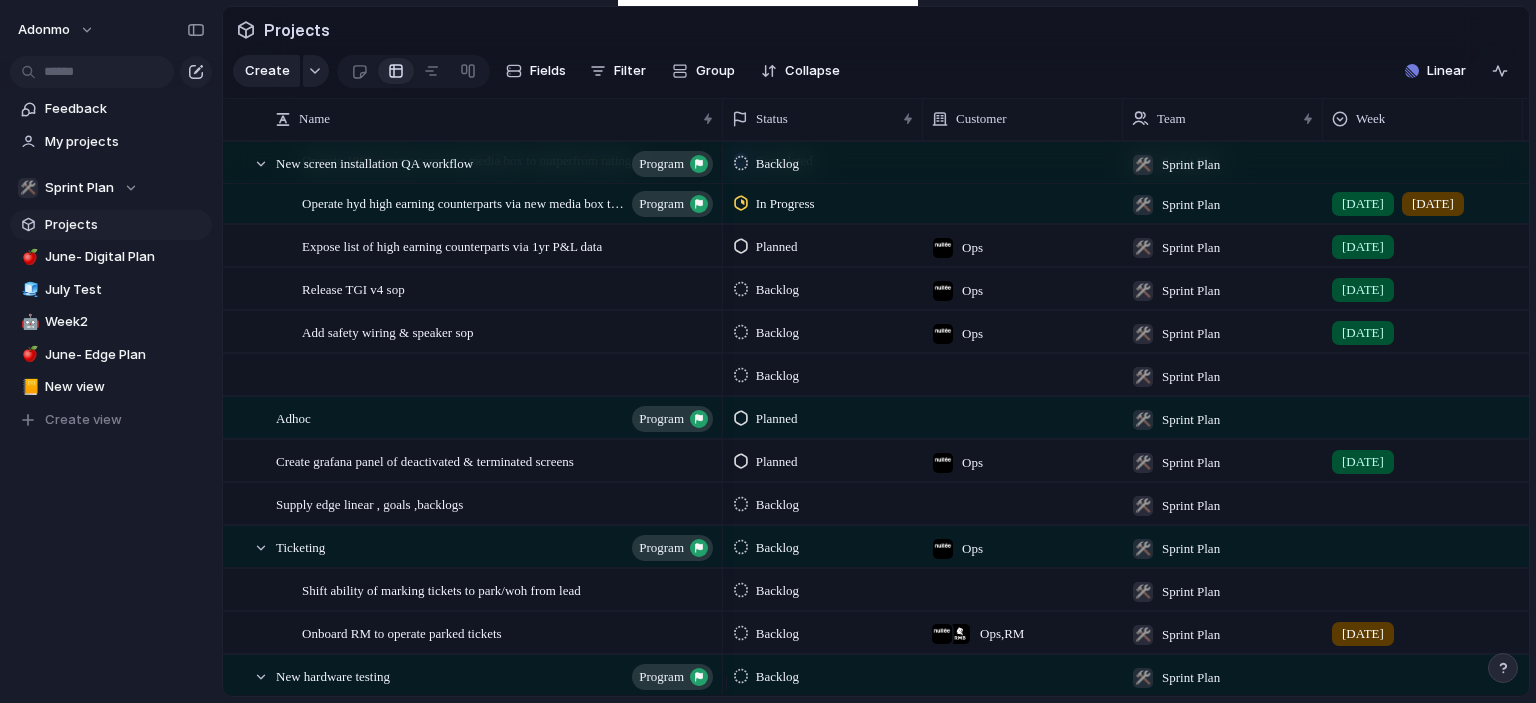 scroll, scrollTop: 4648, scrollLeft: 0, axis: vertical 